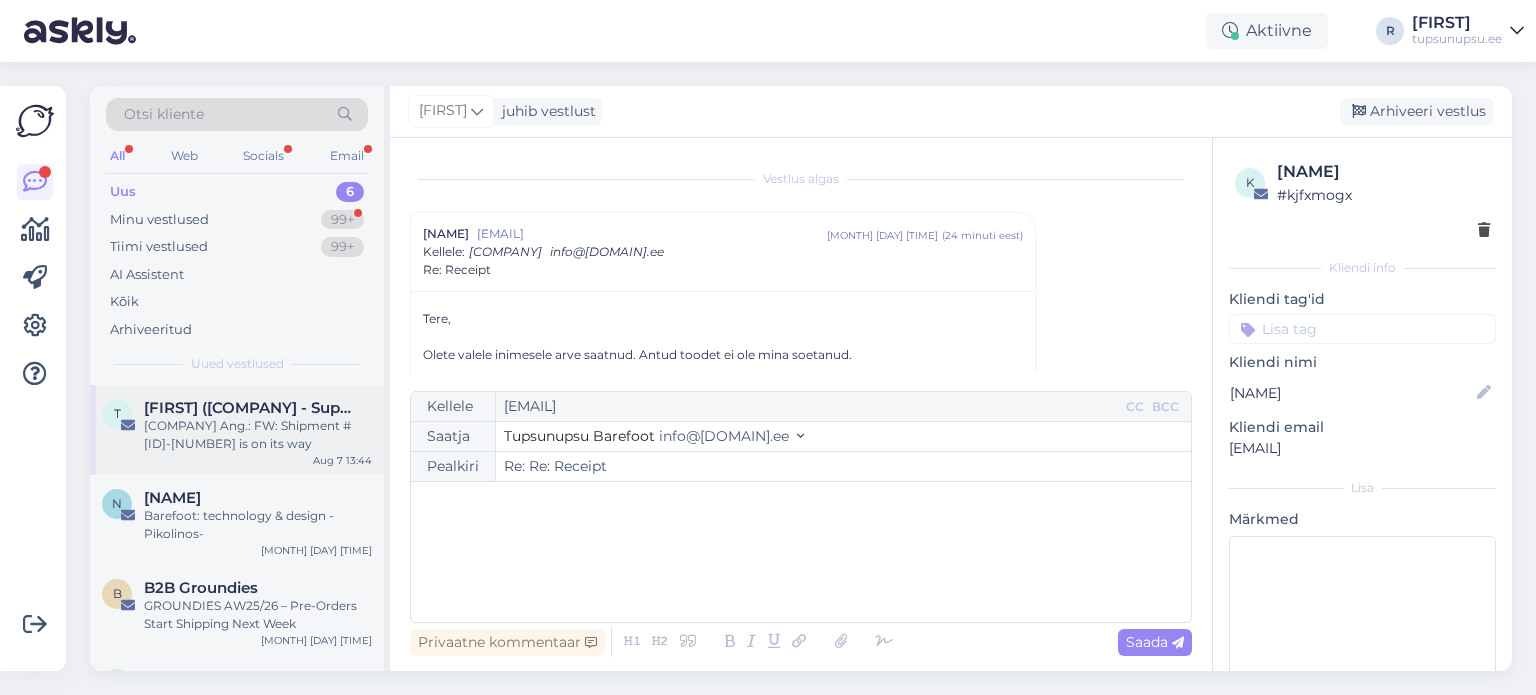 scroll, scrollTop: 0, scrollLeft: 0, axis: both 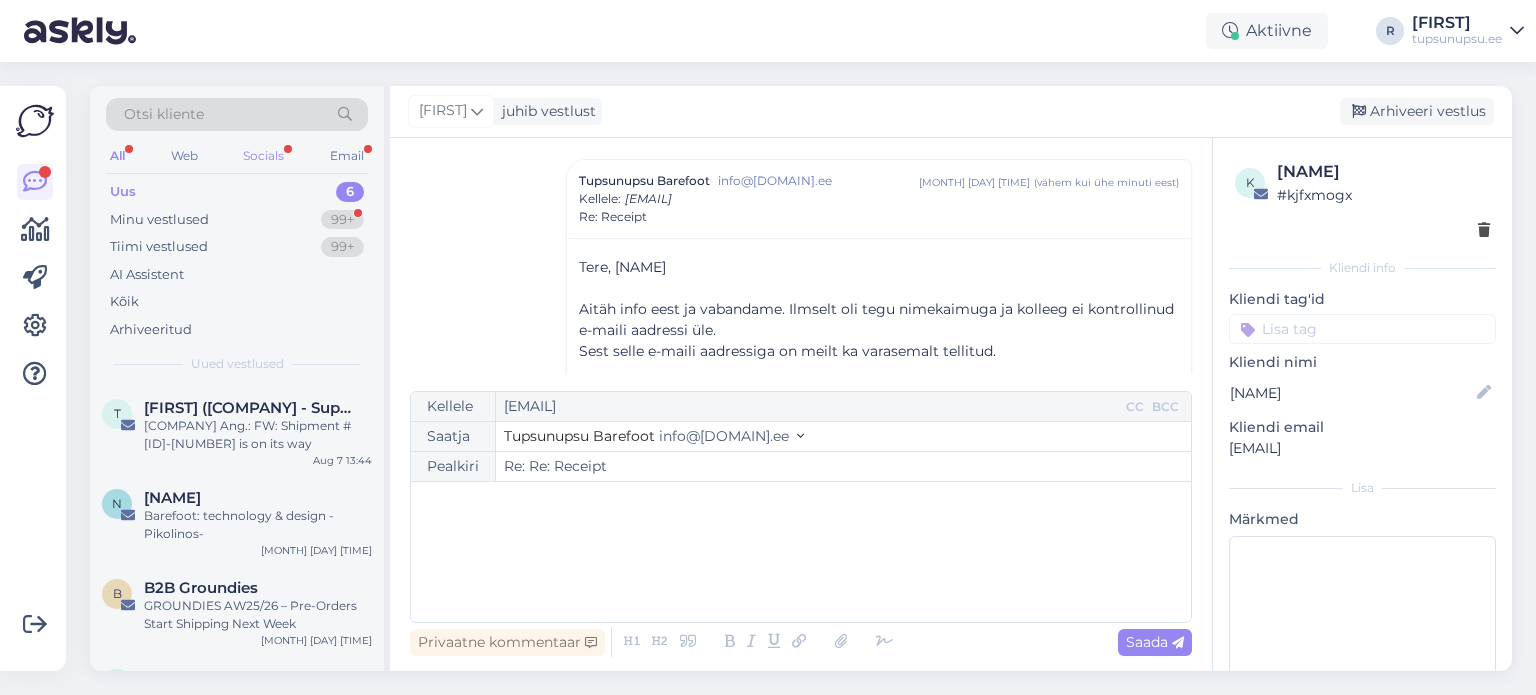 click on "Socials" at bounding box center [263, 156] 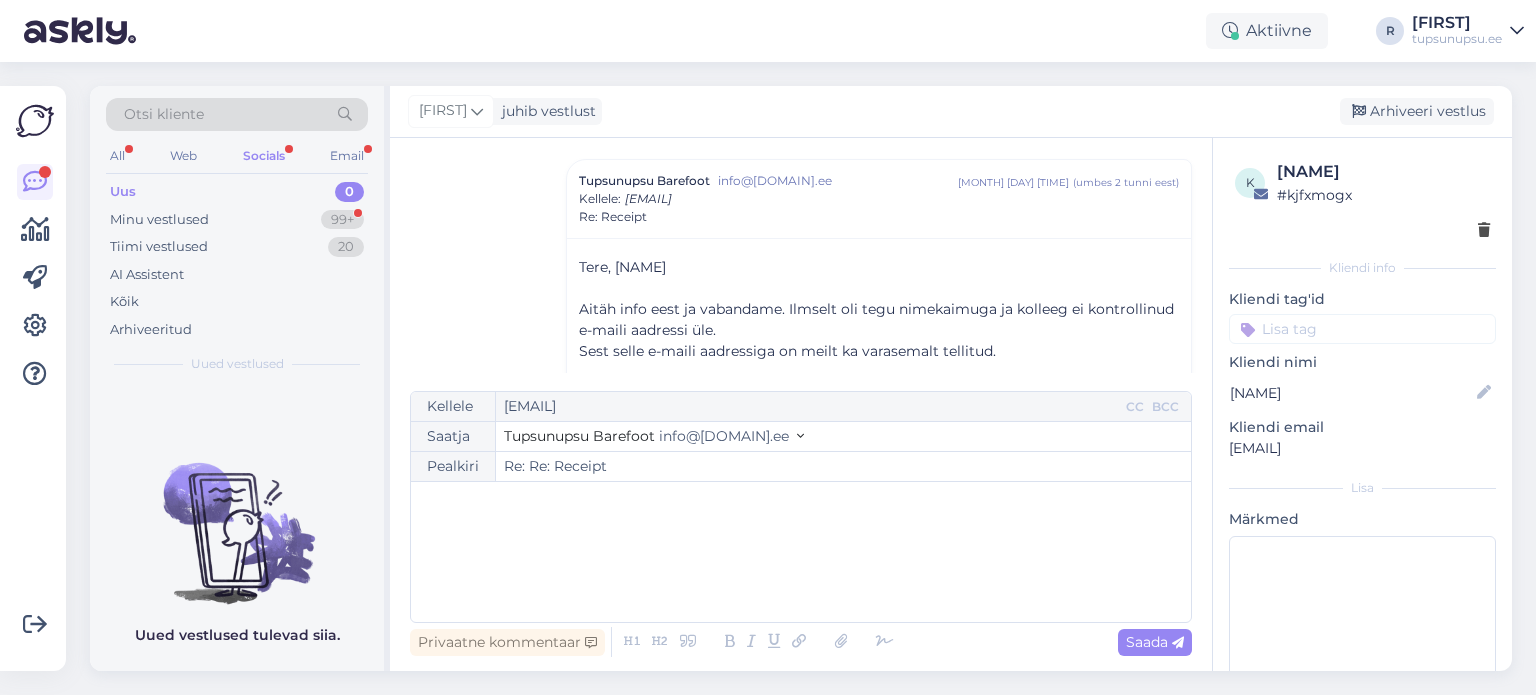click on "Otsi kliente" at bounding box center [237, 120] 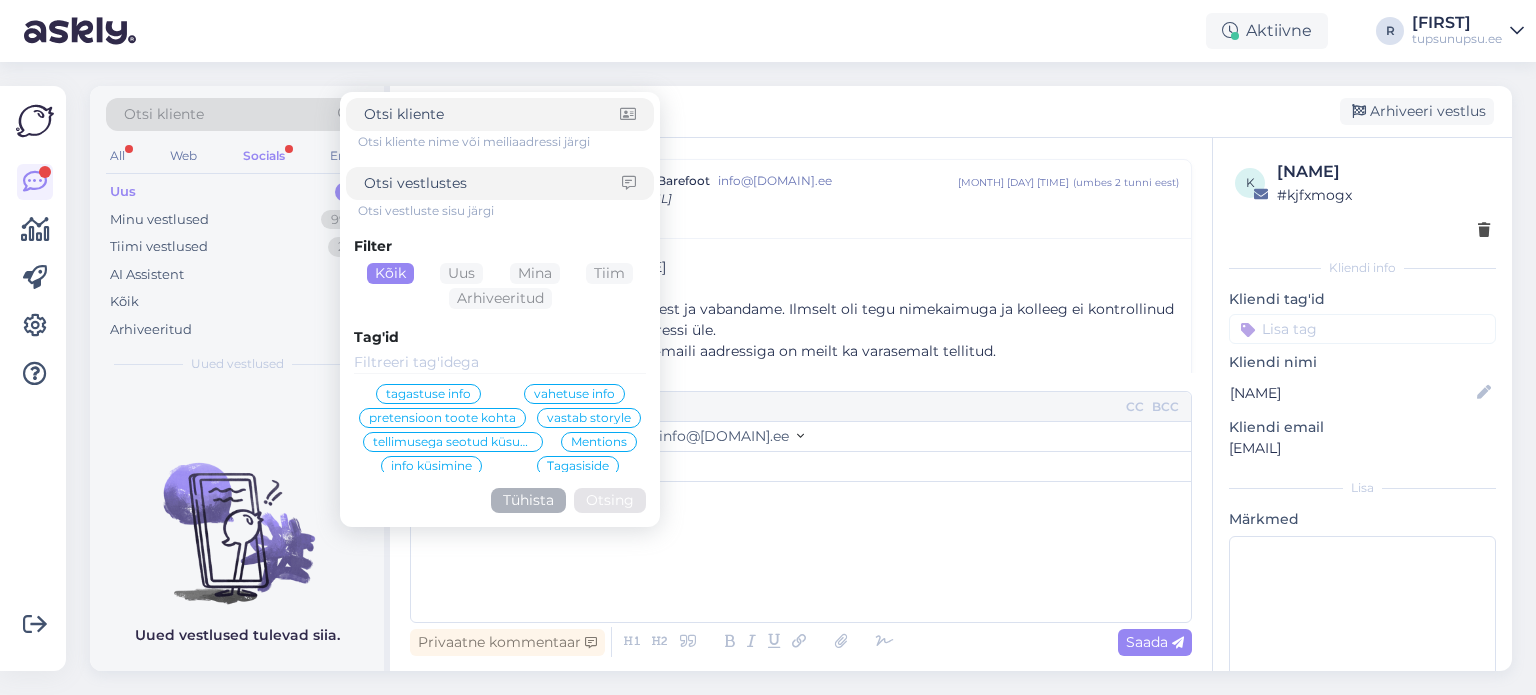 click on "All Web Socials  Email" at bounding box center [237, 158] 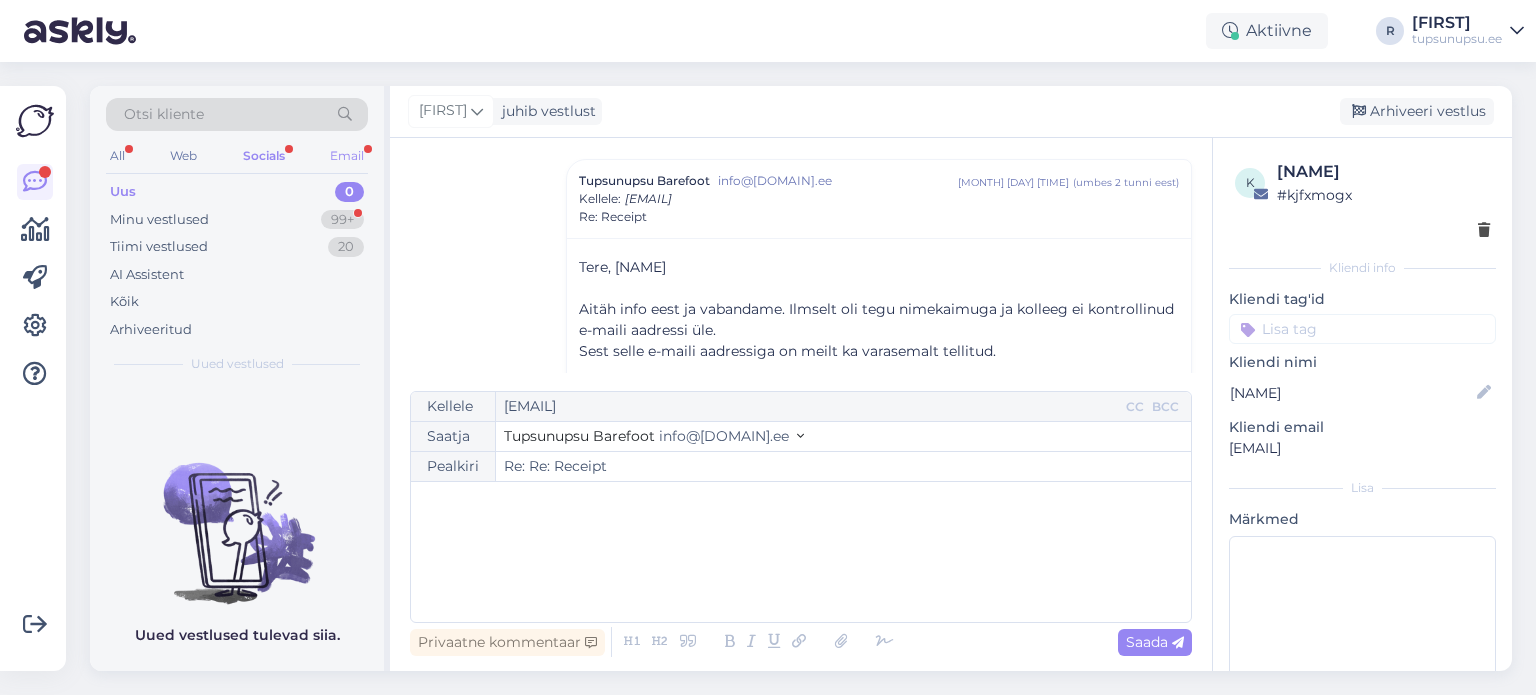 click on "Email" at bounding box center (347, 156) 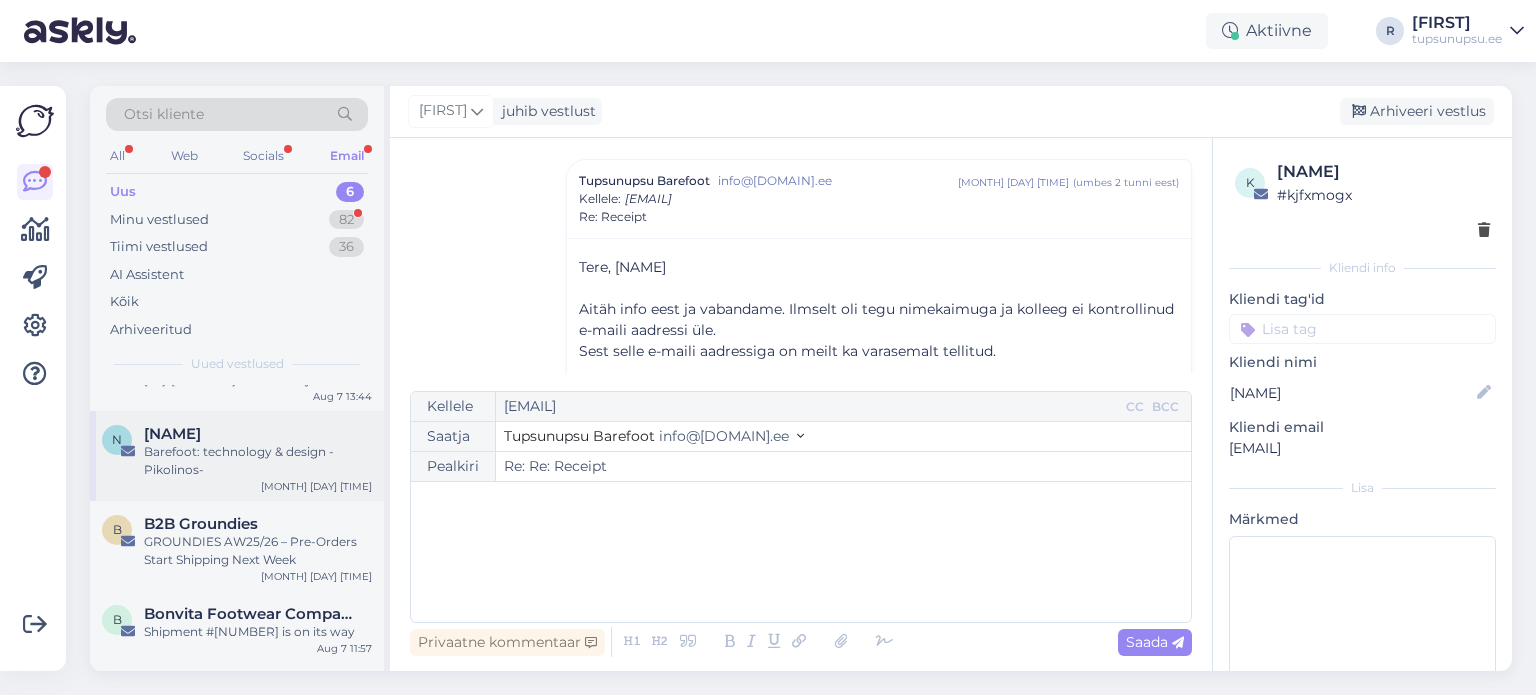scroll, scrollTop: 0, scrollLeft: 0, axis: both 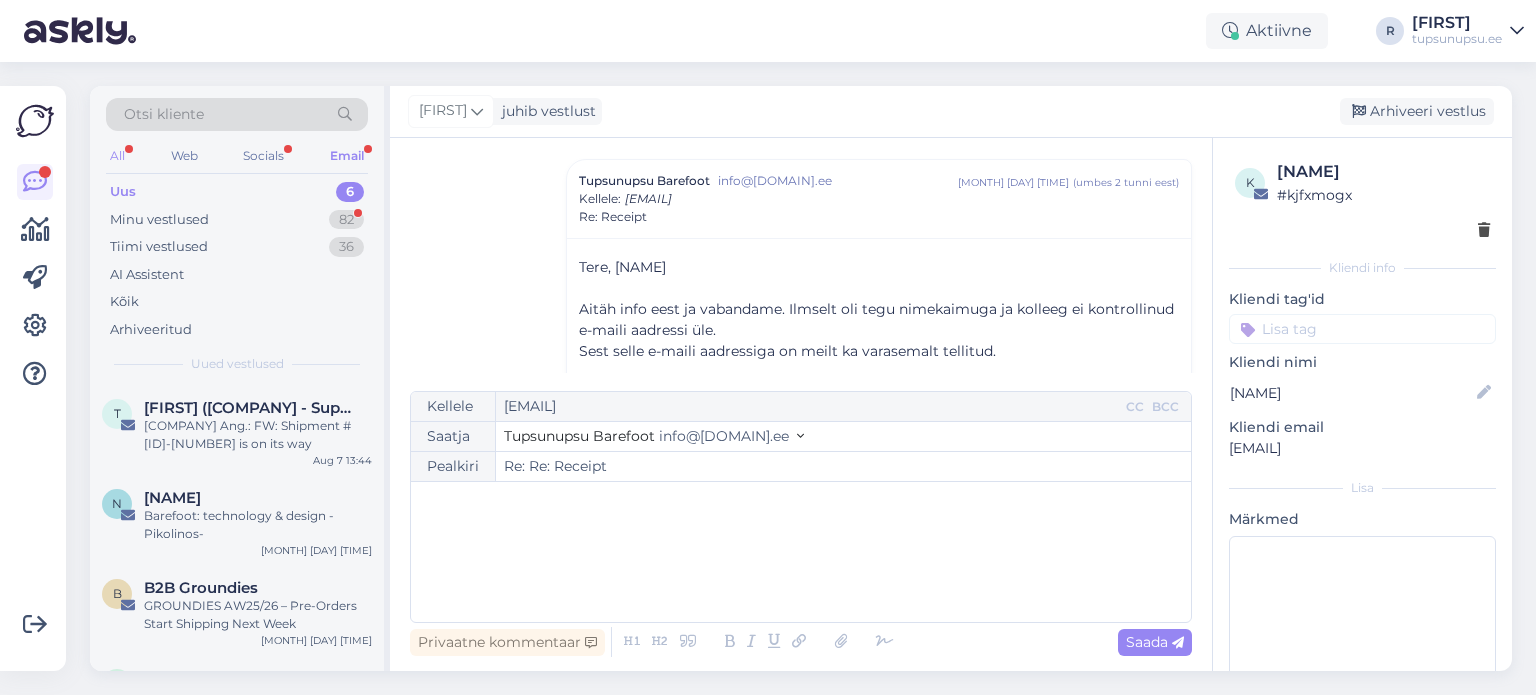 click on "All" at bounding box center [117, 156] 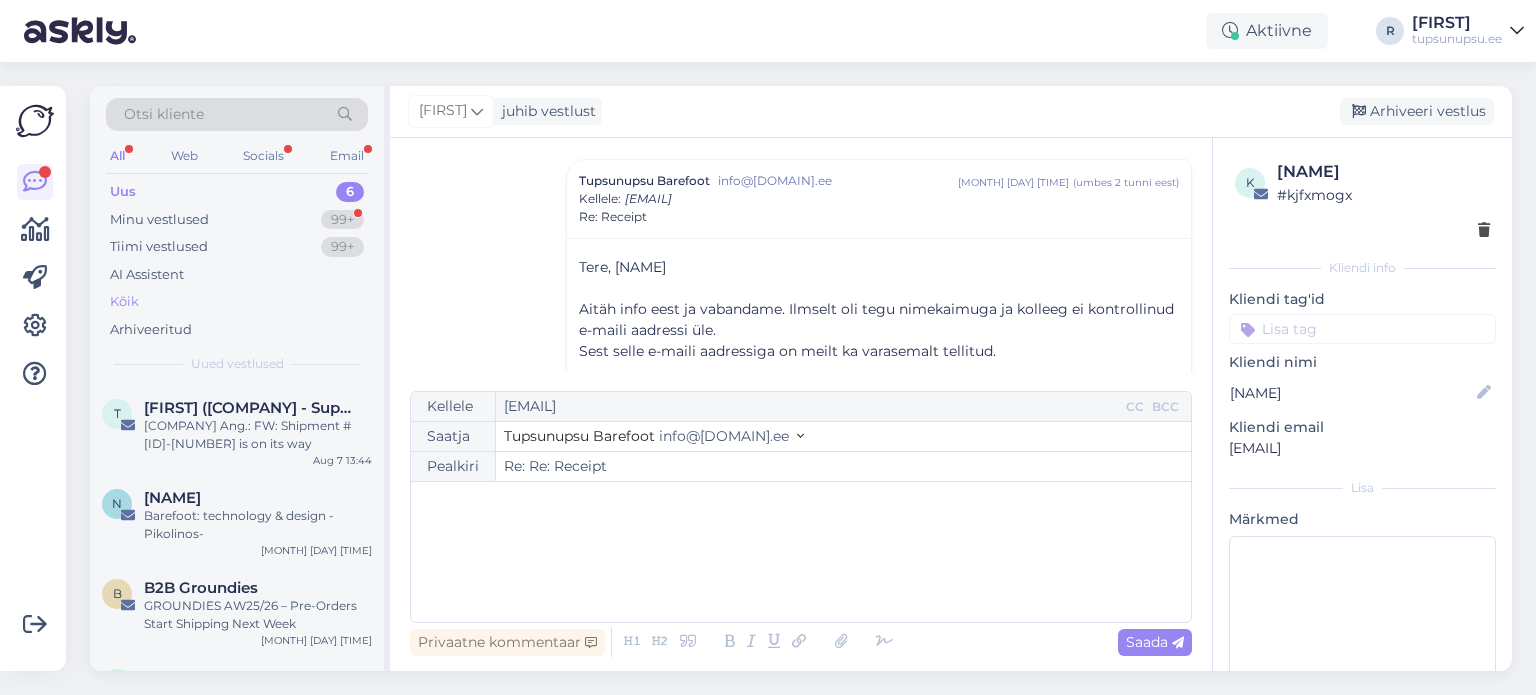 click on "Kõik" at bounding box center (237, 302) 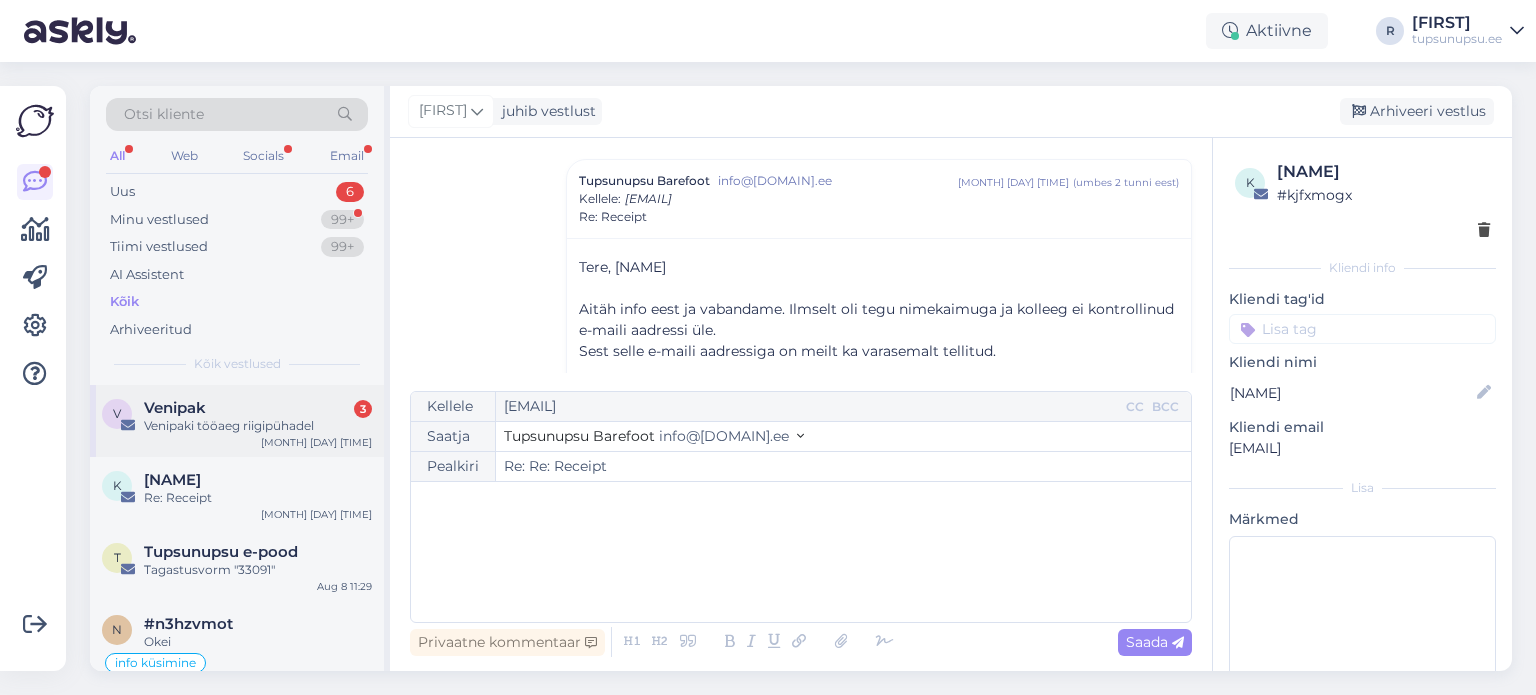 click on "Venipak [NUMBER]" at bounding box center (258, 408) 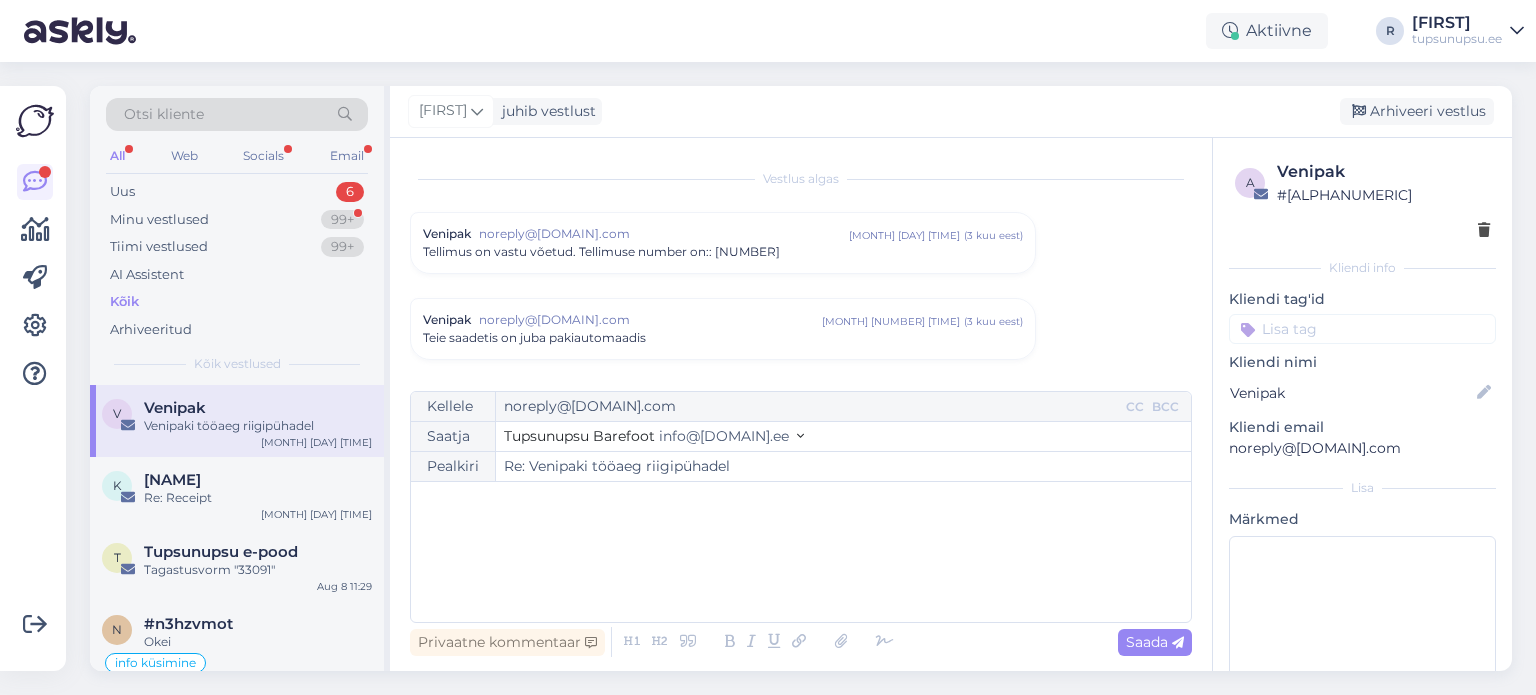 scroll, scrollTop: 6658, scrollLeft: 0, axis: vertical 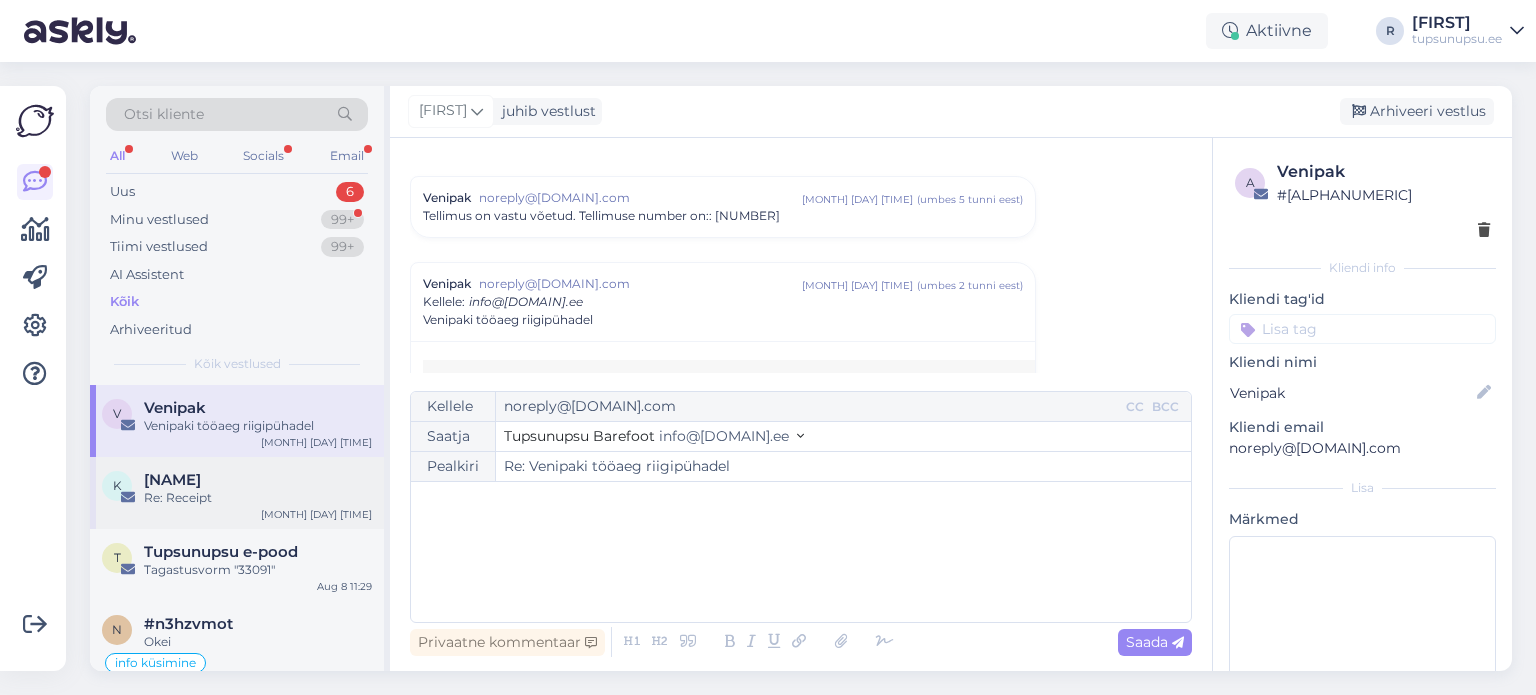 click on "Re: Receipt" at bounding box center [258, 498] 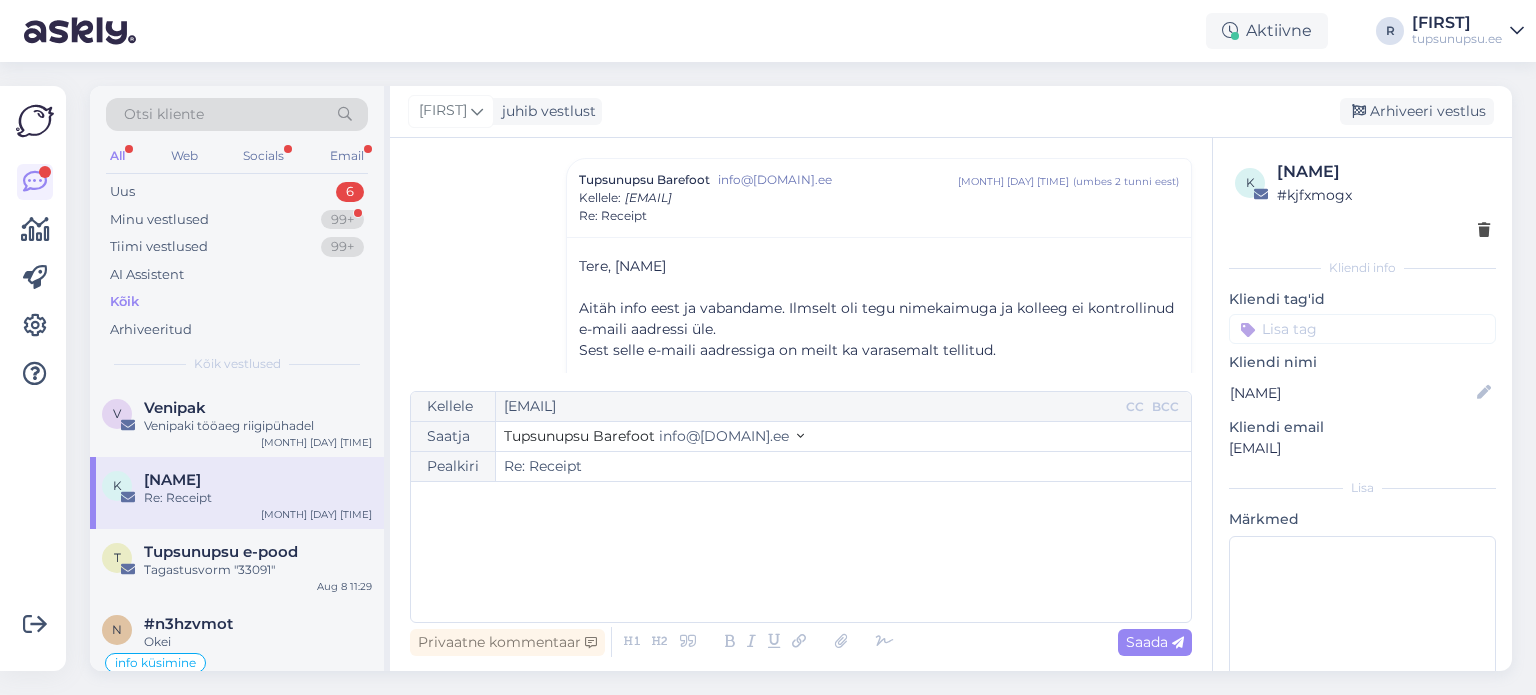 click on "﻿" at bounding box center [801, 502] 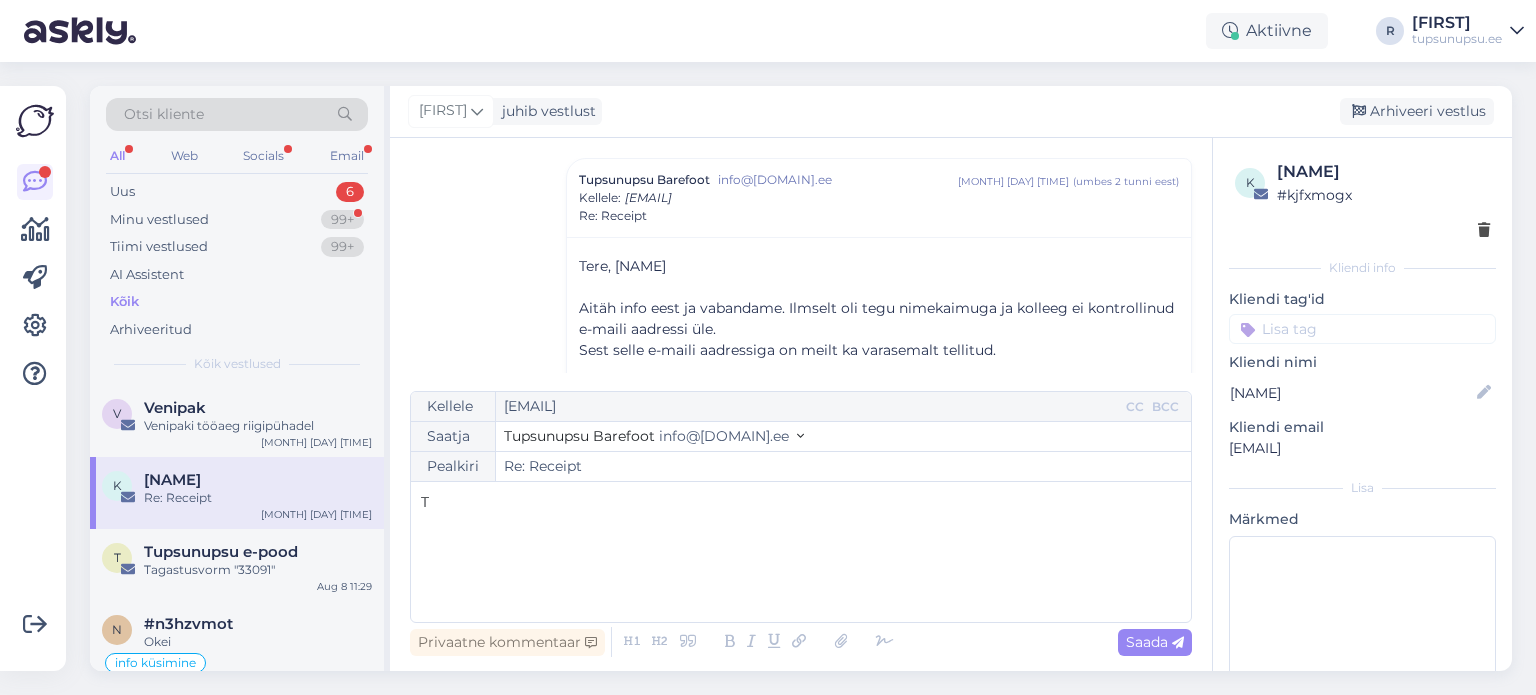 type 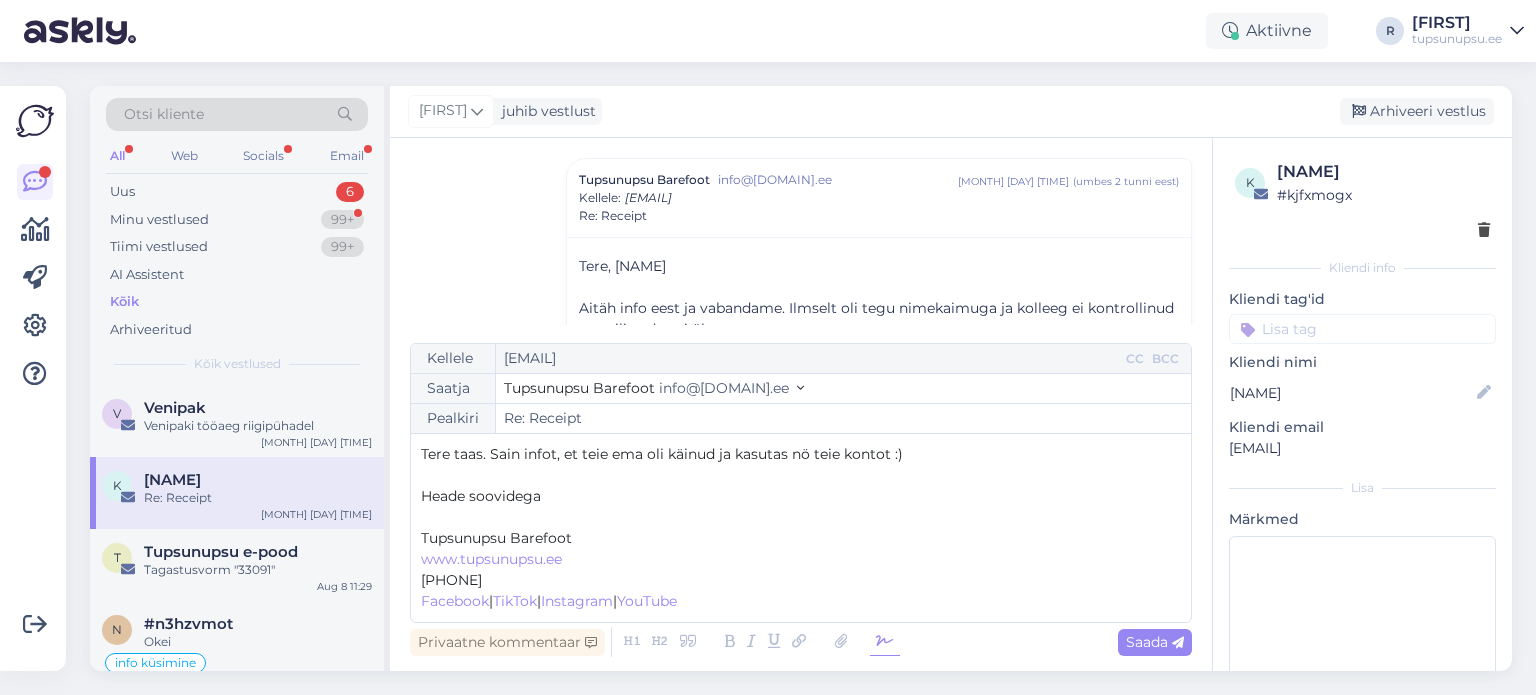 click at bounding box center [885, 642] 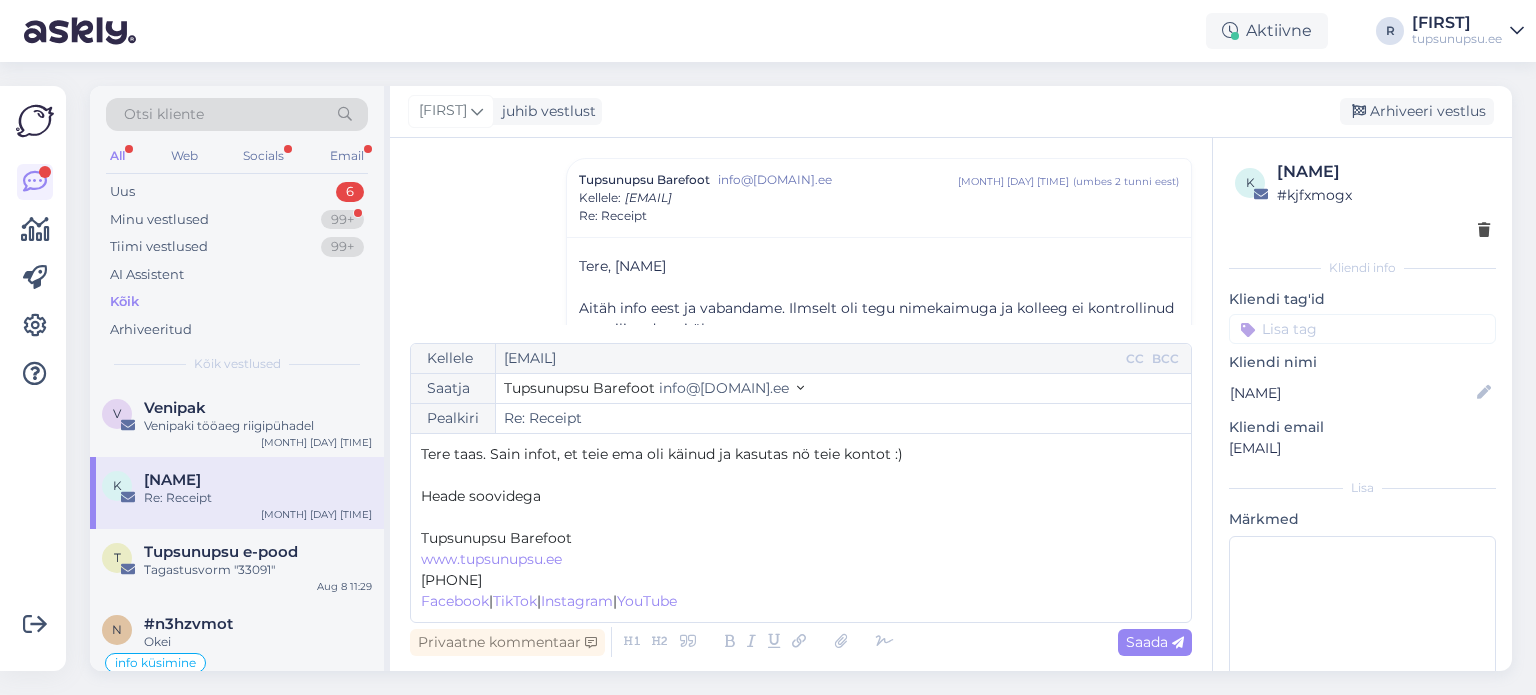 click on "﻿" at bounding box center [801, 517] 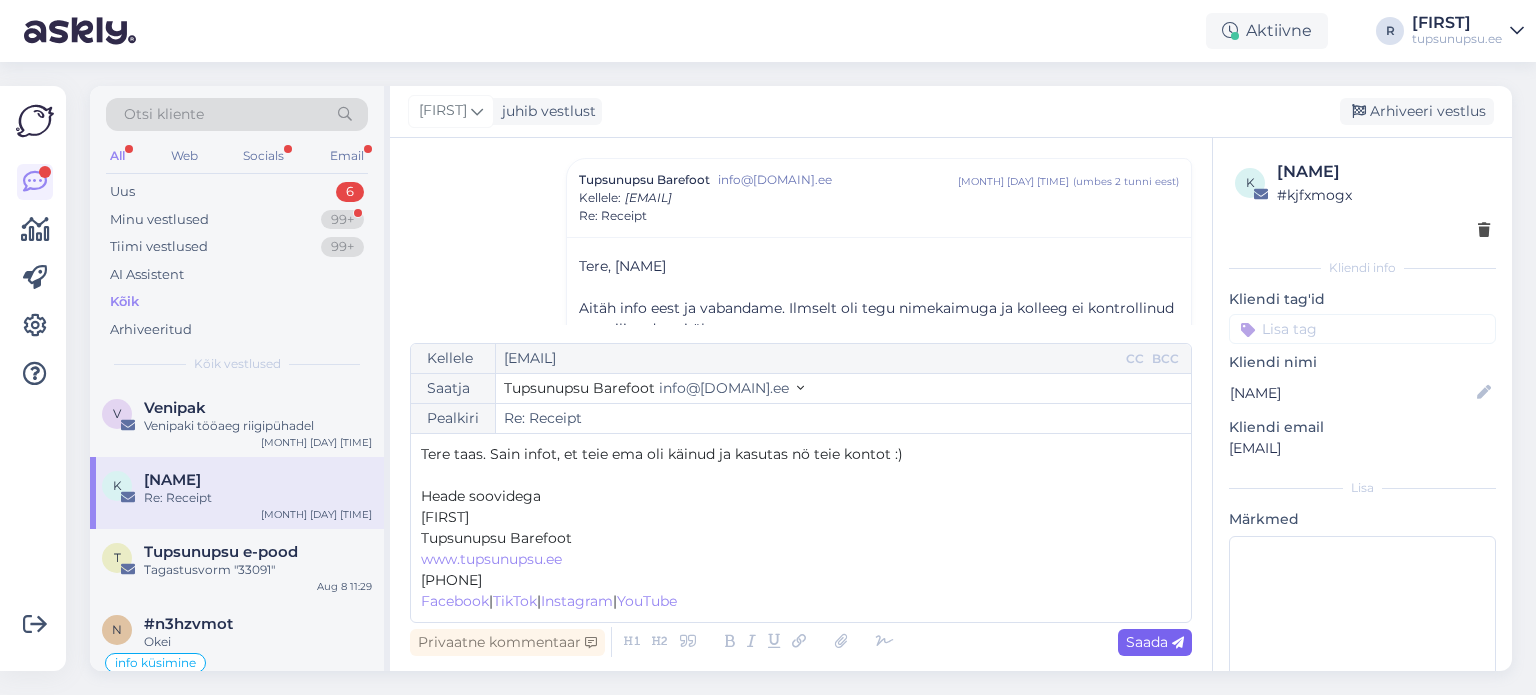 click on "Saada" at bounding box center [1155, 642] 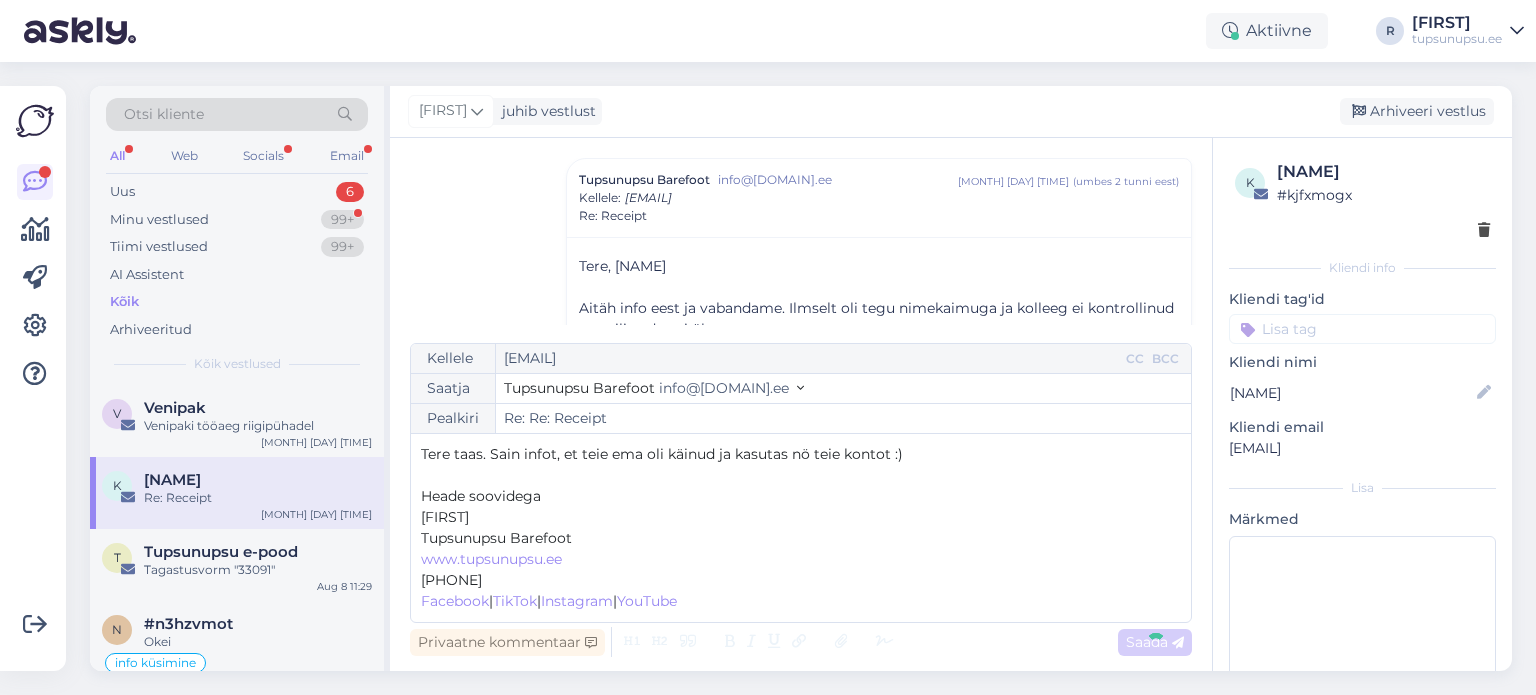 type on "Re: Receipt" 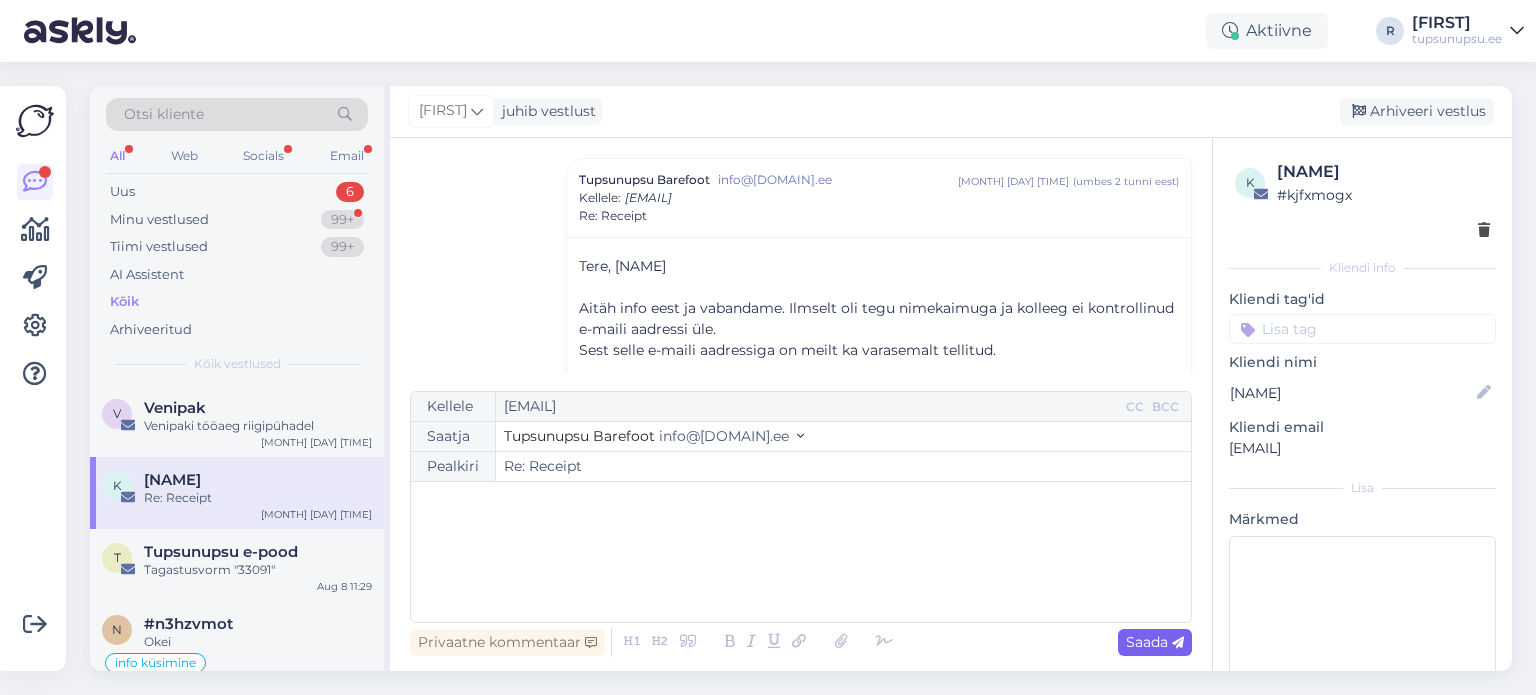 scroll, scrollTop: 474, scrollLeft: 0, axis: vertical 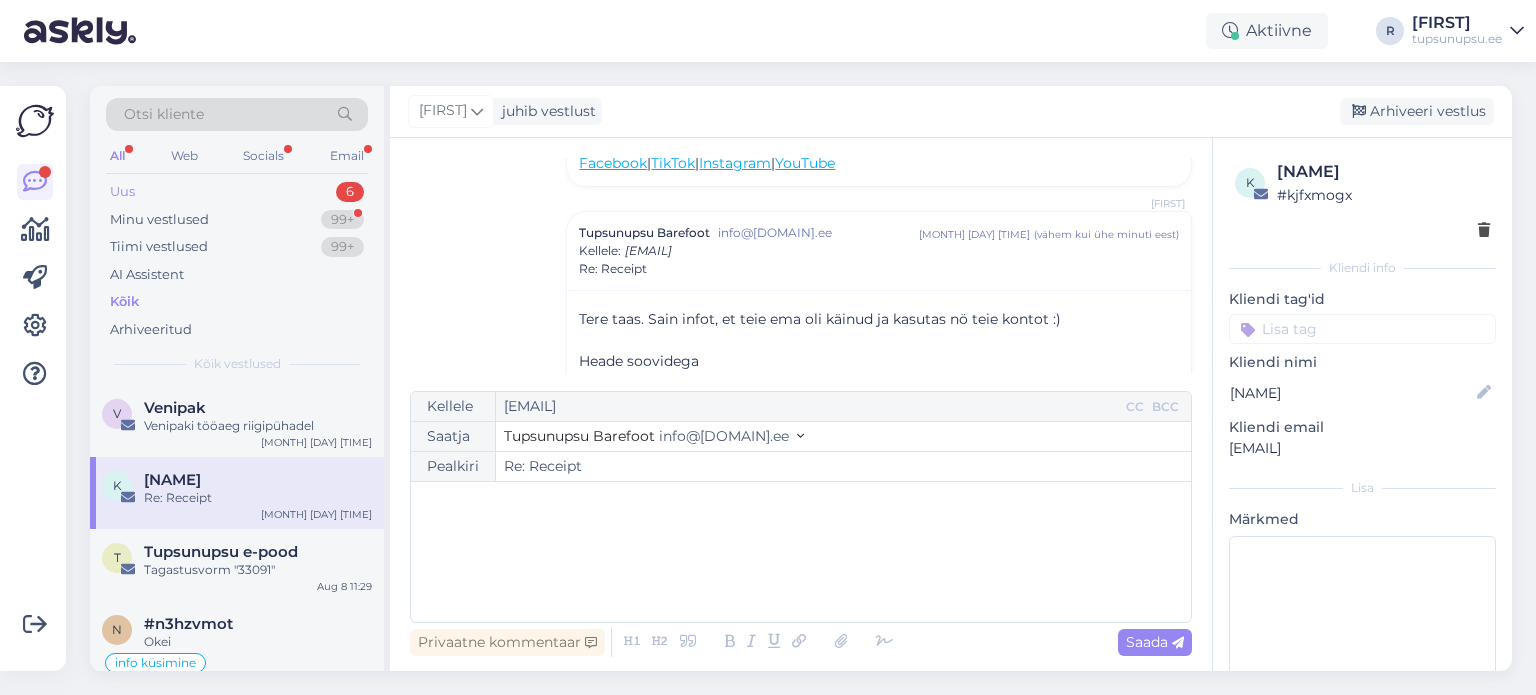 click on "Uus 6" at bounding box center [237, 192] 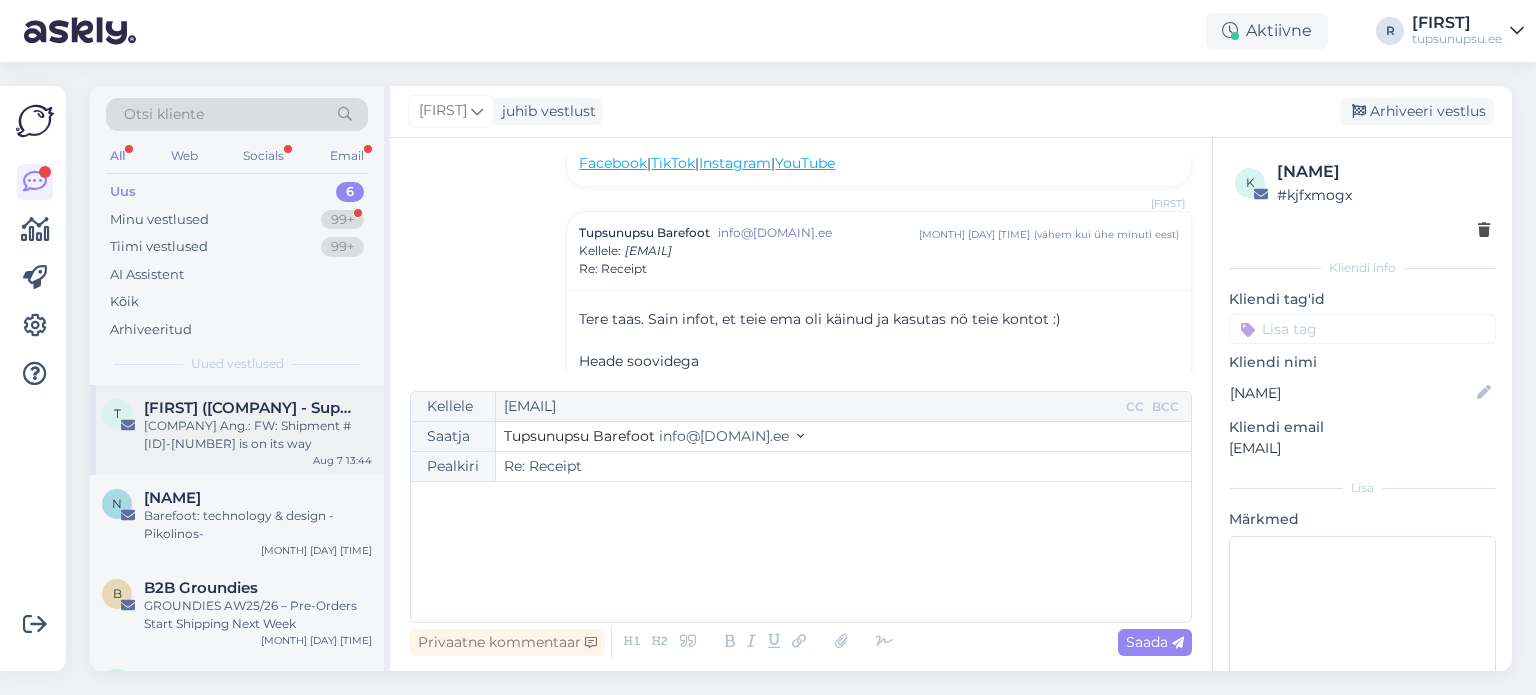click on "[COMPANY] Ang.: FW: Shipment #[ID]-[NUMBER] is on its way" at bounding box center (258, 435) 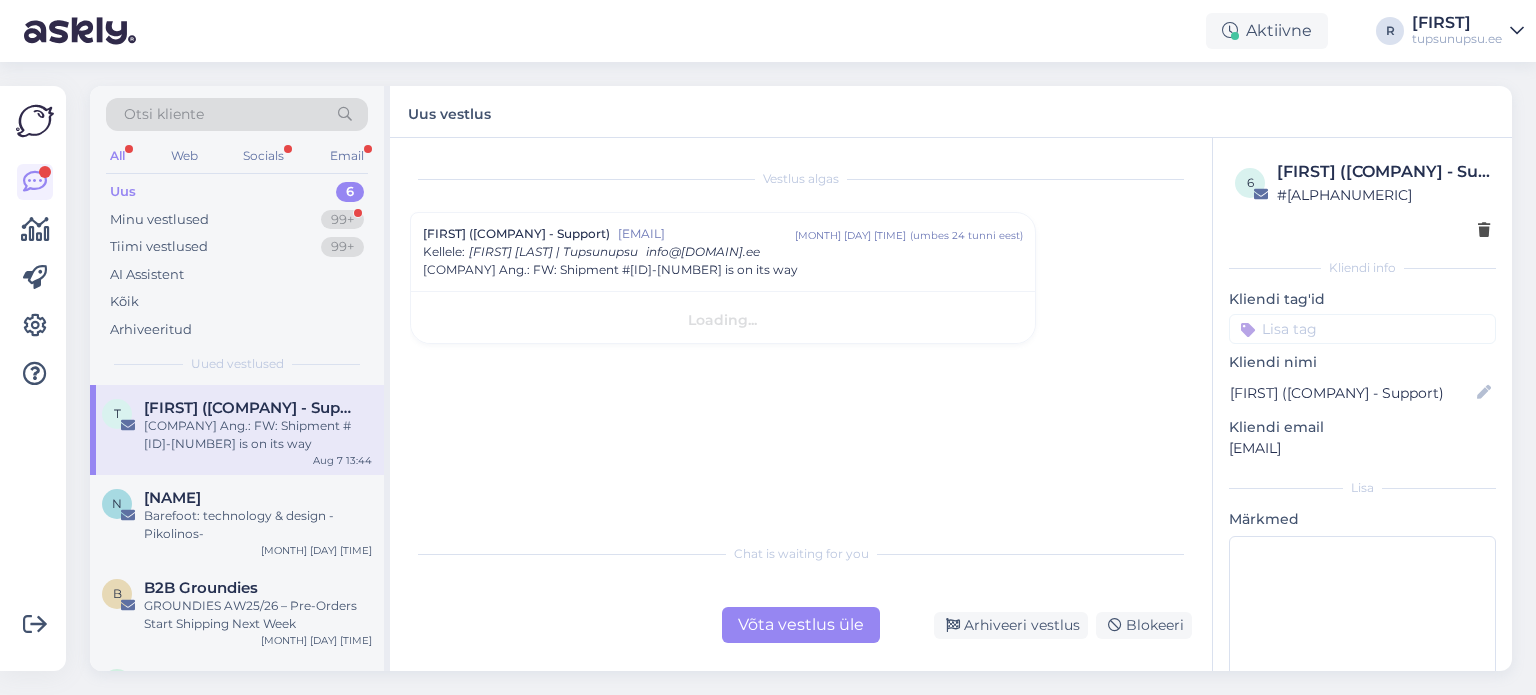 scroll, scrollTop: 0, scrollLeft: 0, axis: both 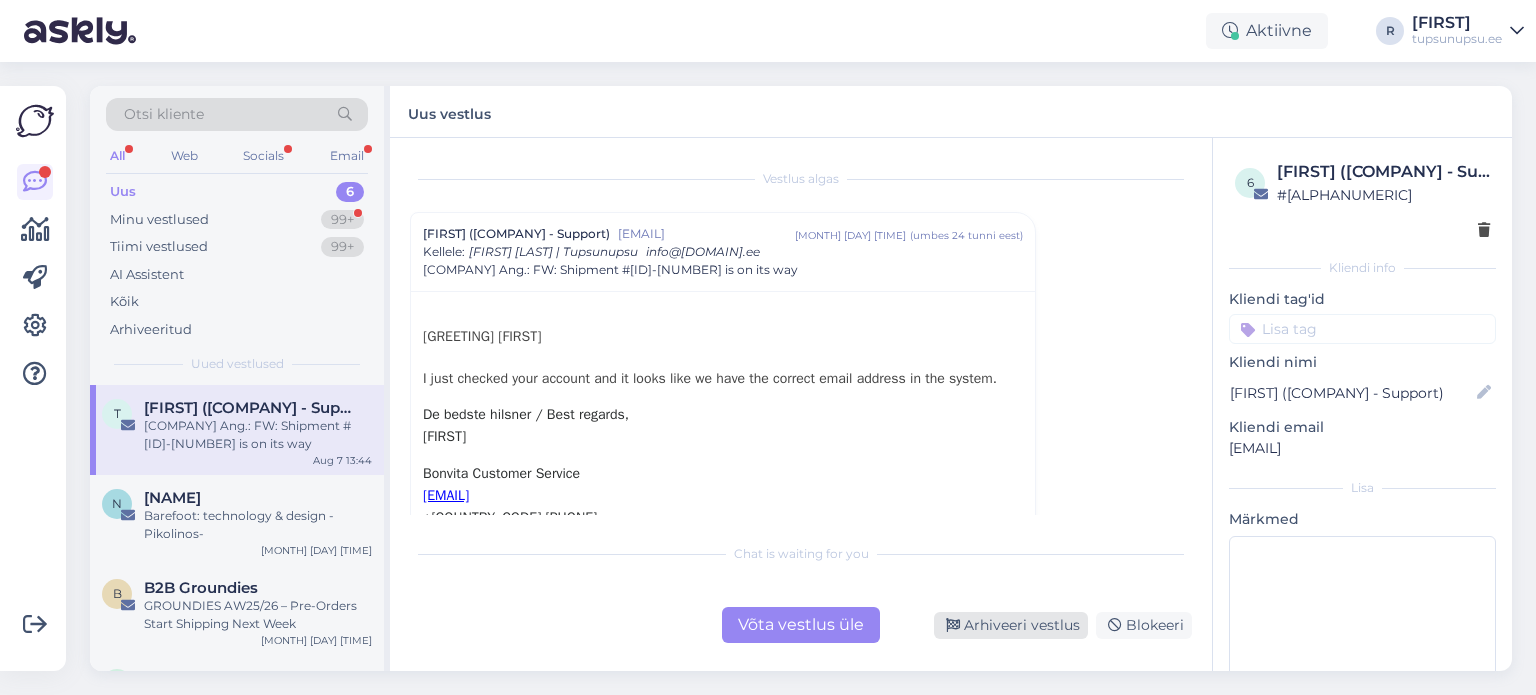 click on "Arhiveeri vestlus" at bounding box center [1011, 625] 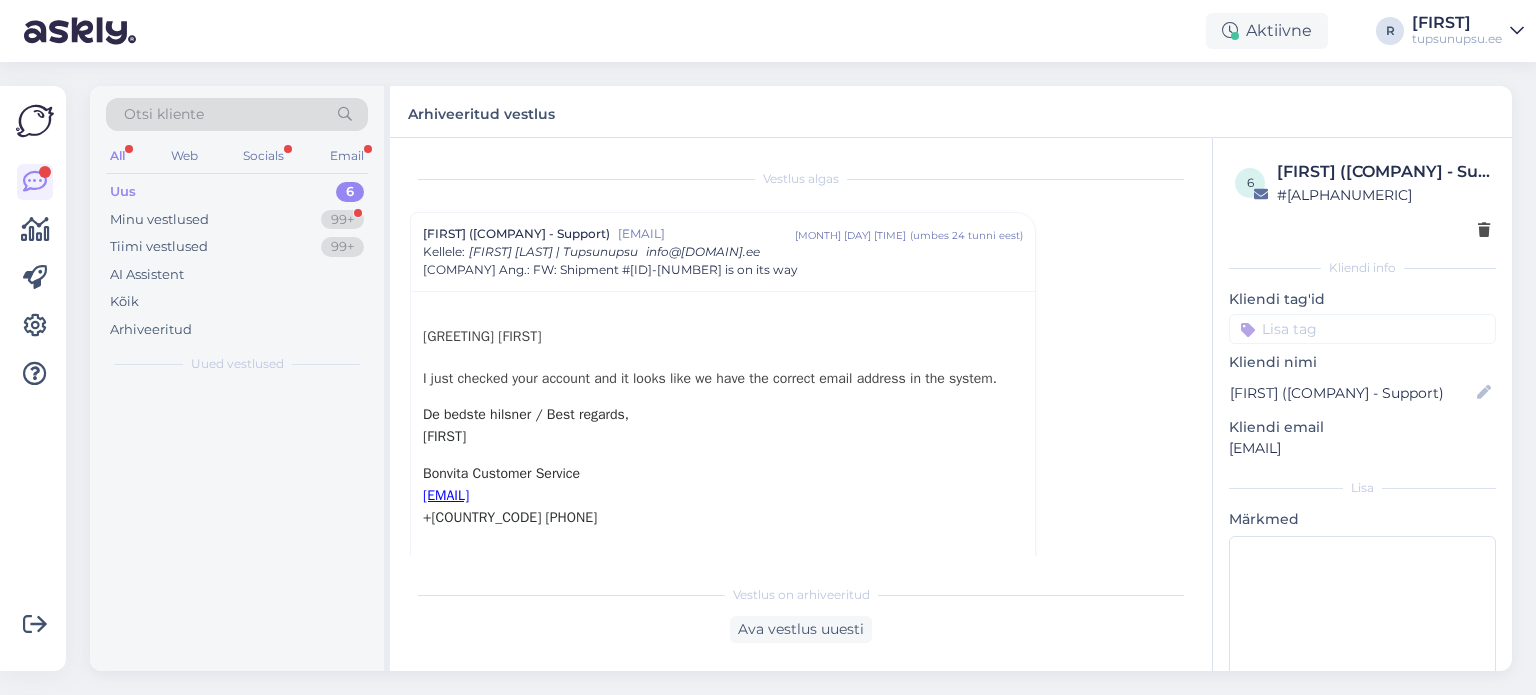 scroll, scrollTop: 54, scrollLeft: 0, axis: vertical 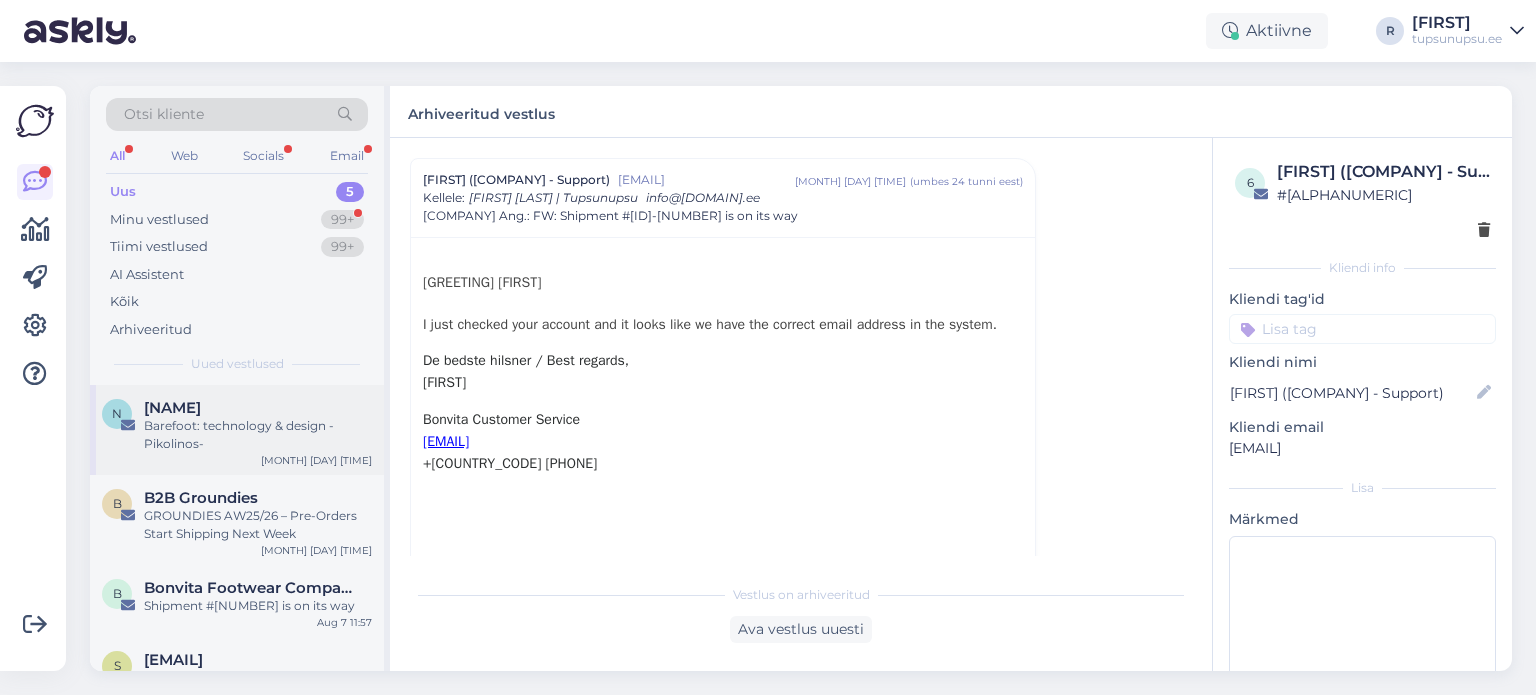 click on "Barefoot: technology & design -Pikolinos-" at bounding box center (258, 435) 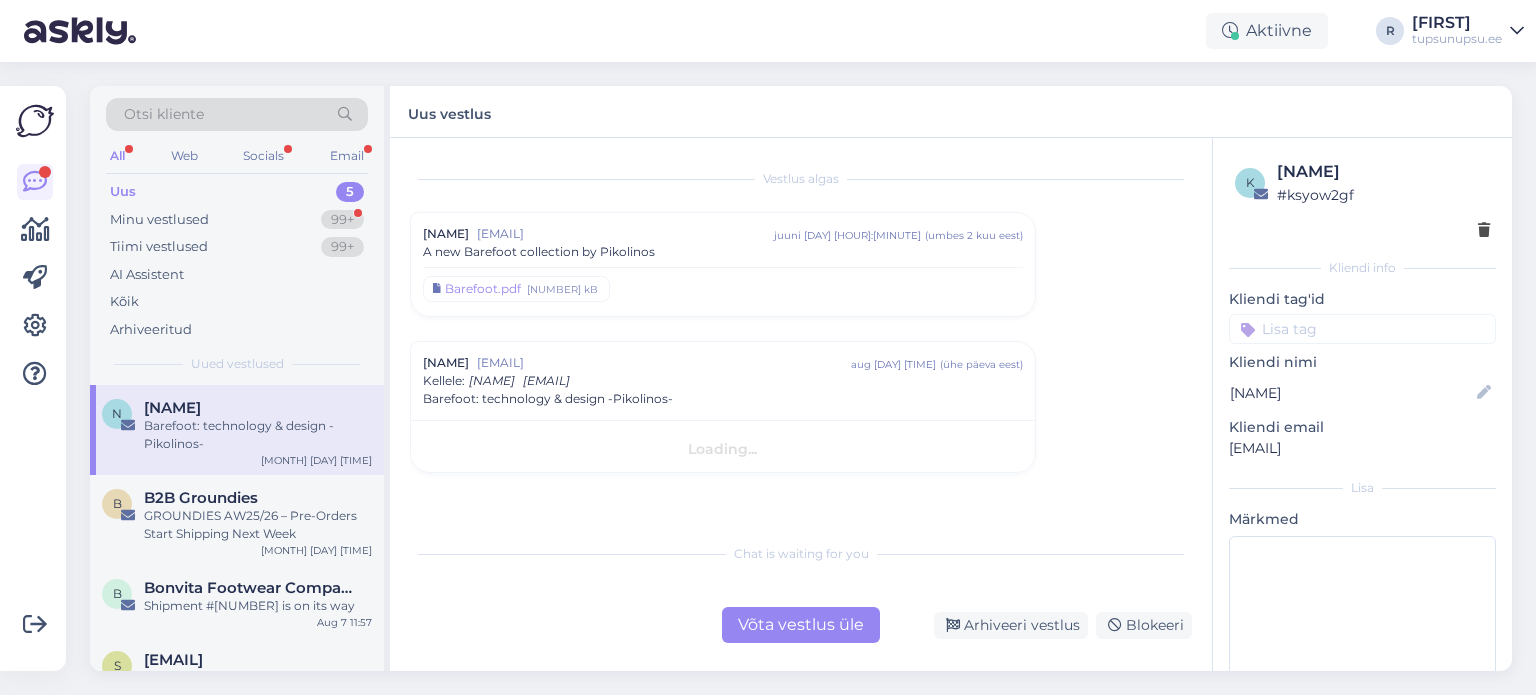 scroll, scrollTop: 0, scrollLeft: 0, axis: both 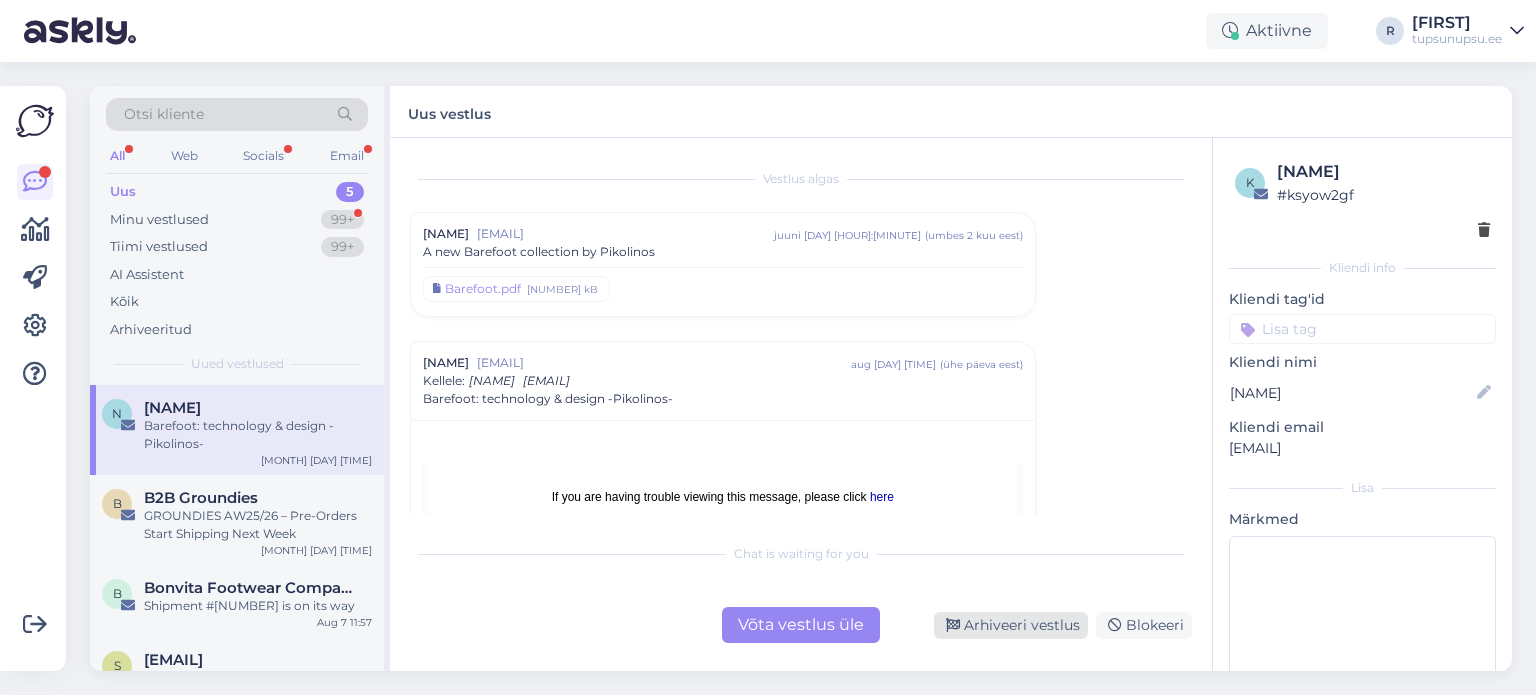 click on "Arhiveeri vestlus" at bounding box center (1011, 625) 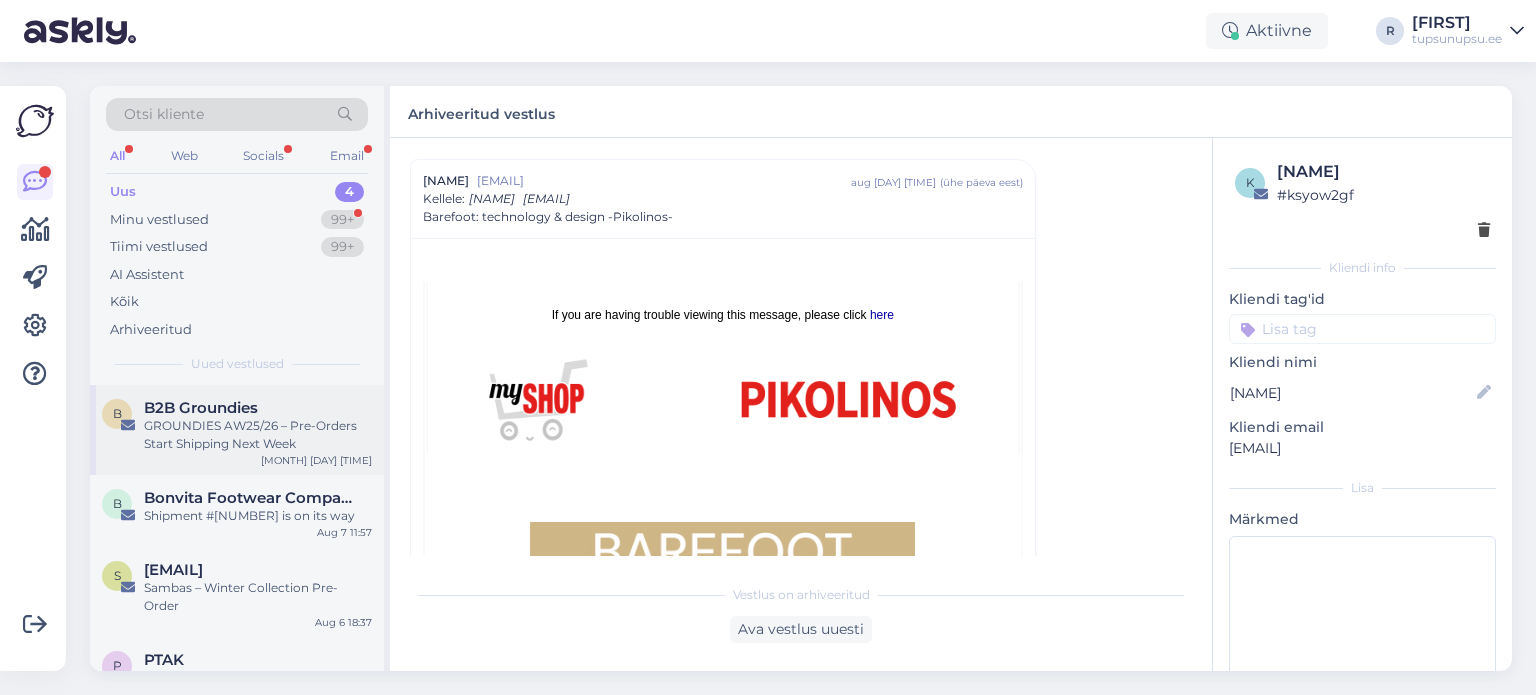 click on "GROUNDIES AW25/26 – Pre-Orders Start Shipping Next Week" at bounding box center (258, 435) 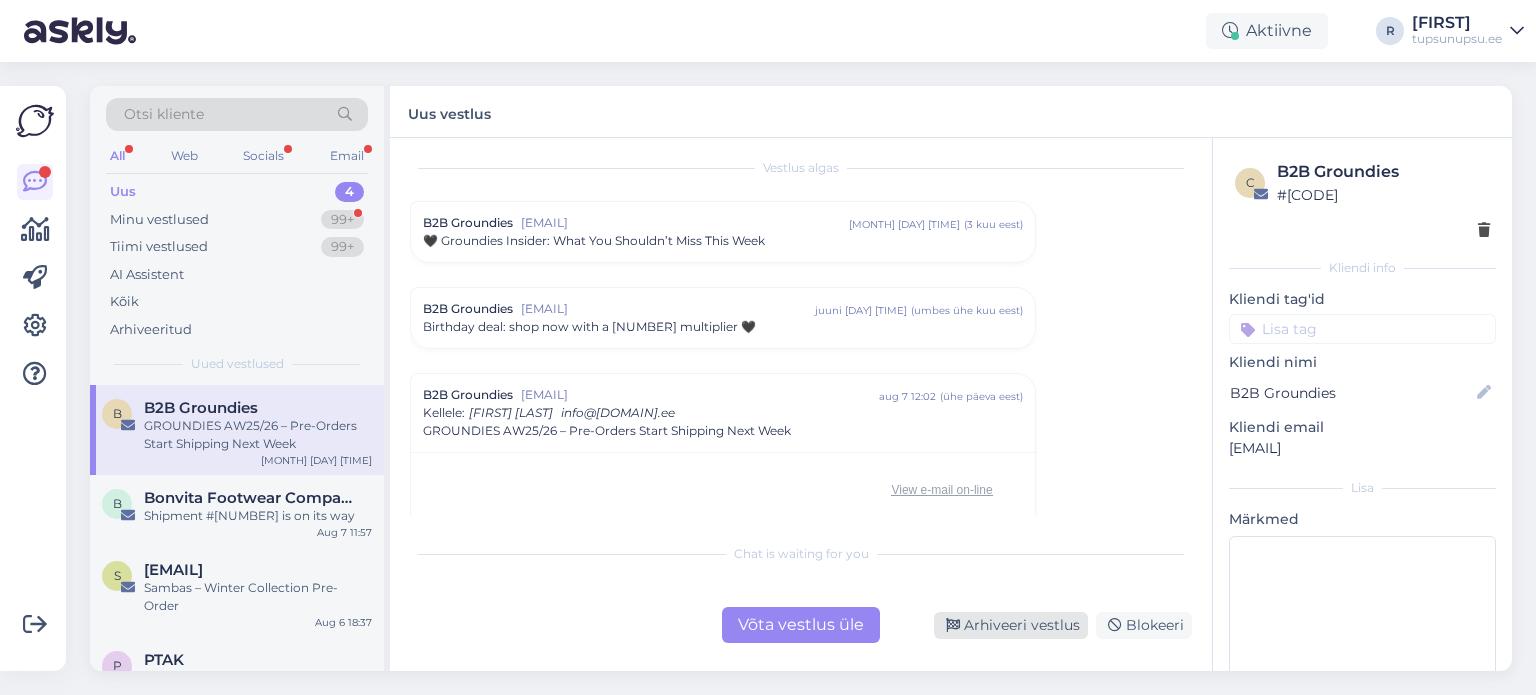 click on "Arhiveeri vestlus" at bounding box center [1011, 625] 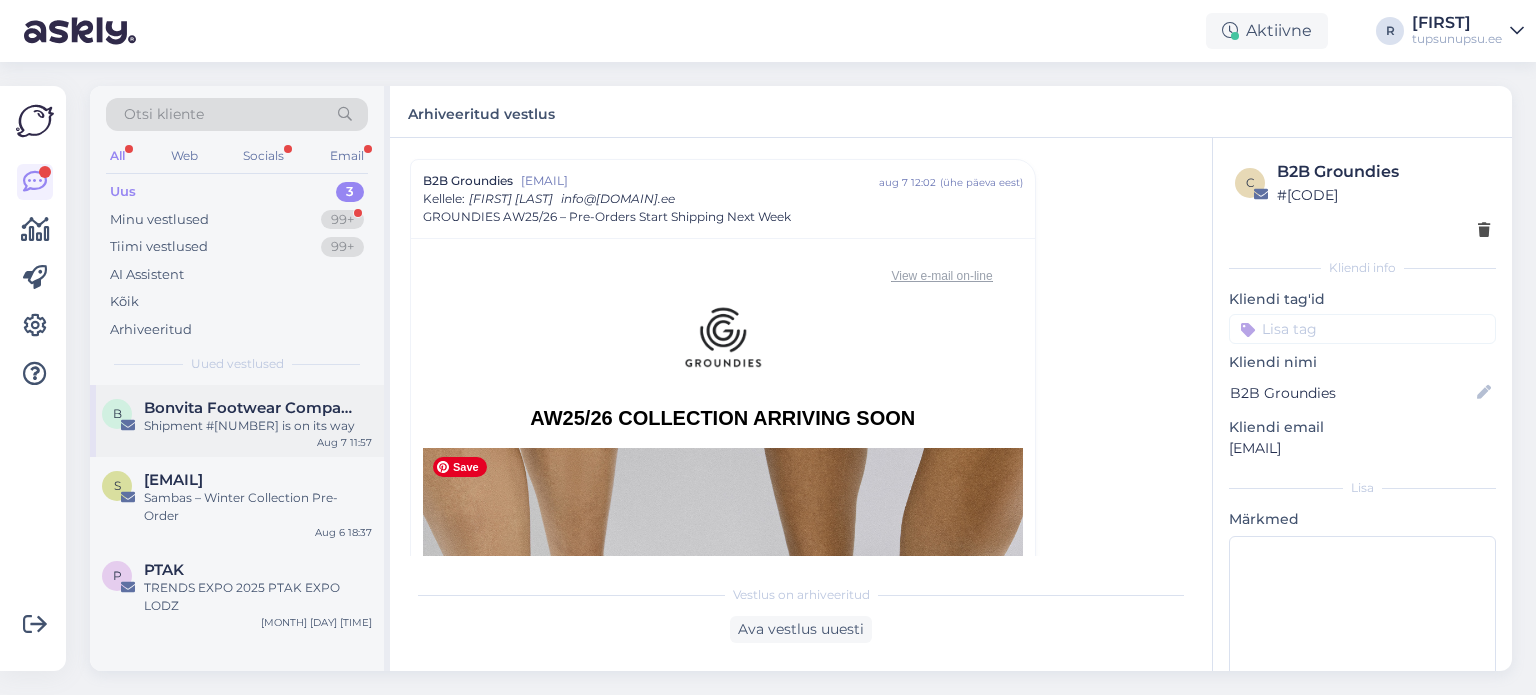 click on "Shipment #[NUMBER] is on its way" at bounding box center (258, 426) 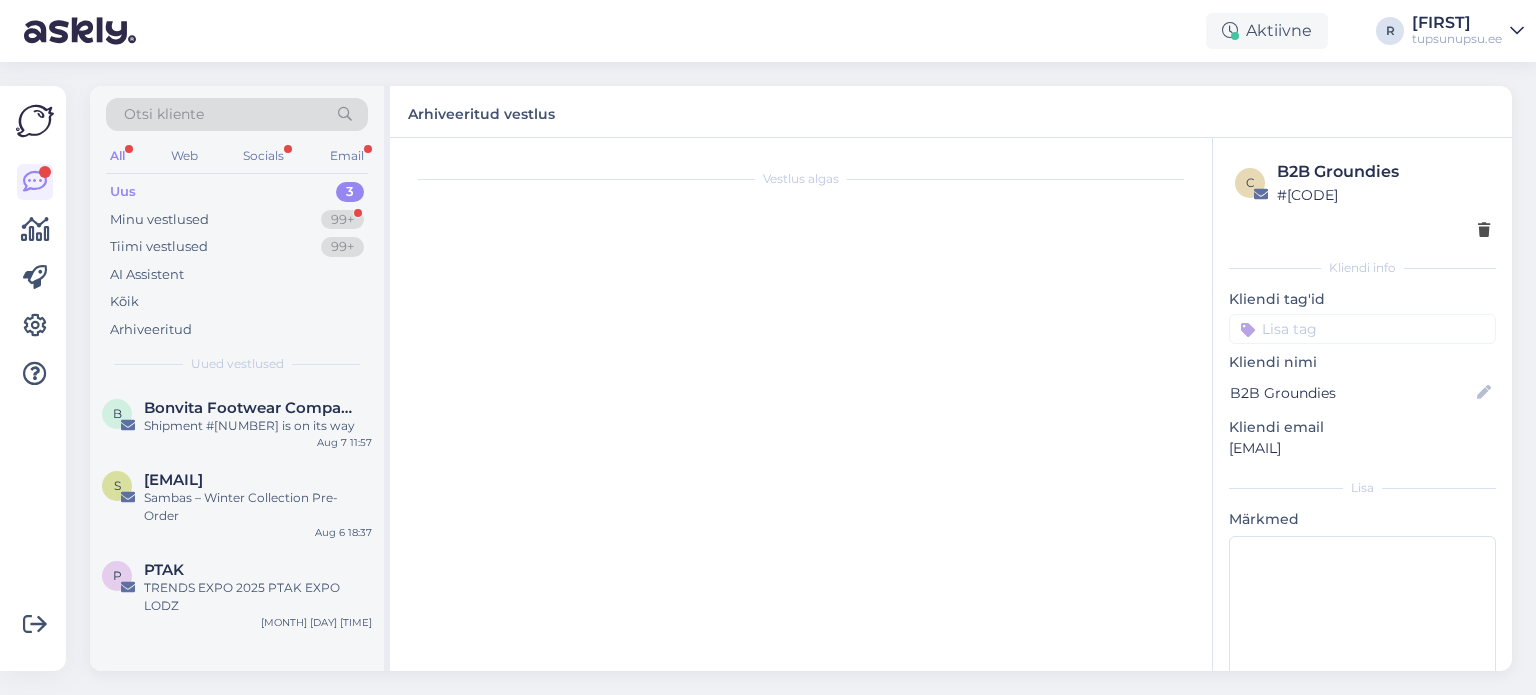 scroll, scrollTop: 144, scrollLeft: 0, axis: vertical 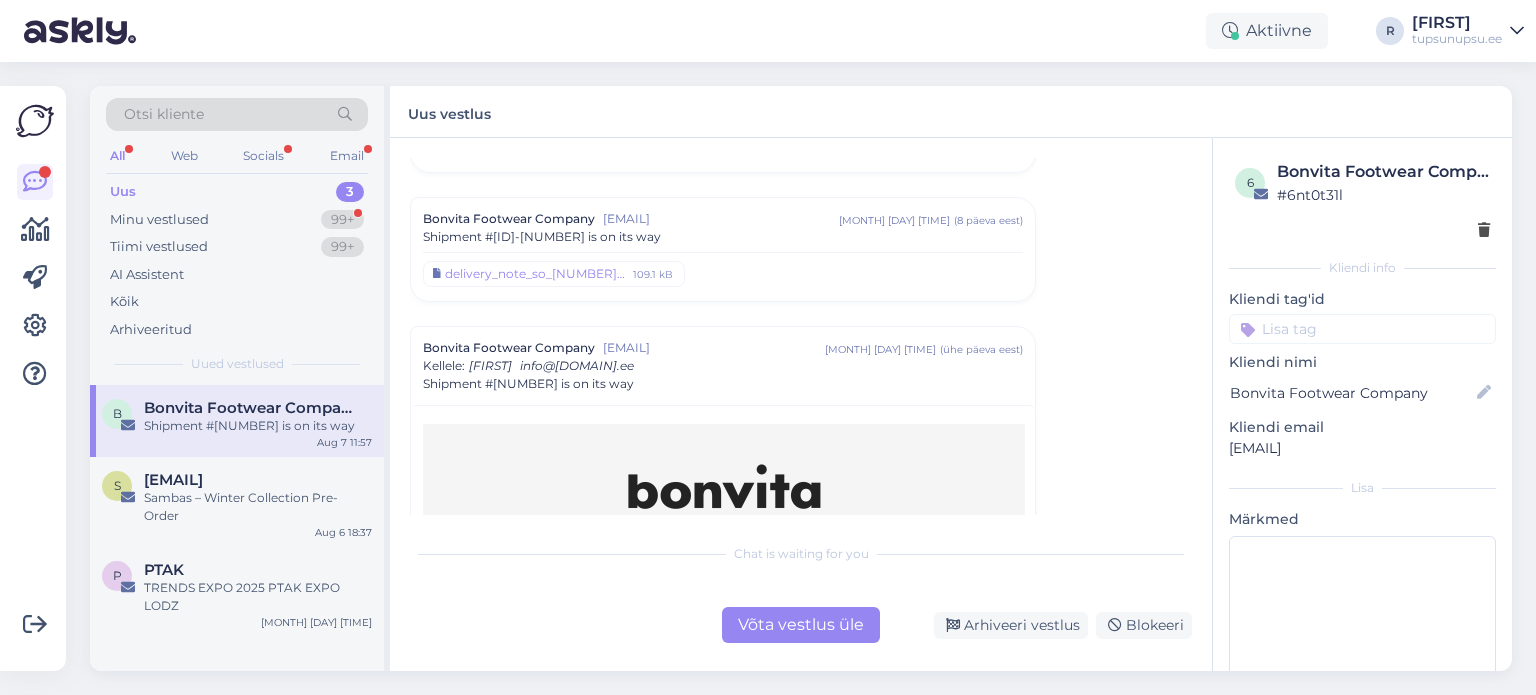 click on "Võta vestlus üle Arhiveeri vestlus Blokeeri" at bounding box center [801, 625] 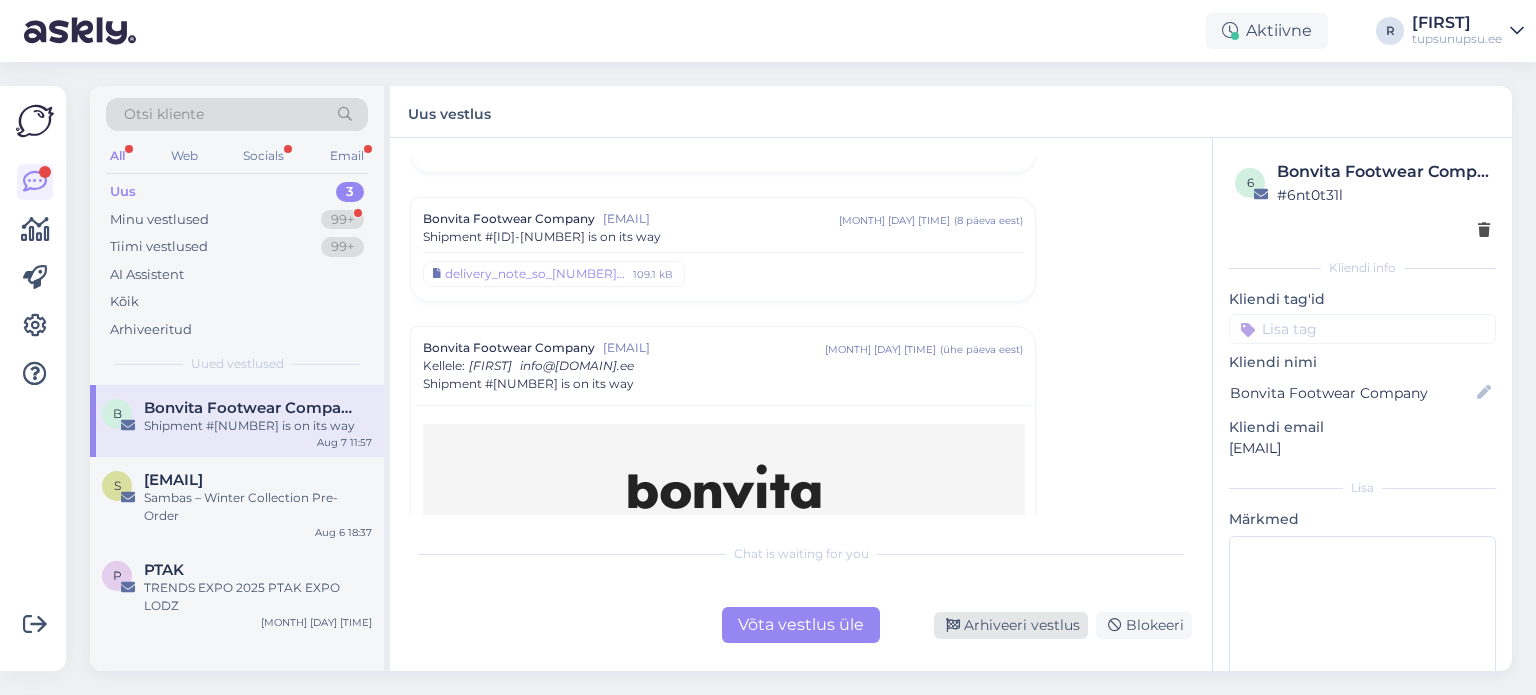 click on "Arhiveeri vestlus" at bounding box center [1011, 625] 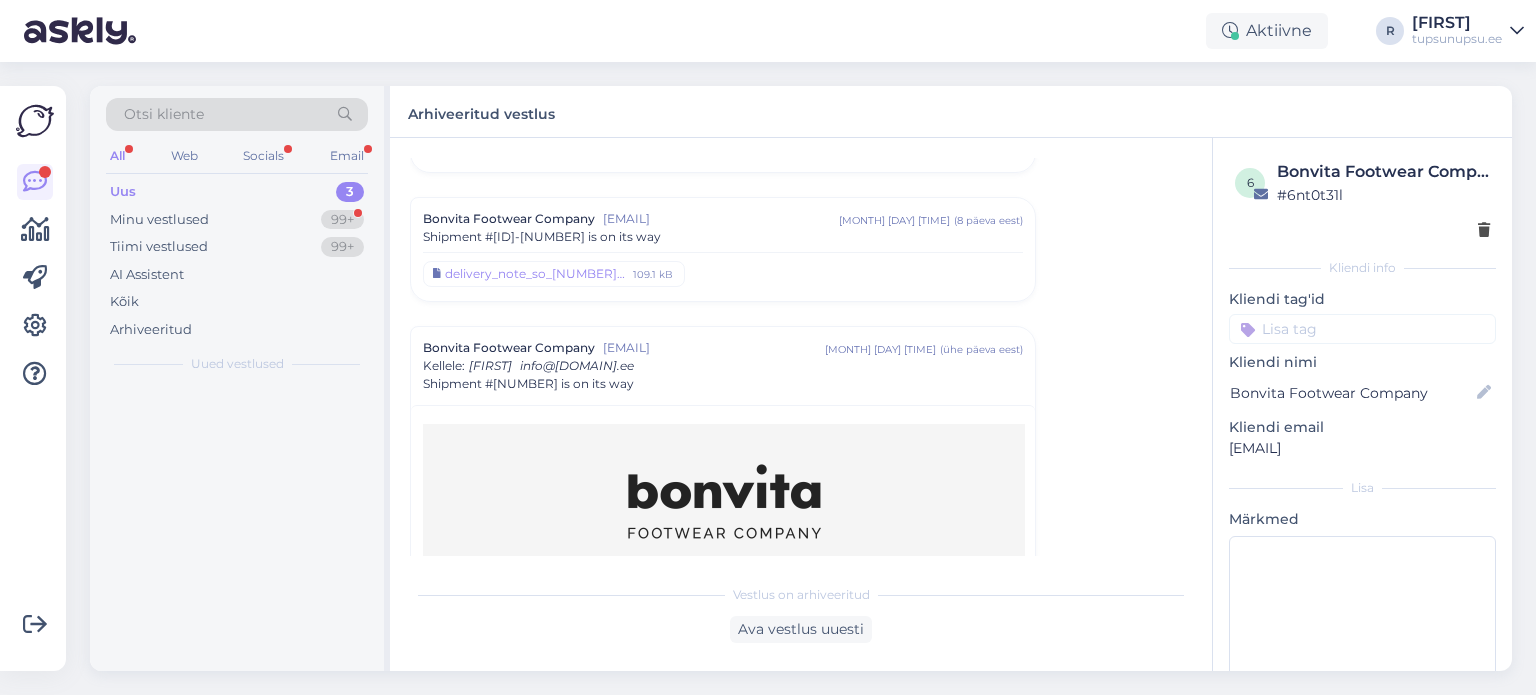 scroll, scrollTop: 310, scrollLeft: 0, axis: vertical 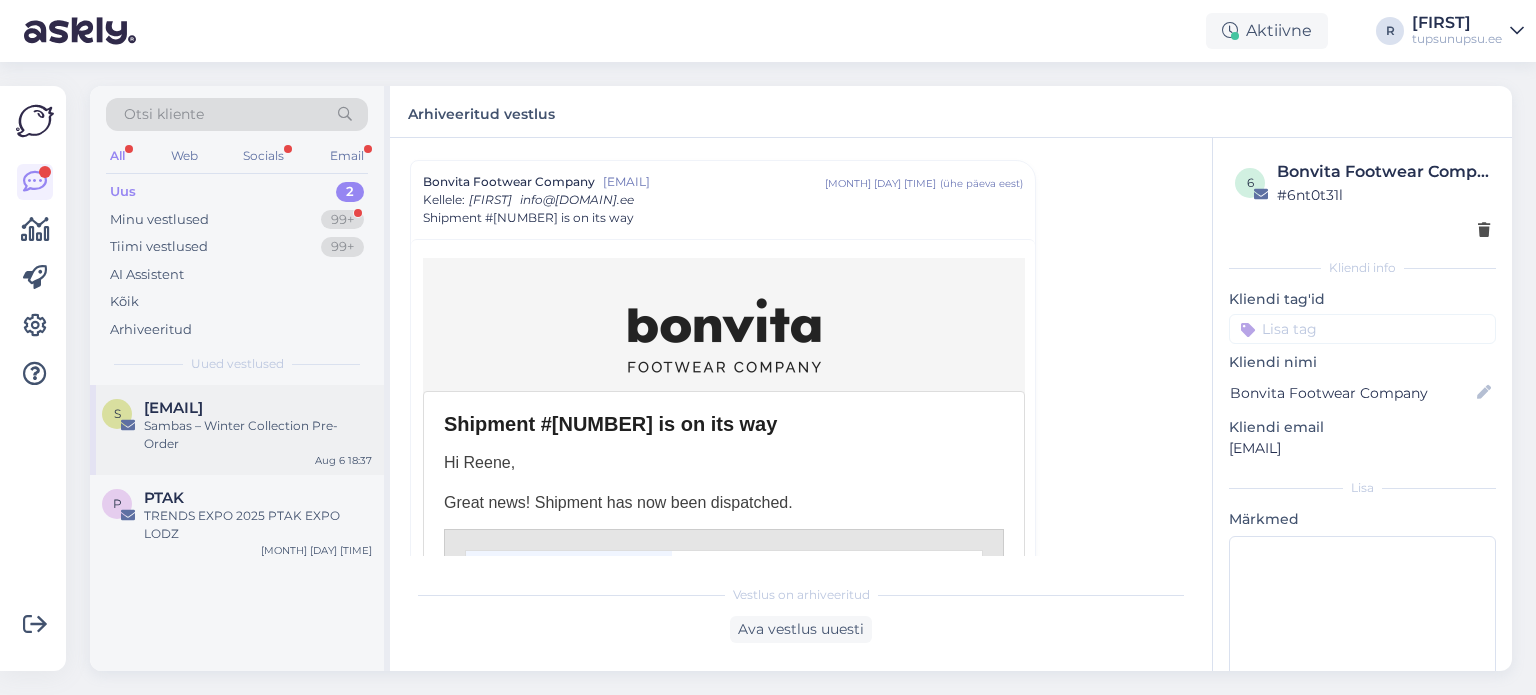 click on "Sambas – Winter Collection Pre-Order" at bounding box center [258, 435] 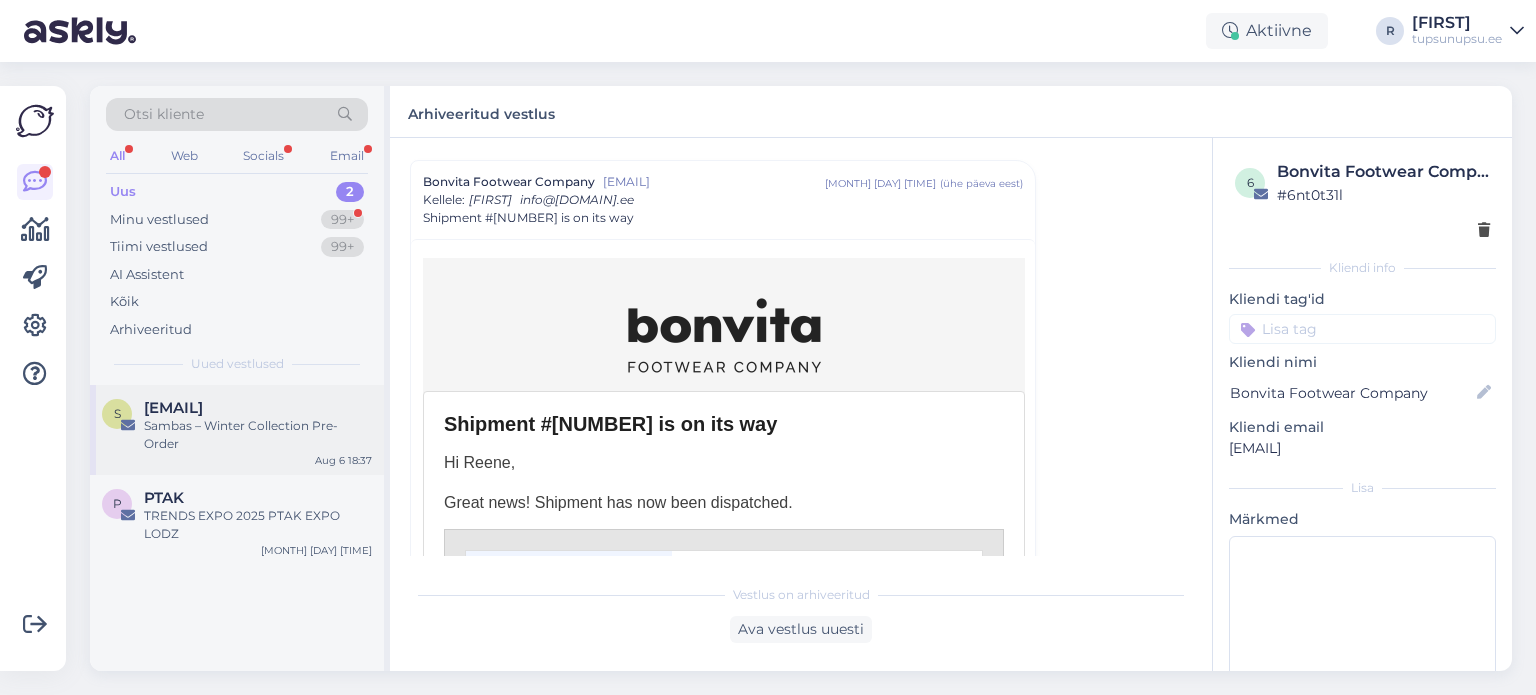 scroll, scrollTop: 0, scrollLeft: 0, axis: both 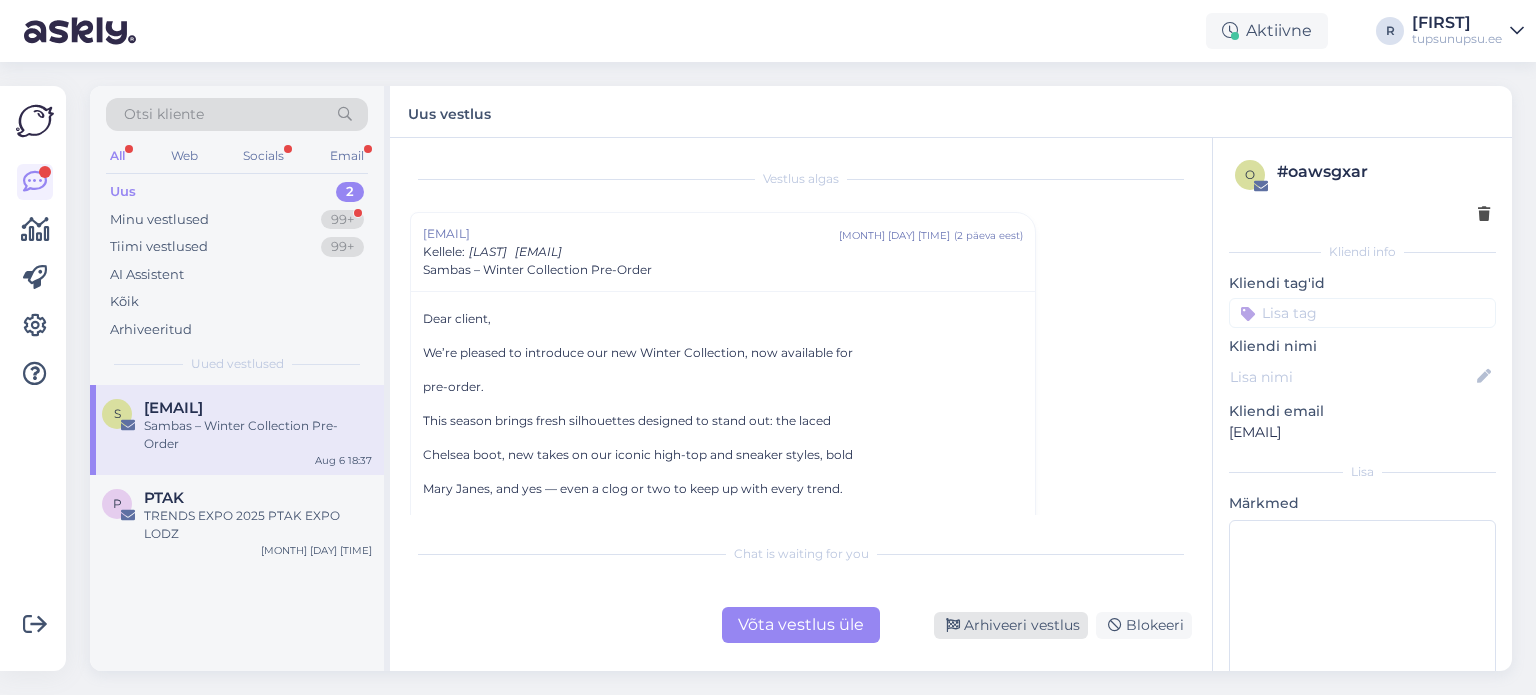 click on "Arhiveeri vestlus" at bounding box center (1011, 625) 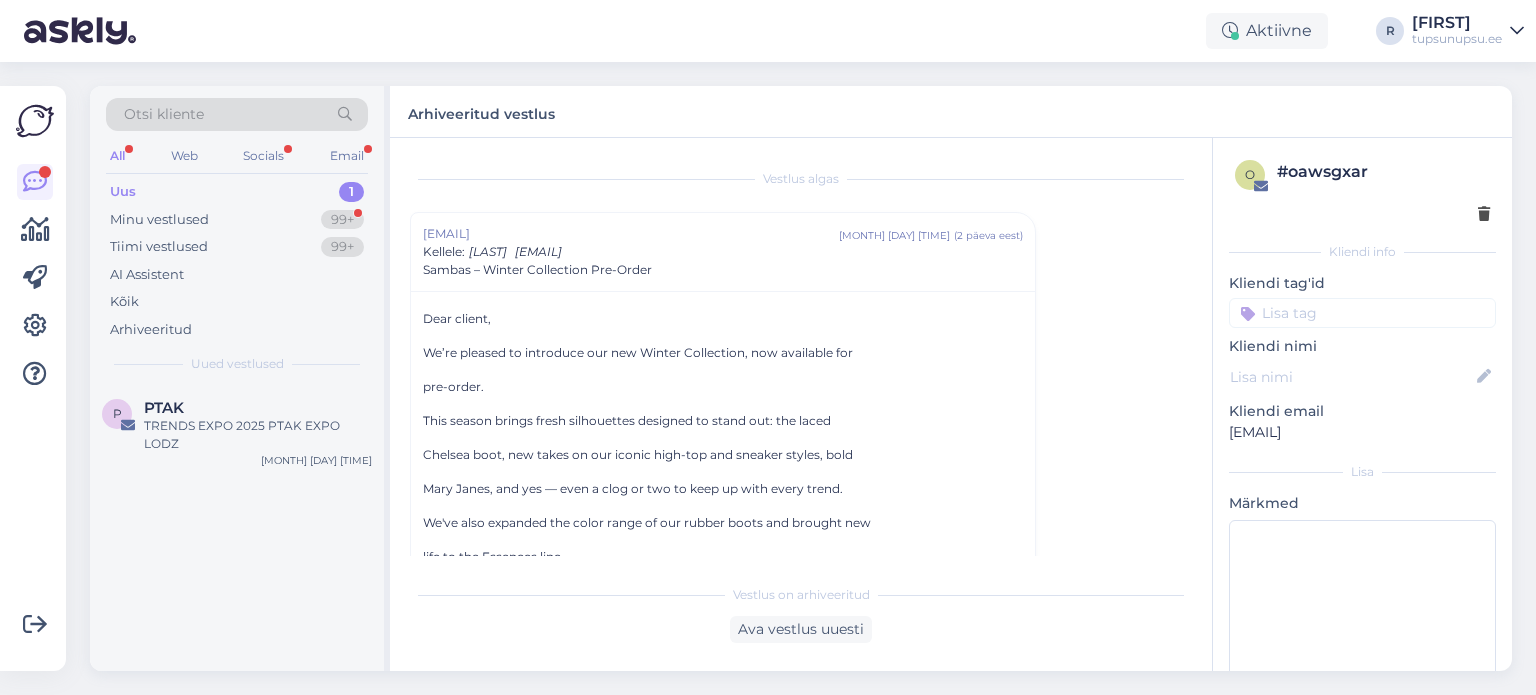 scroll, scrollTop: 54, scrollLeft: 0, axis: vertical 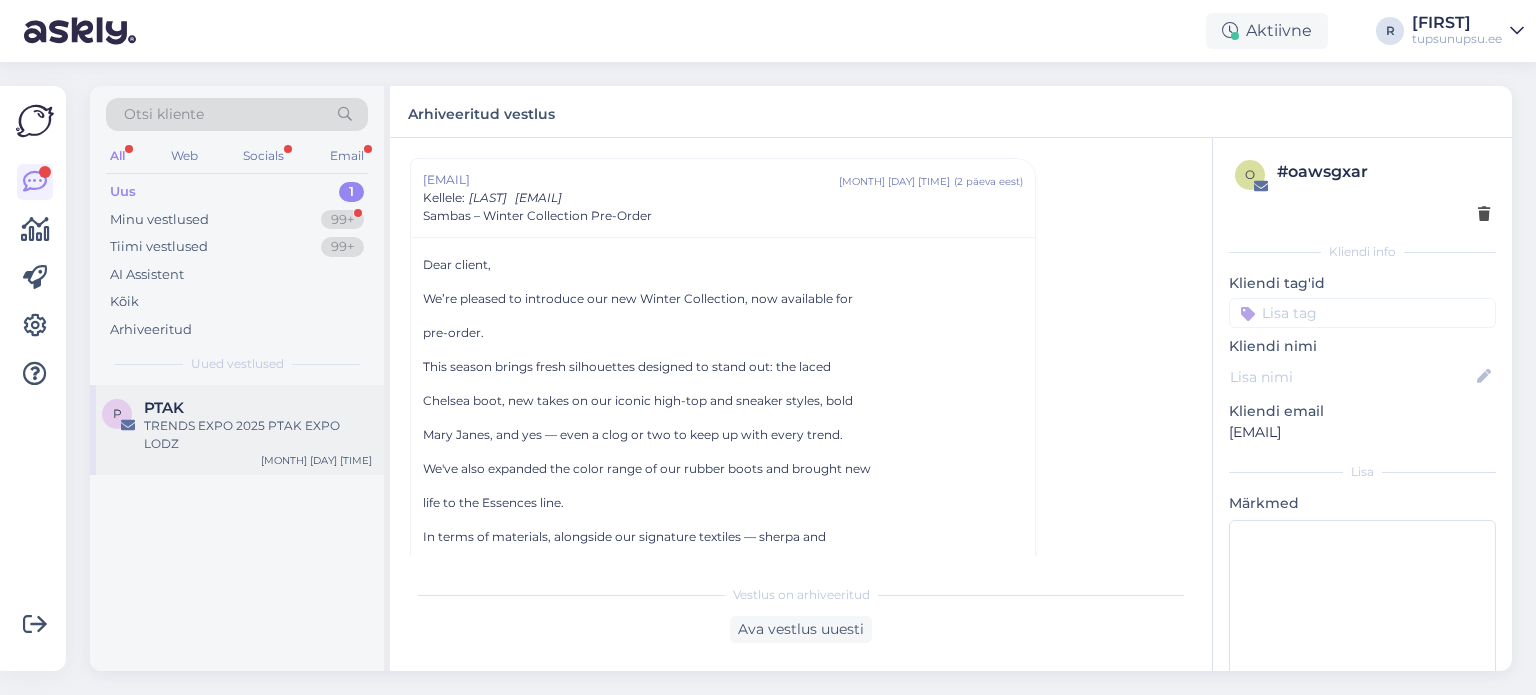 click on "PTAK" at bounding box center (164, 408) 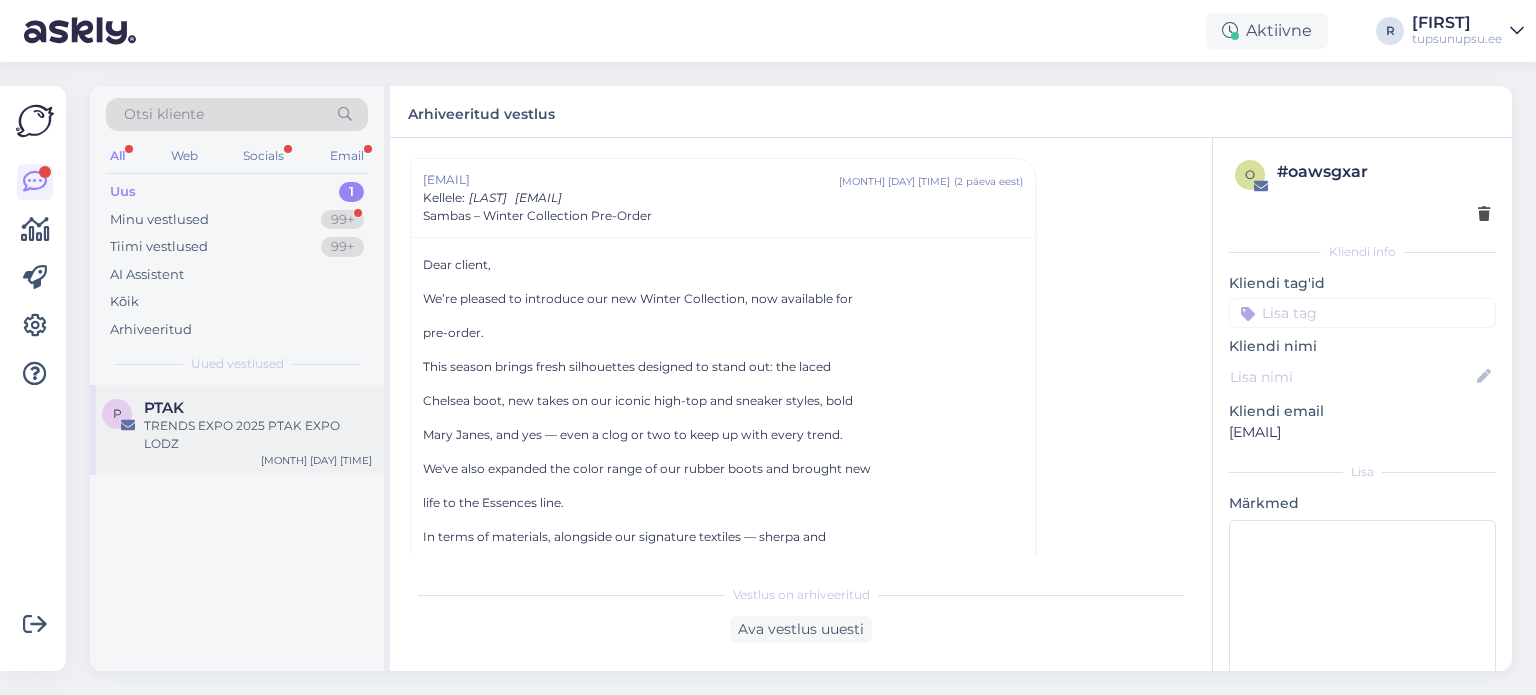 scroll, scrollTop: 0, scrollLeft: 0, axis: both 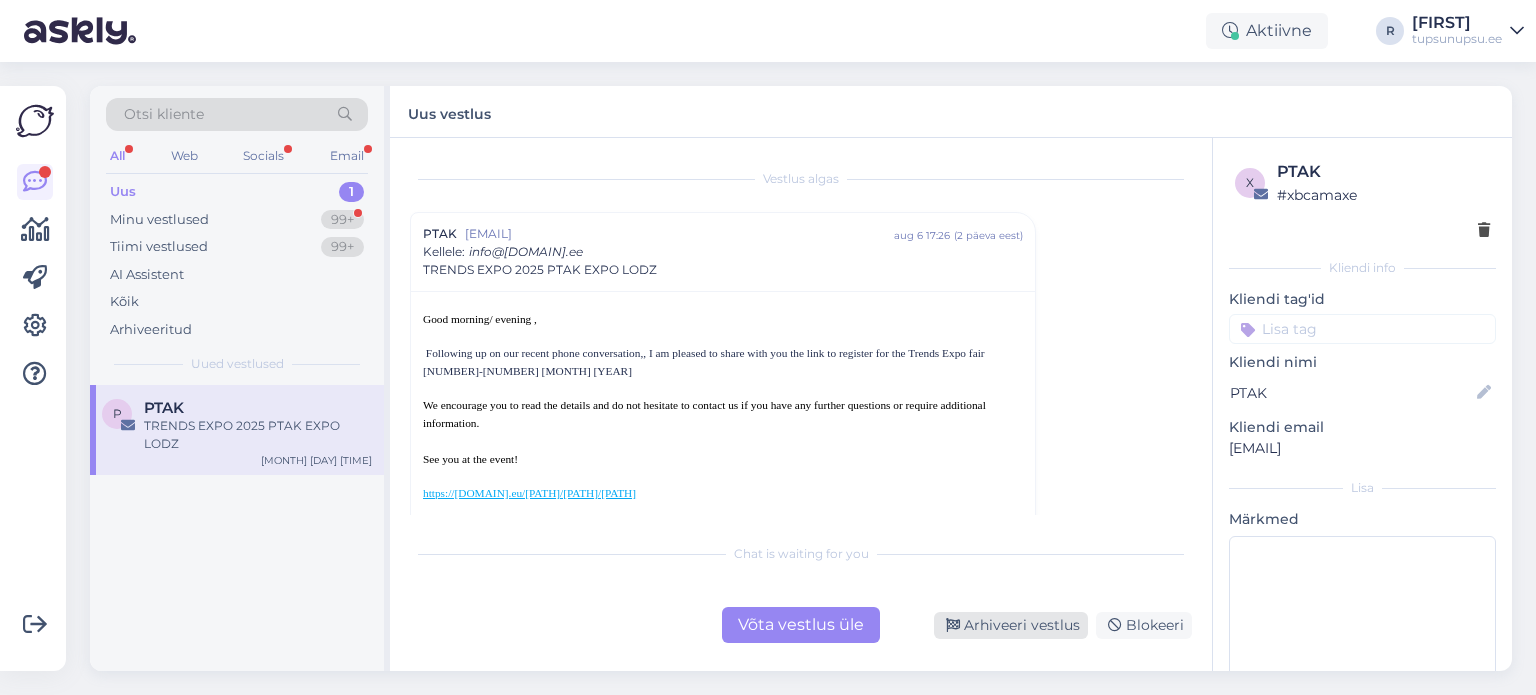 click on "Arhiveeri vestlus" at bounding box center (1011, 625) 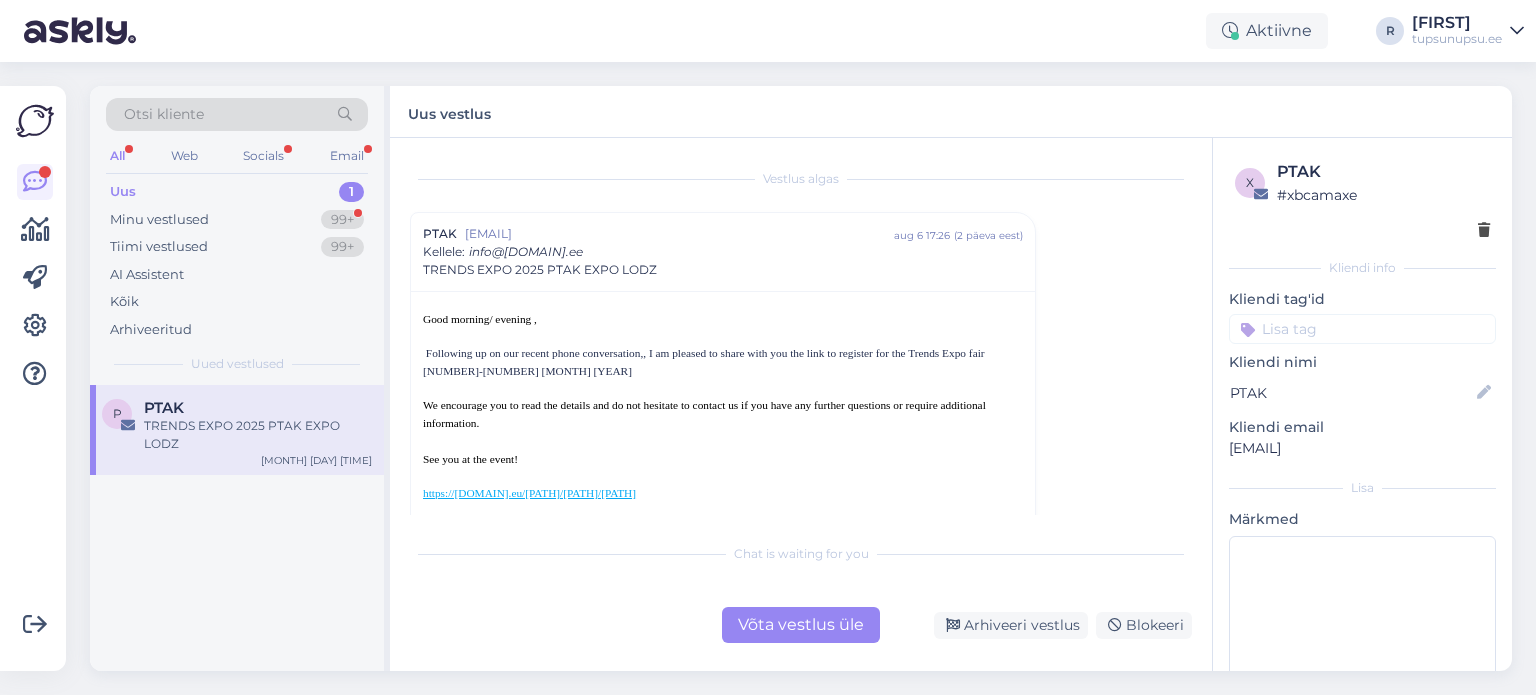 scroll, scrollTop: 54, scrollLeft: 0, axis: vertical 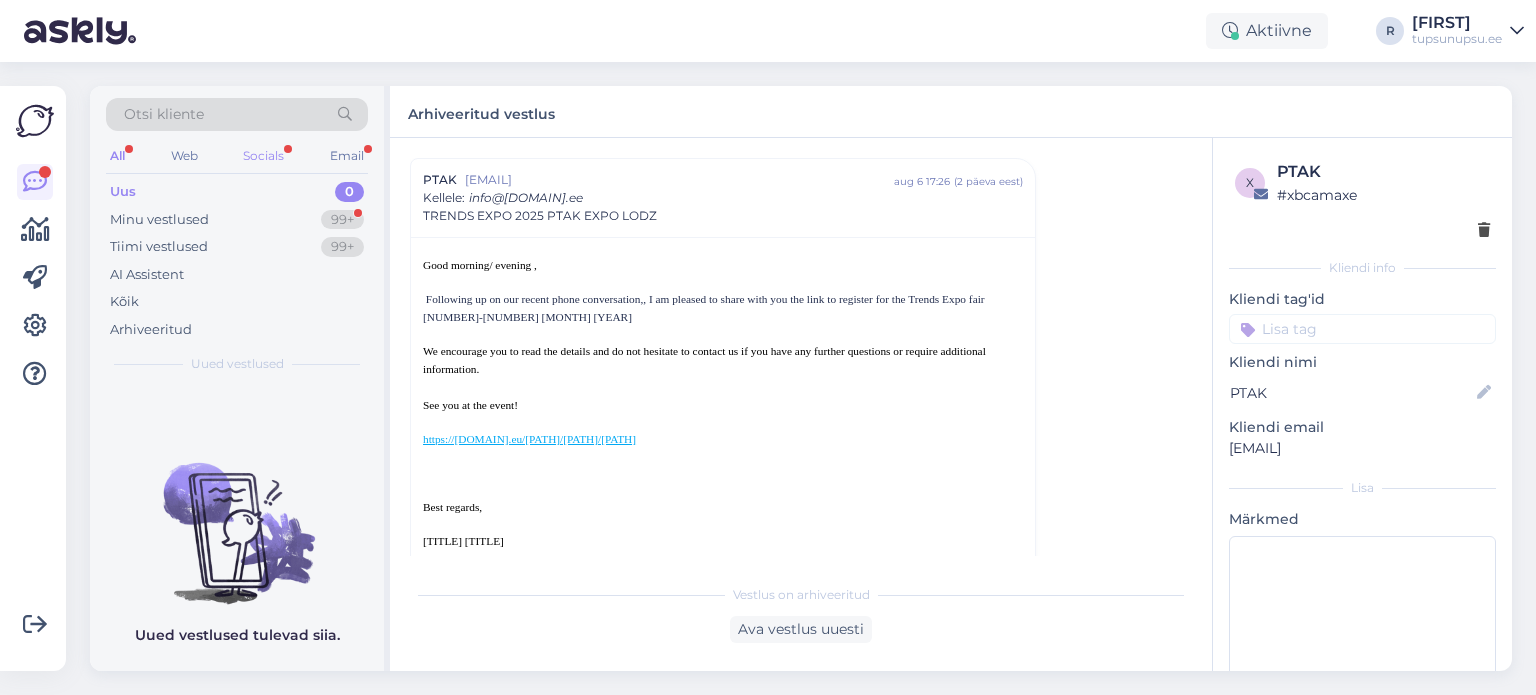 click on "Socials" at bounding box center [263, 156] 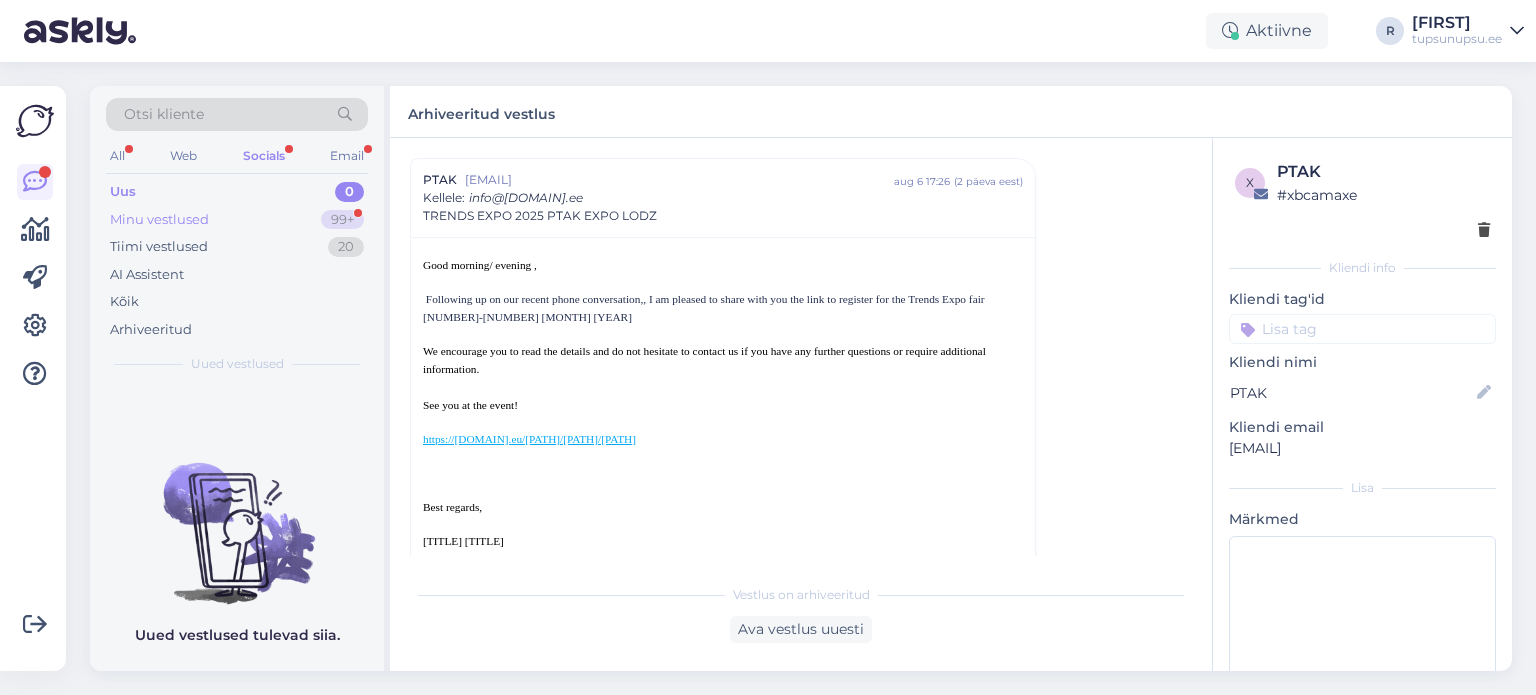click on "Minu vestlused 99+" at bounding box center [237, 220] 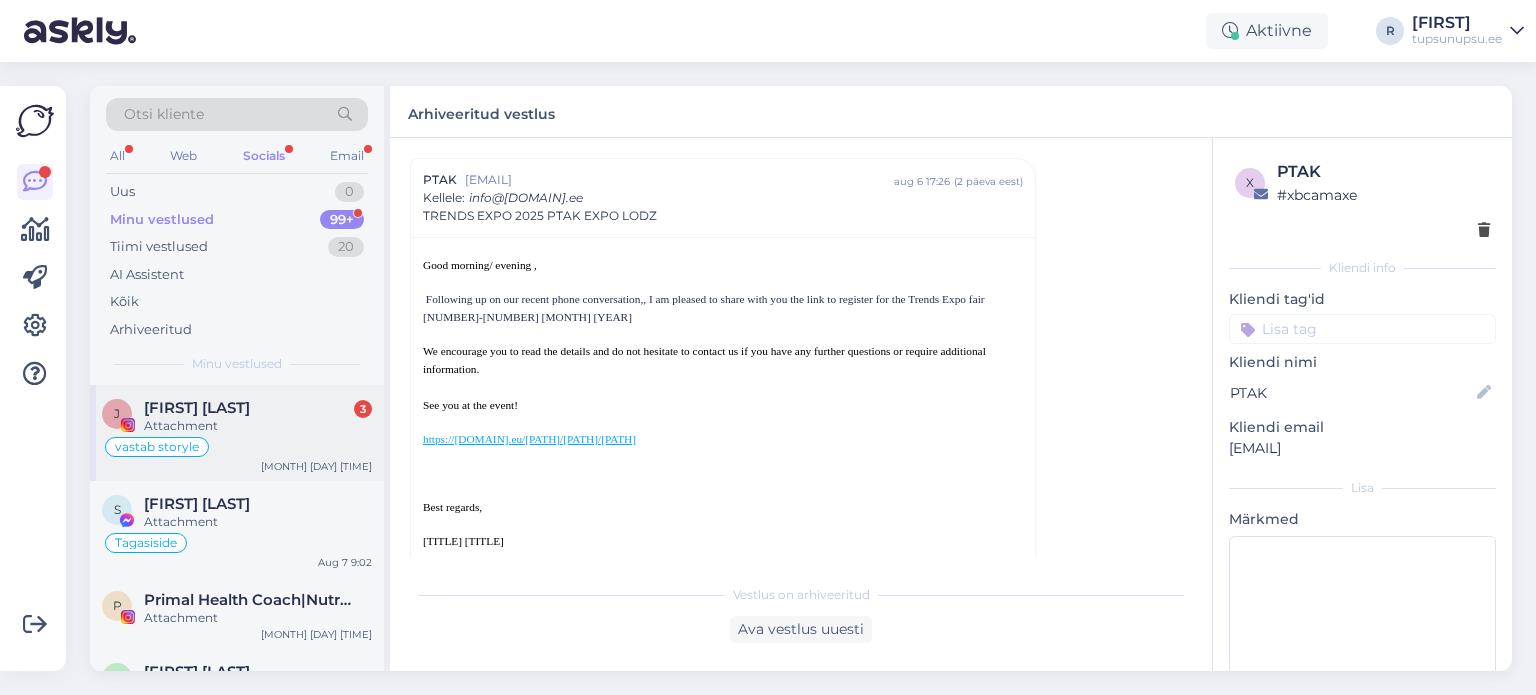 click on "Attachment" at bounding box center [258, 426] 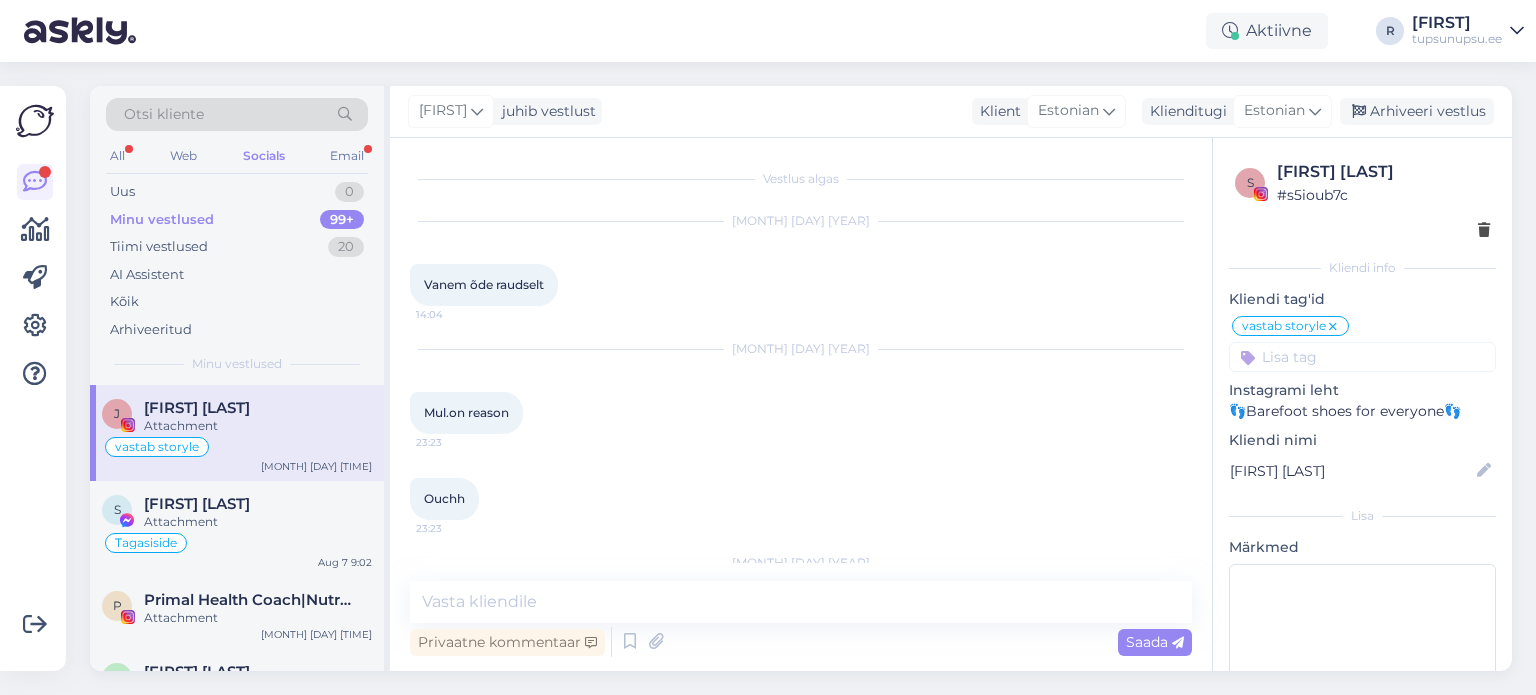 scroll, scrollTop: 3470, scrollLeft: 0, axis: vertical 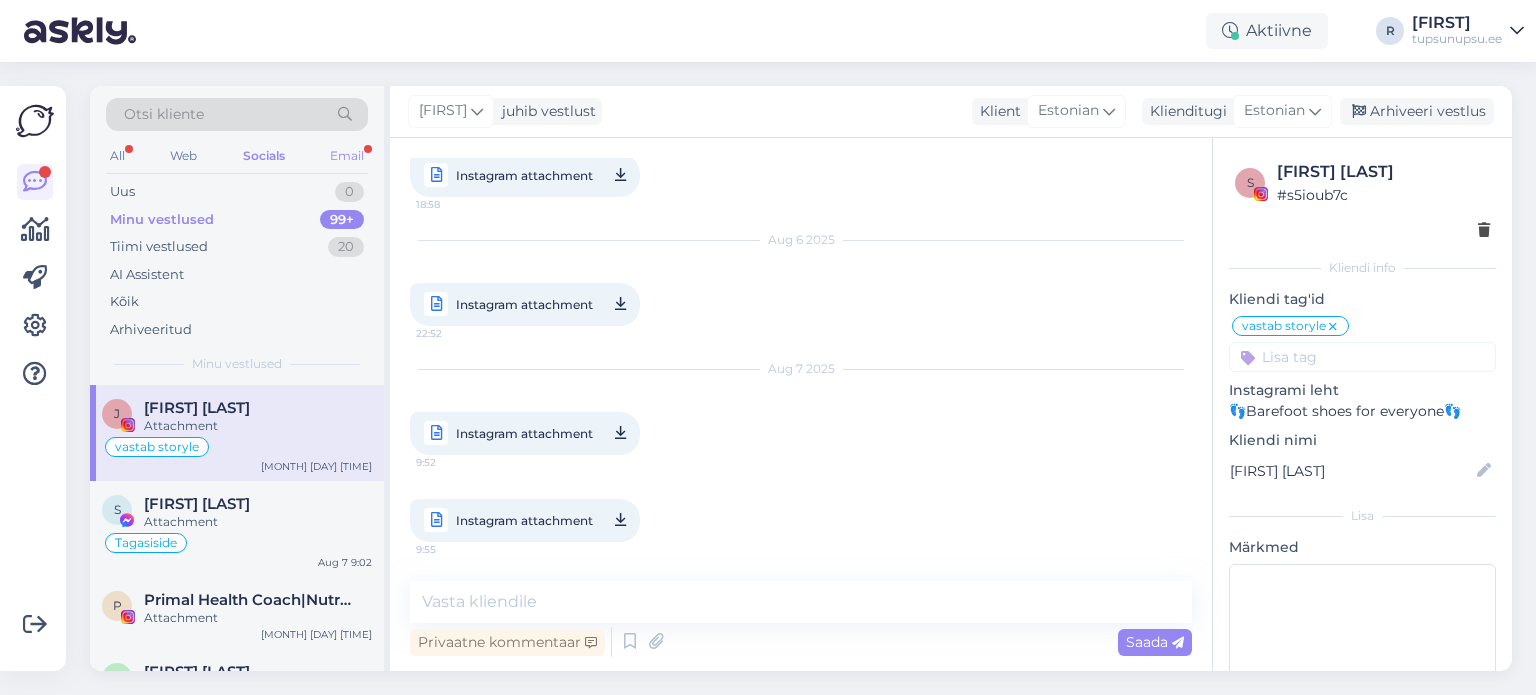 click on "Email" at bounding box center [347, 156] 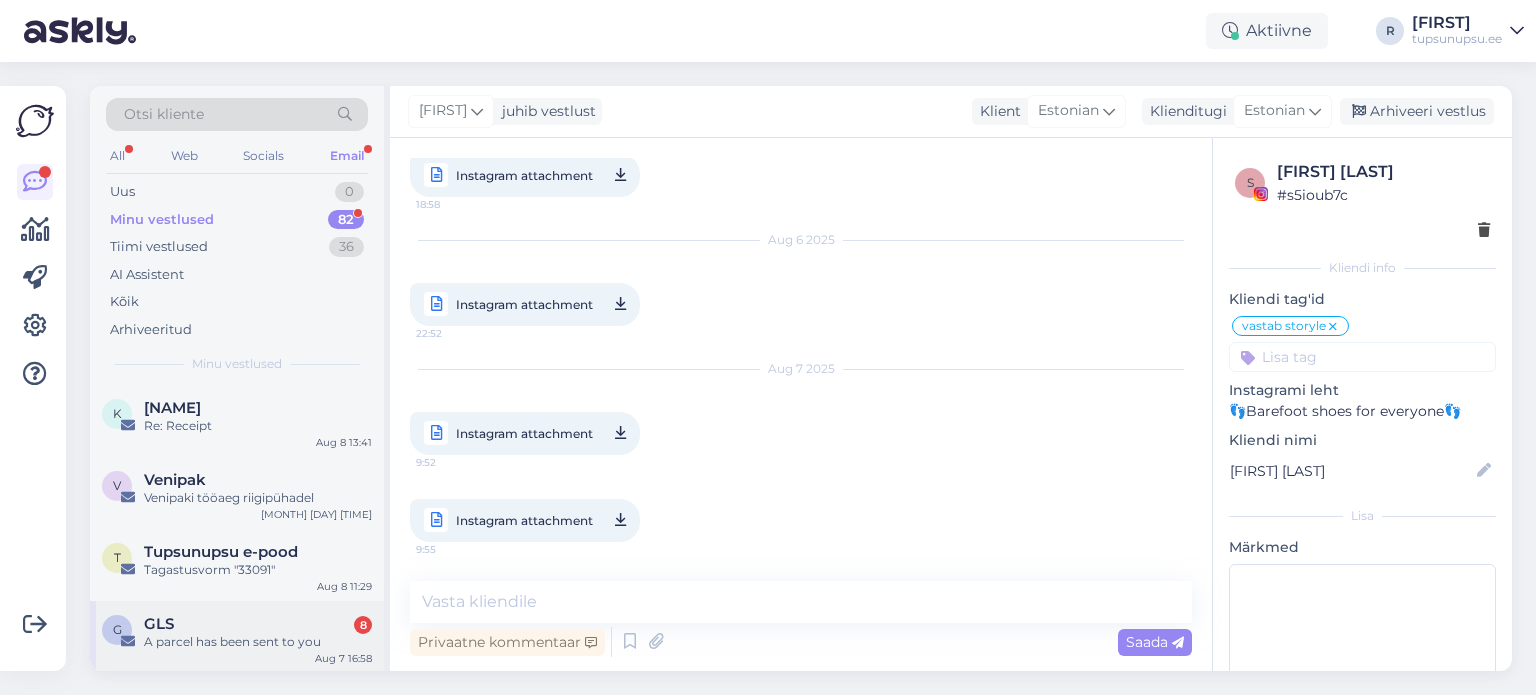 click on "A parcel has been sent to you" at bounding box center (258, 642) 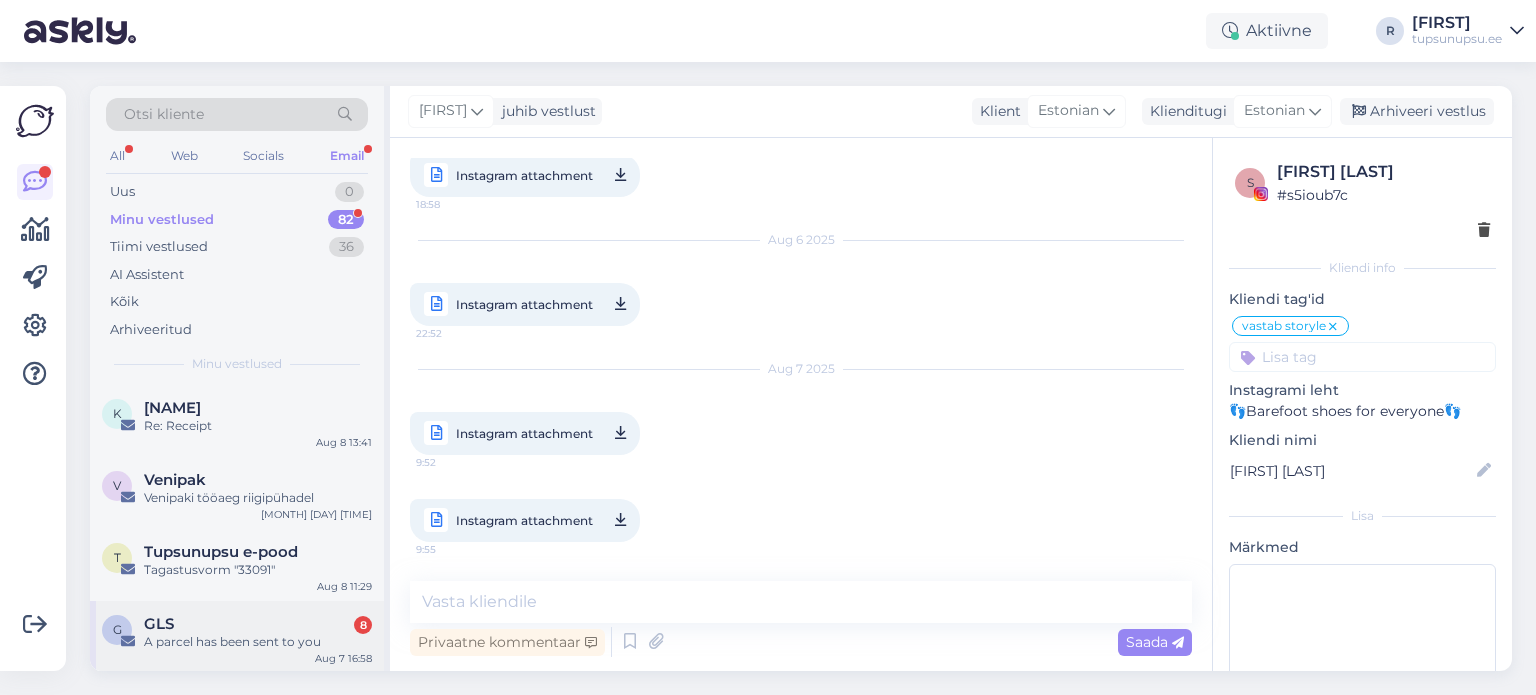 scroll, scrollTop: 1180, scrollLeft: 0, axis: vertical 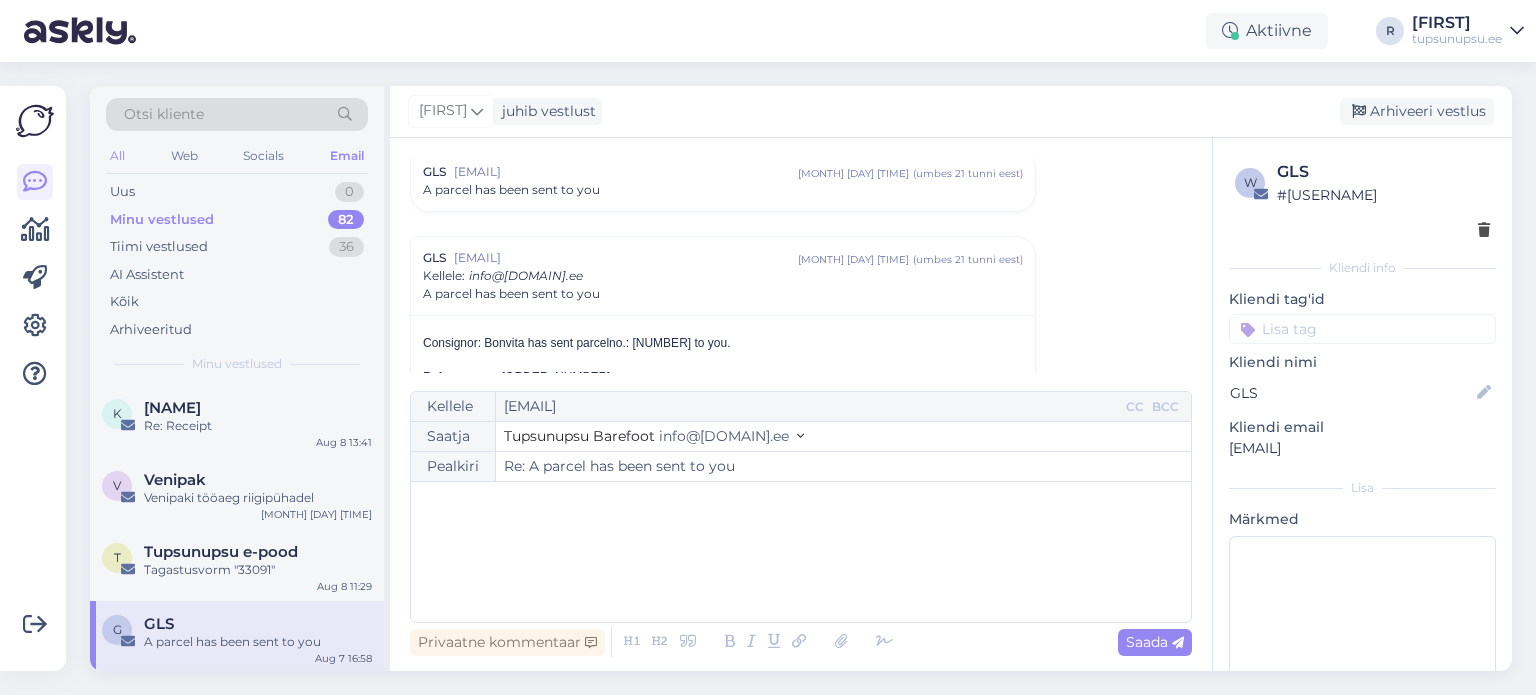 click on "All" at bounding box center [117, 156] 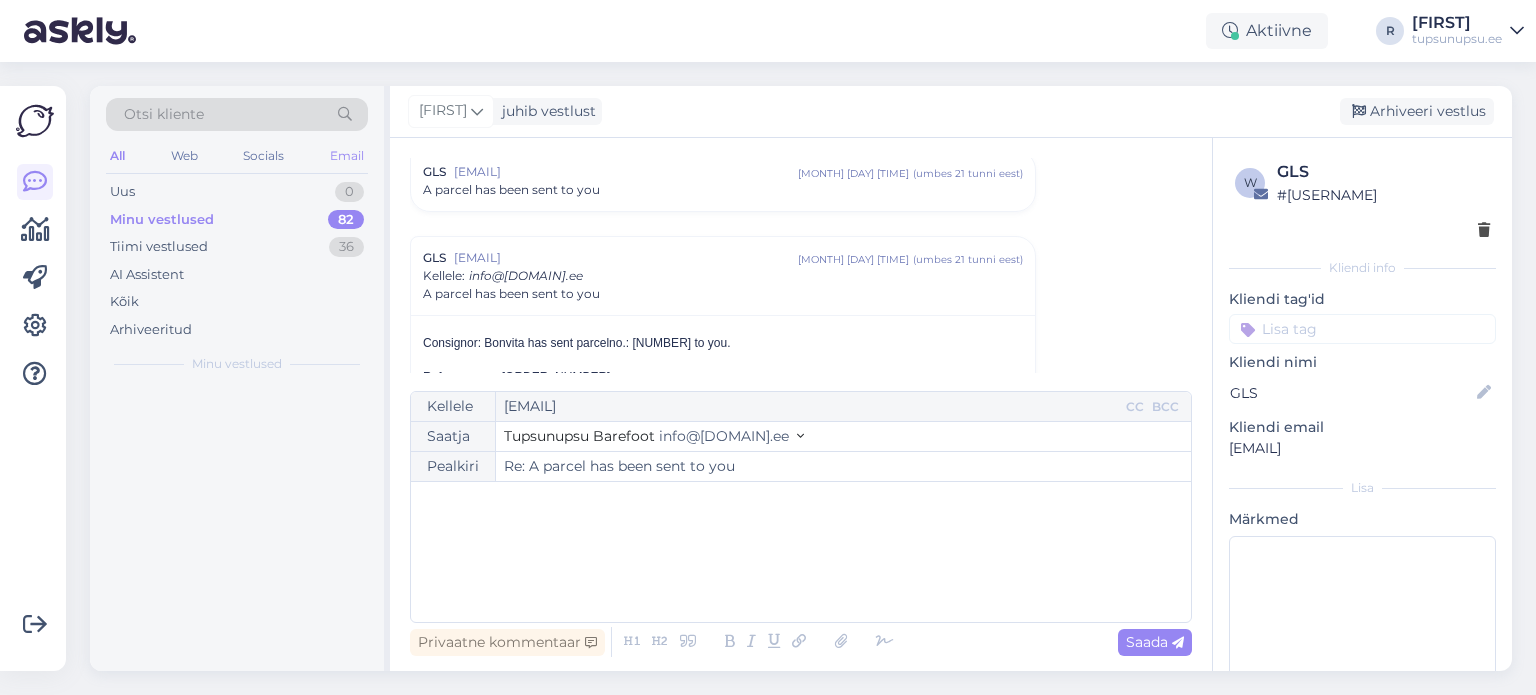 click on "Email" at bounding box center (347, 156) 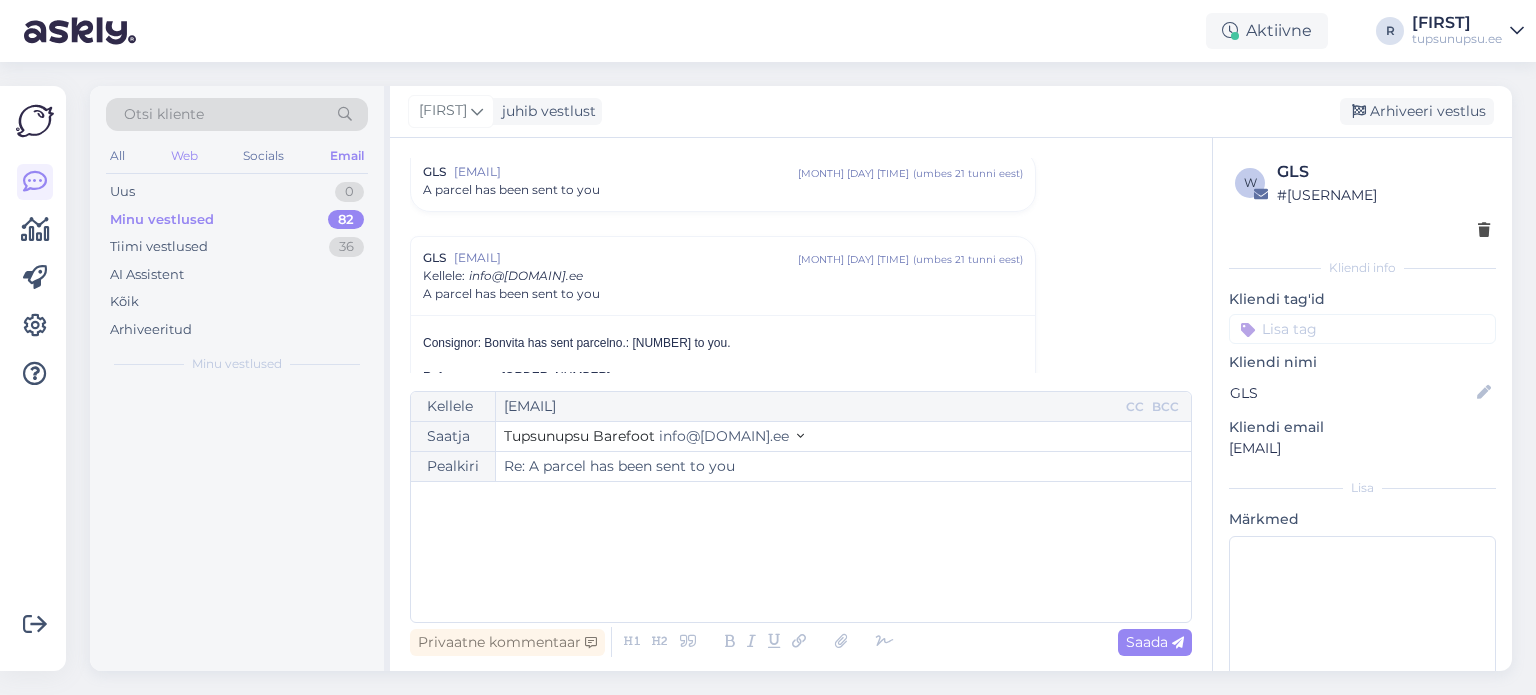 click on "Web" at bounding box center [184, 156] 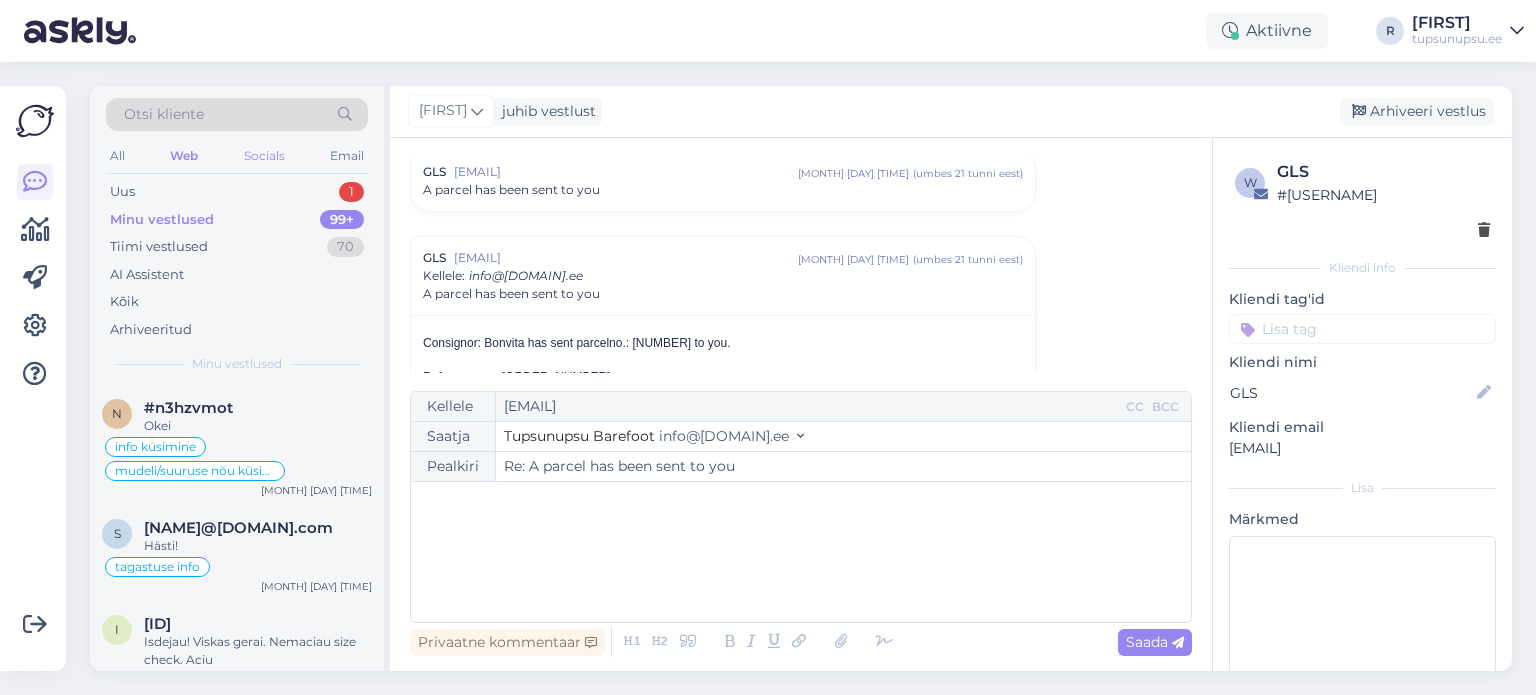 click on "Socials" at bounding box center [264, 156] 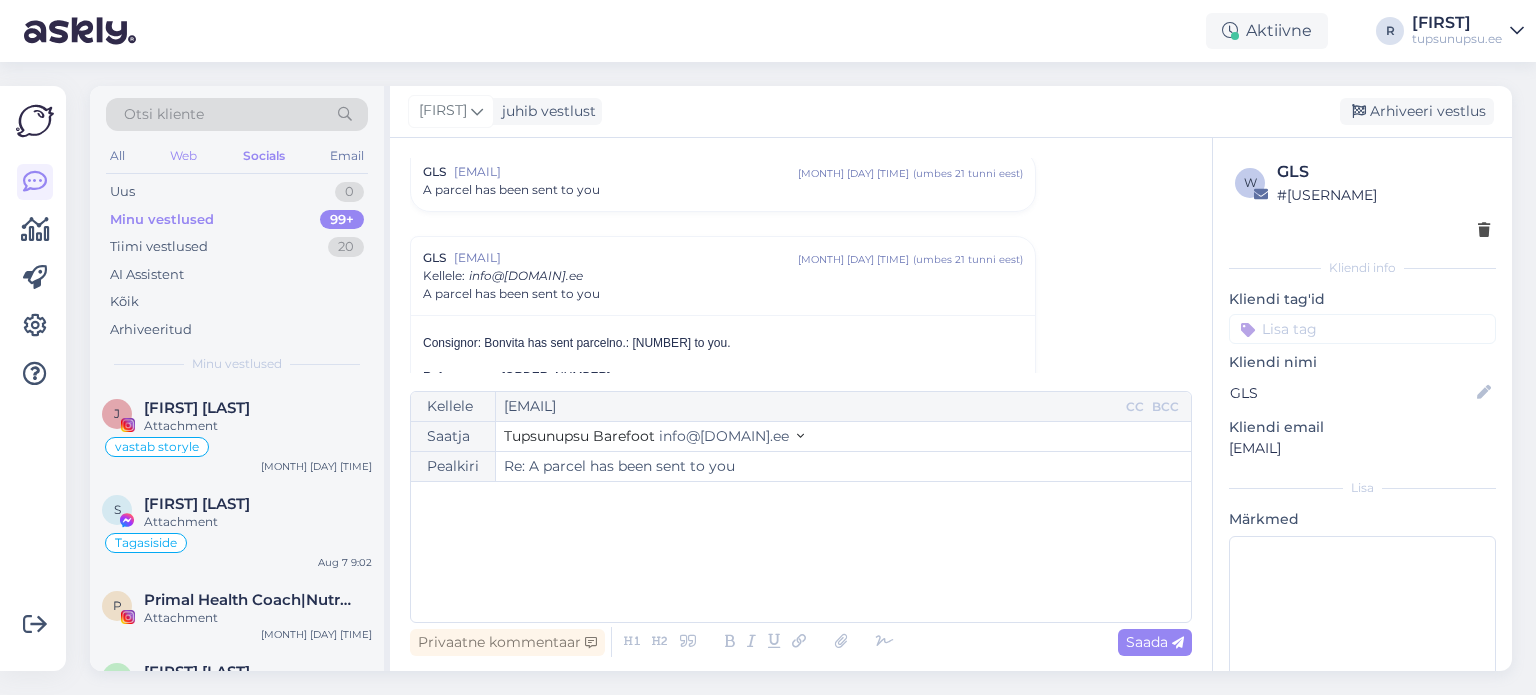 click on "Web" at bounding box center [183, 156] 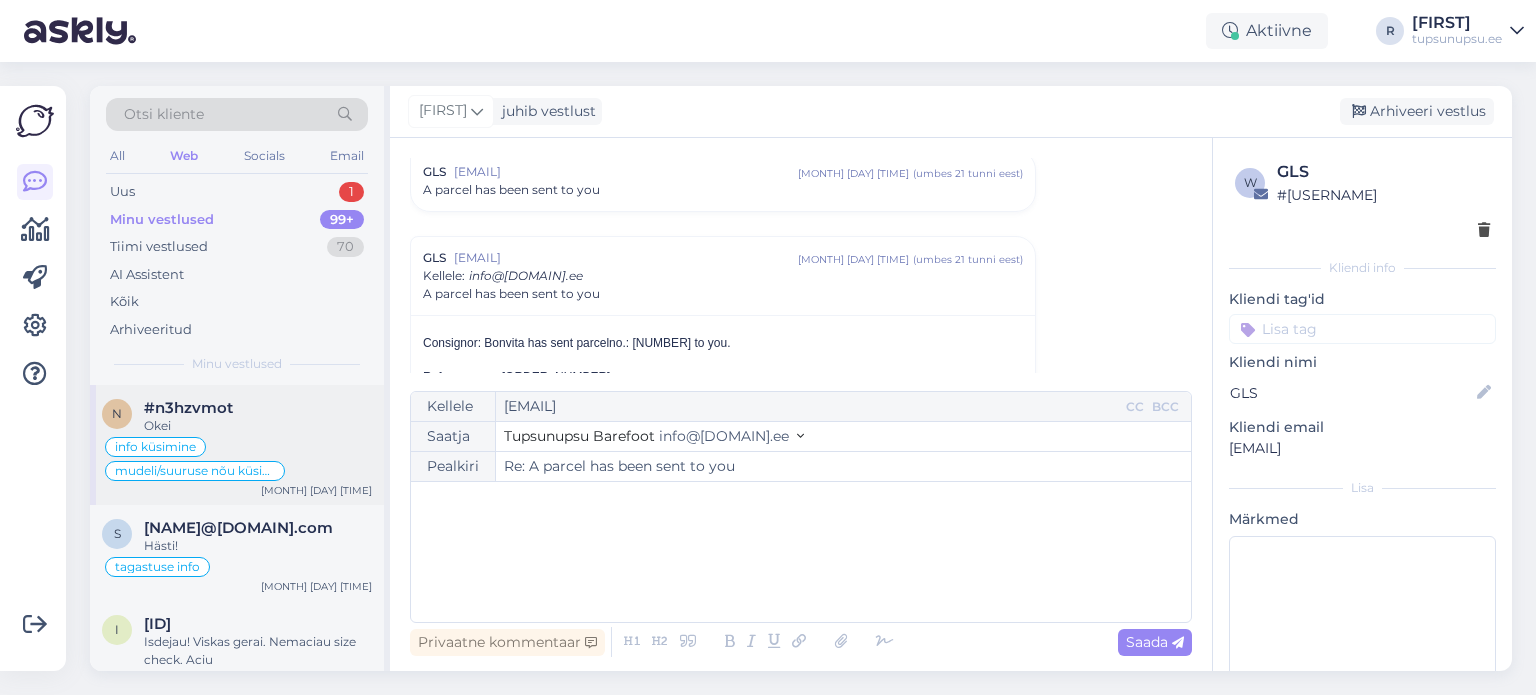 click on "#n3hzvmot" at bounding box center (188, 408) 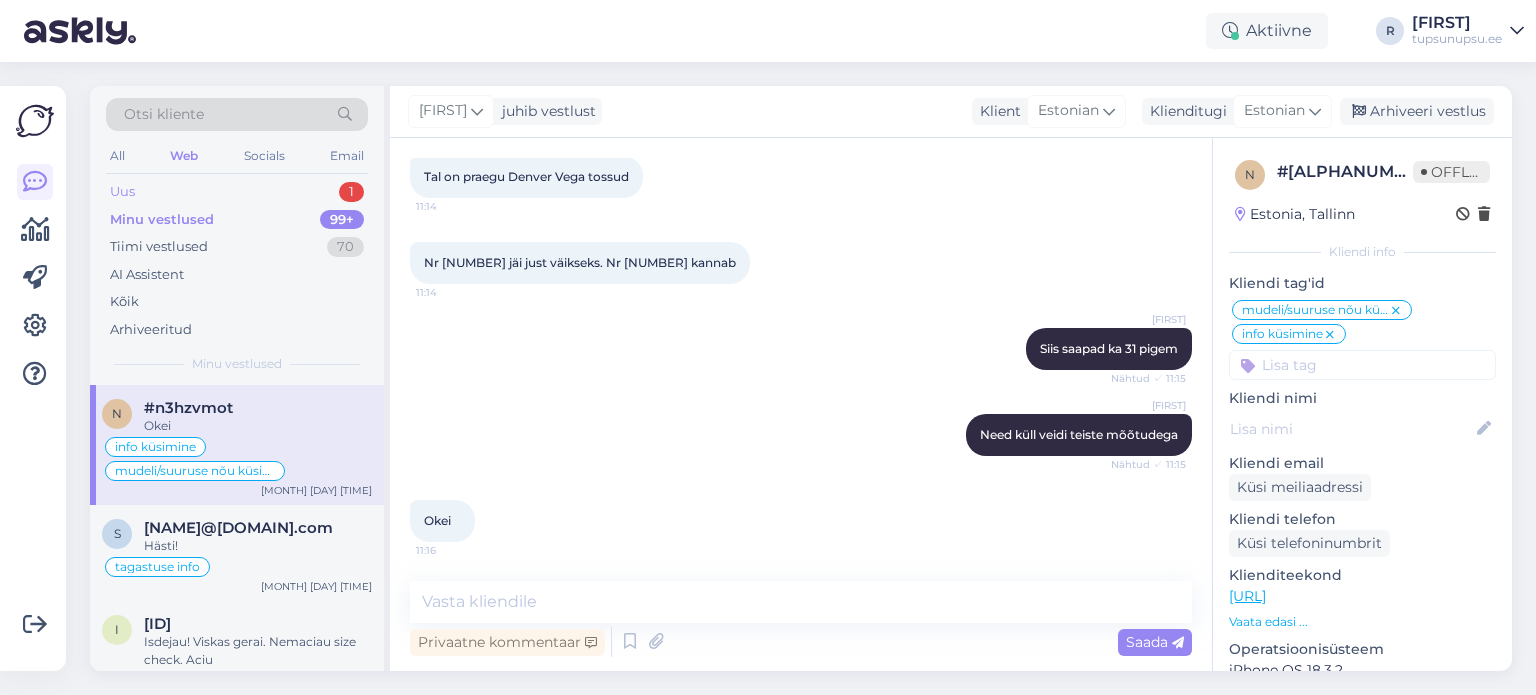 click on "Uus 1" at bounding box center (237, 192) 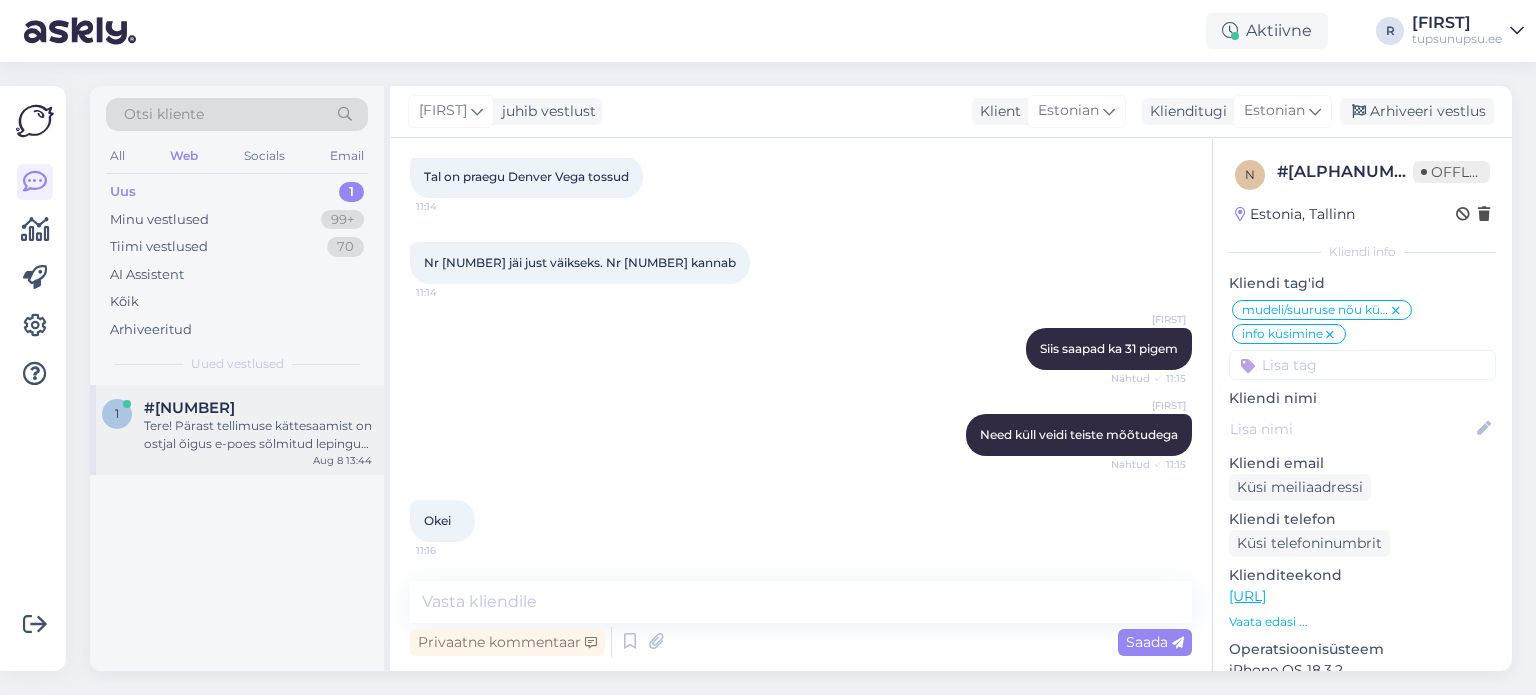 click on "Tere!
Pärast tellimuse kättesaamist on ostjal õigus e-poes sõlmitud lepingust taganeda [NUMBER] päeva jooksul alates paki kättesaamisest. Tagastamise postikulu jääb tagastaja kanda. Soovitatav varu pikkusesse on [NUMBER] mm ning laiusesse [NUMBER]-[NUMBER] mm olenevalt jalatsist. Teie tellimuse osalise tühistamise ja täpsema suuruse soovituse osas edastan Teie päringu kolleegile, kes võtab Teiega peagi ühendust." at bounding box center (258, 435) 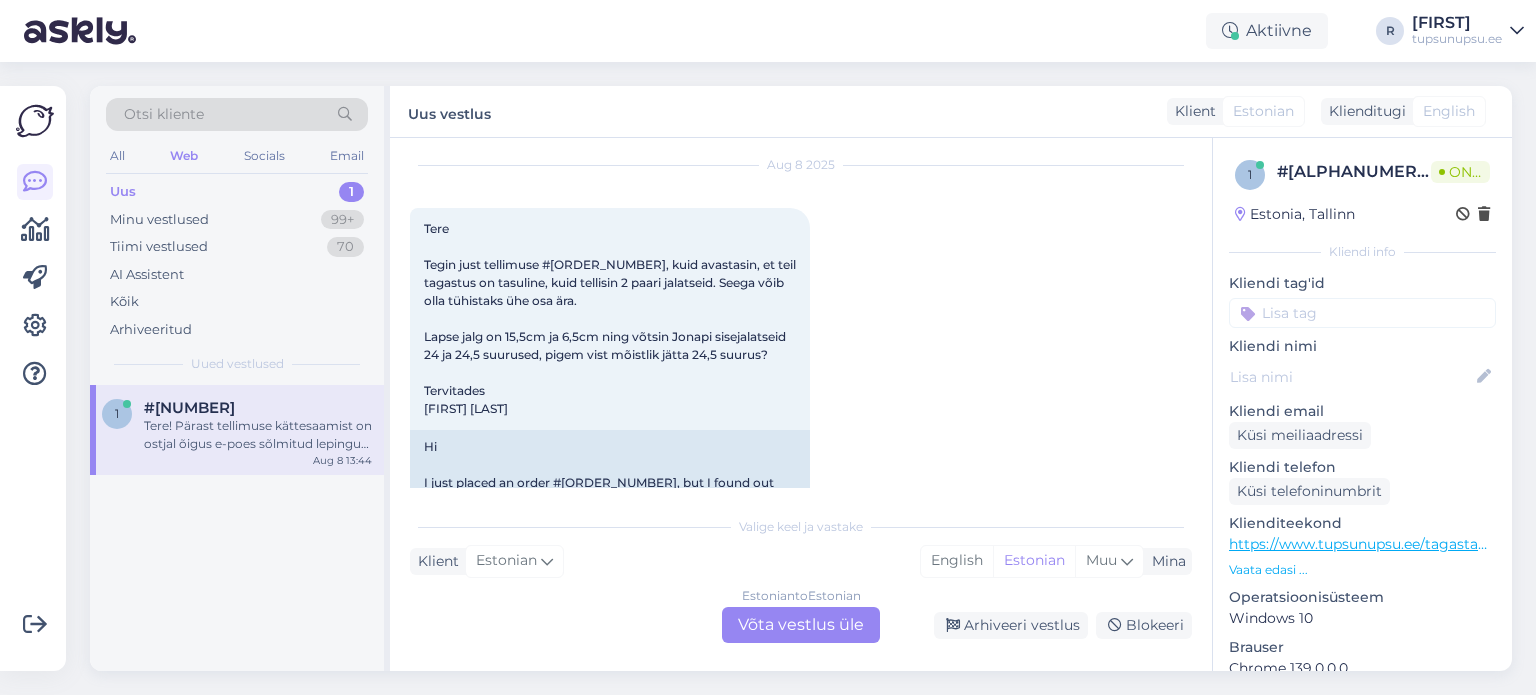 scroll, scrollTop: 0, scrollLeft: 0, axis: both 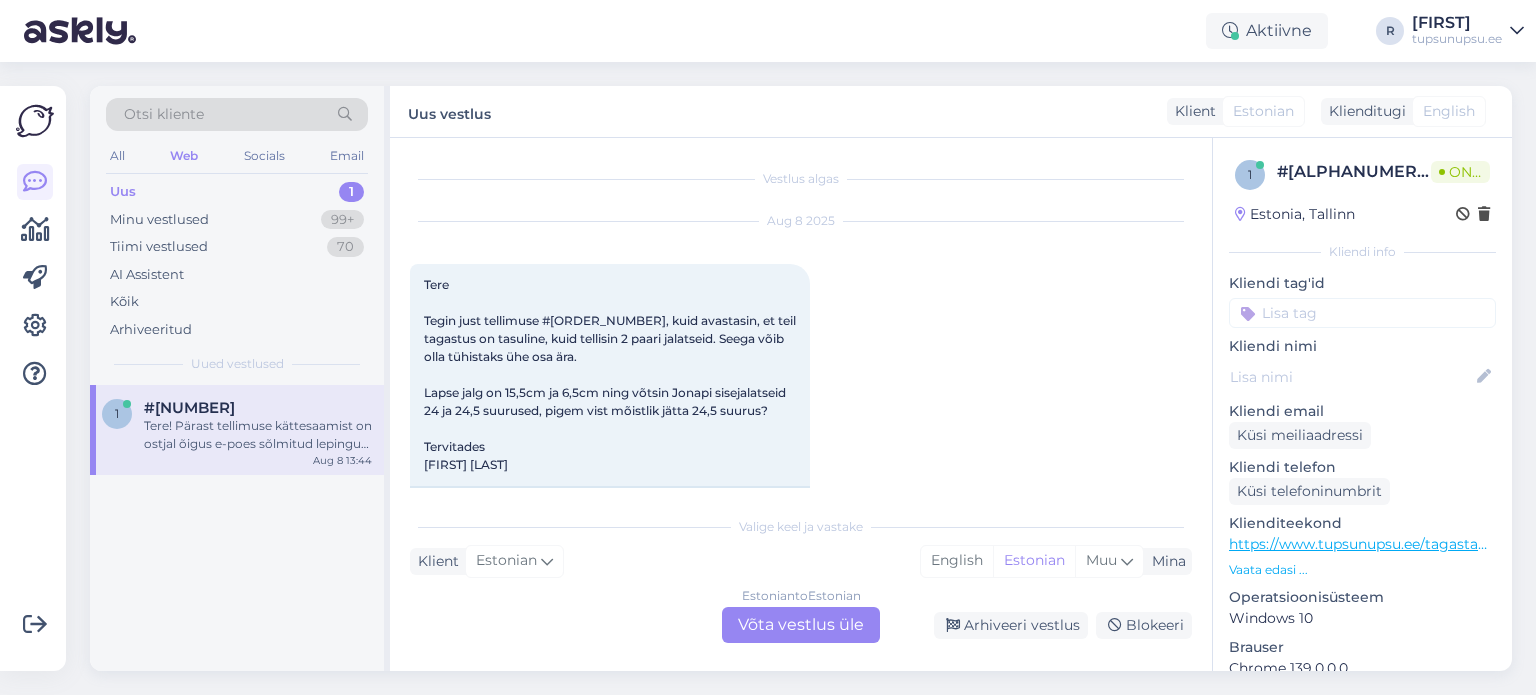 click at bounding box center (1362, 313) 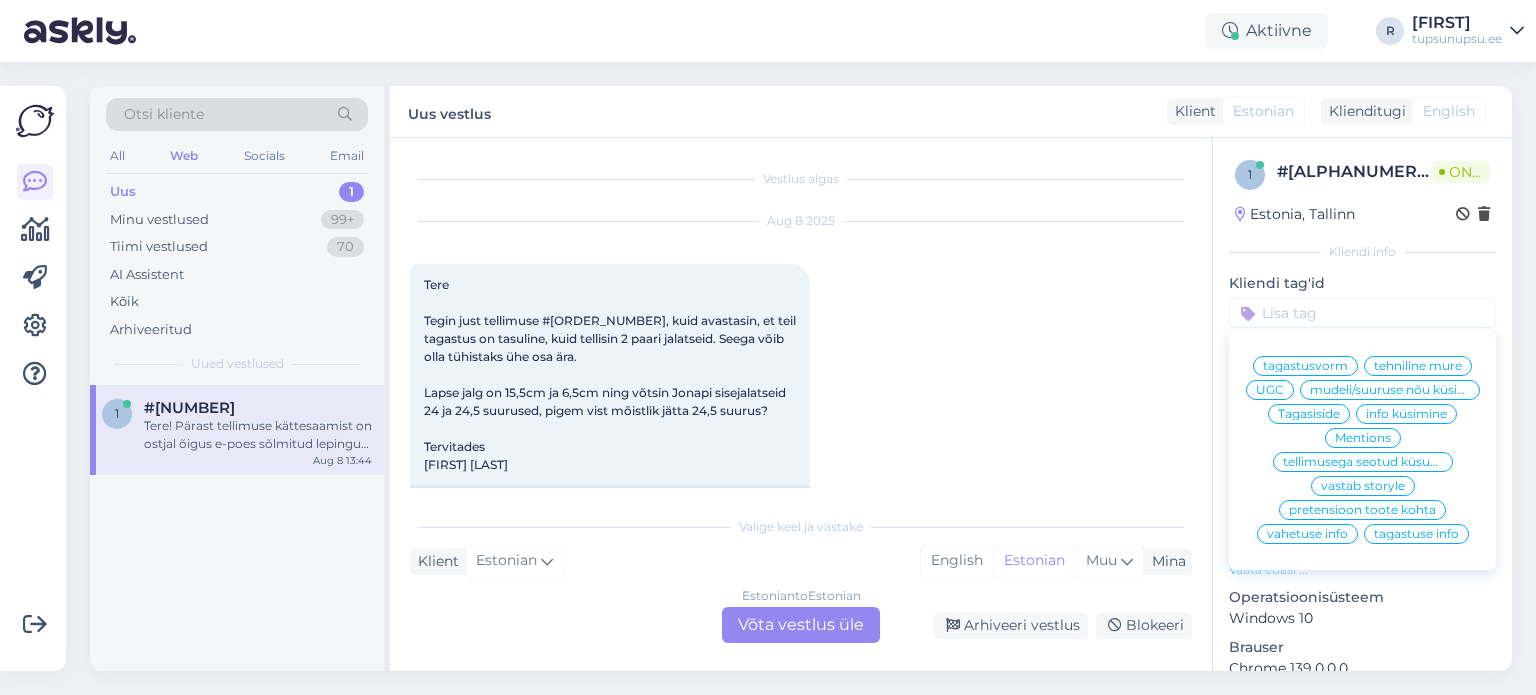 click on "tagastuse info" at bounding box center [1416, 534] 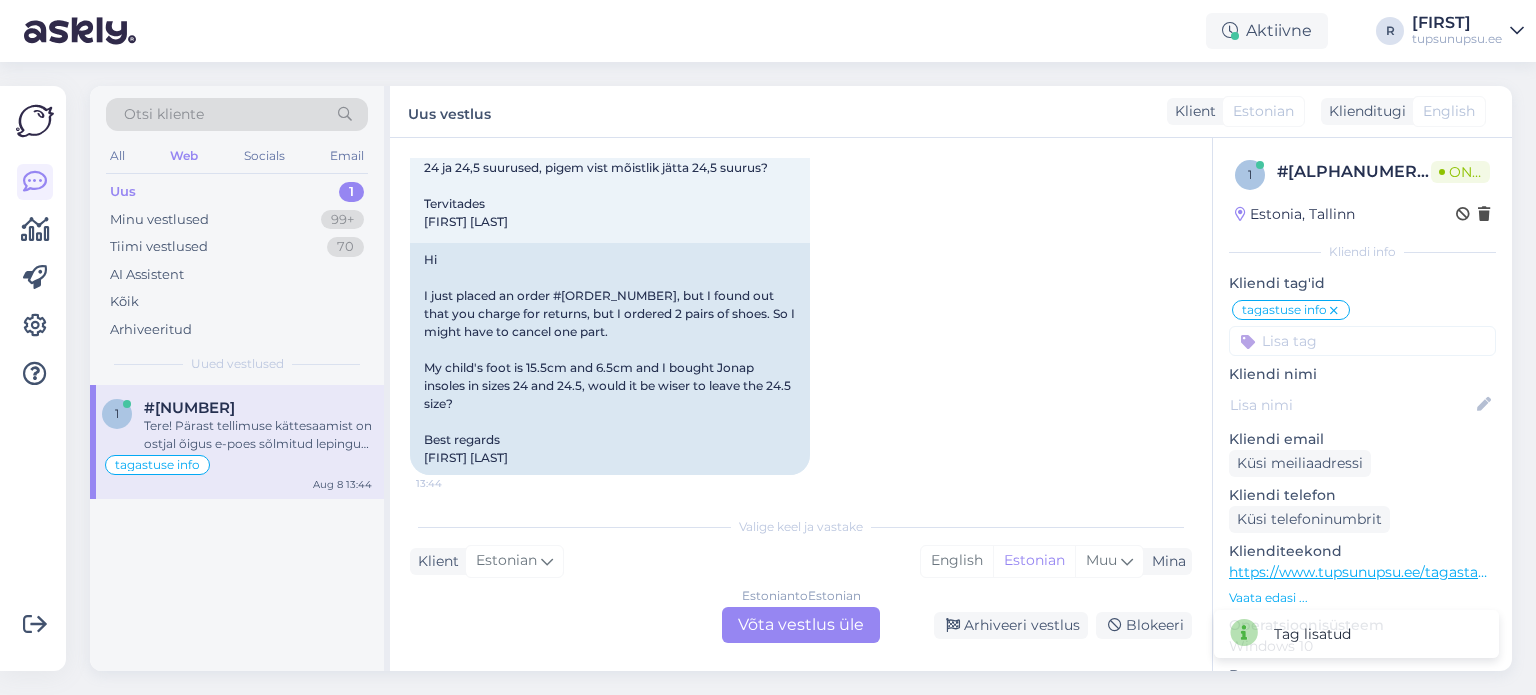 scroll, scrollTop: 481, scrollLeft: 0, axis: vertical 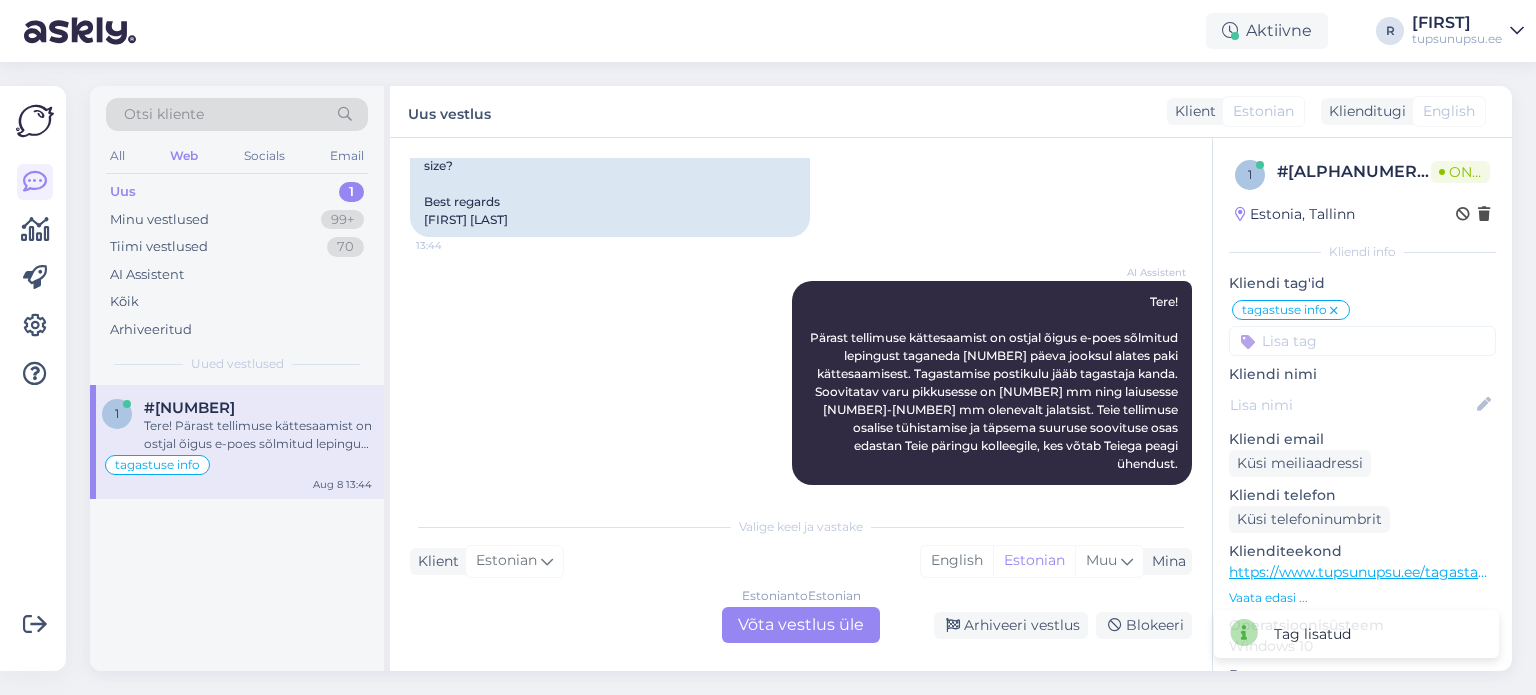 click on "Estonian  to  Estonian Võta vestlus üle" at bounding box center (801, 625) 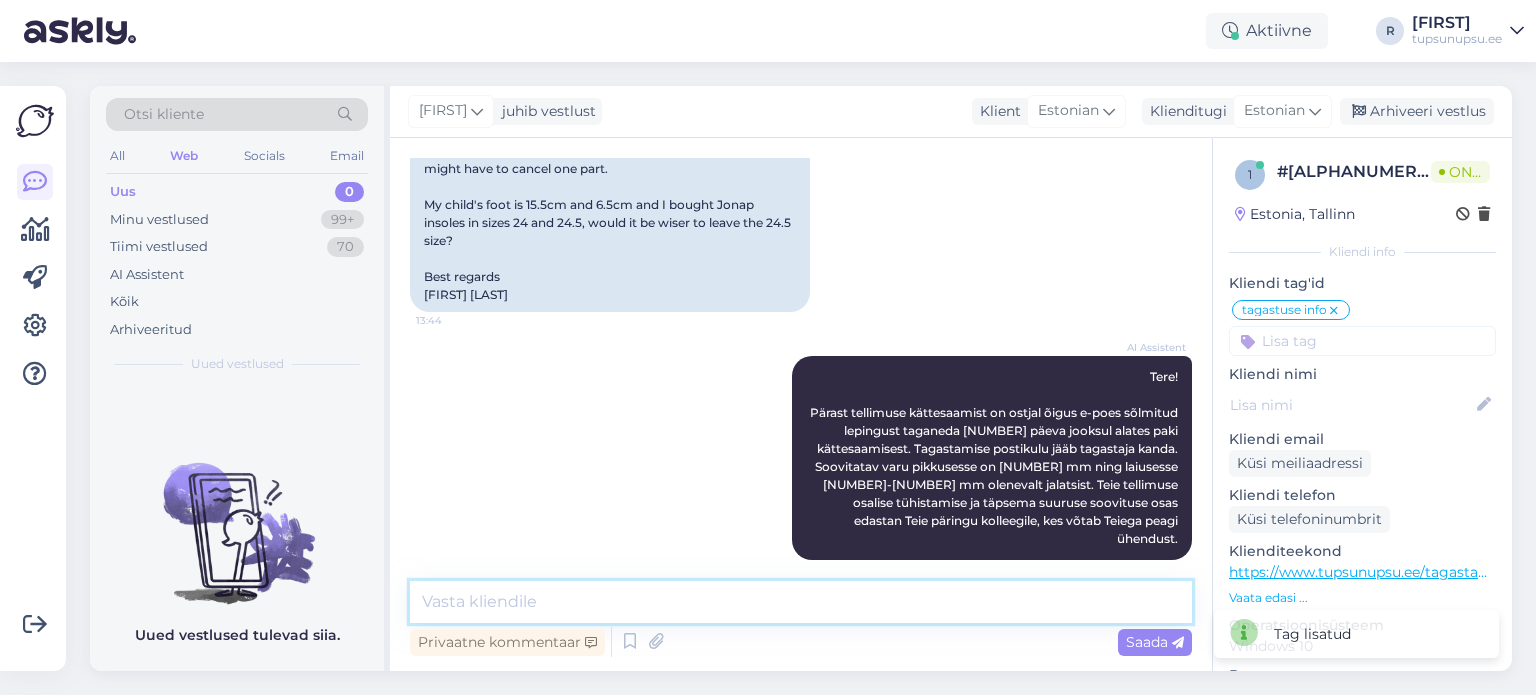 click at bounding box center (801, 602) 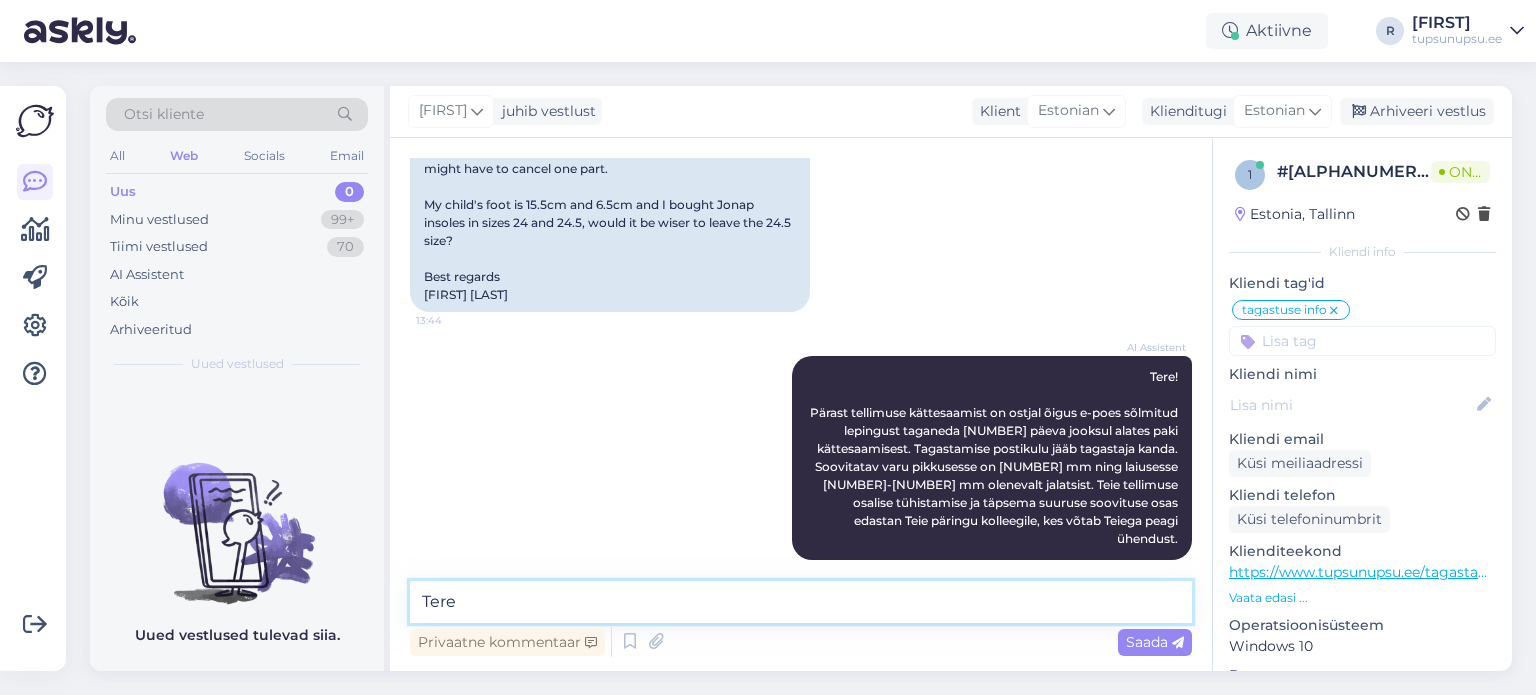 type on "Tere!" 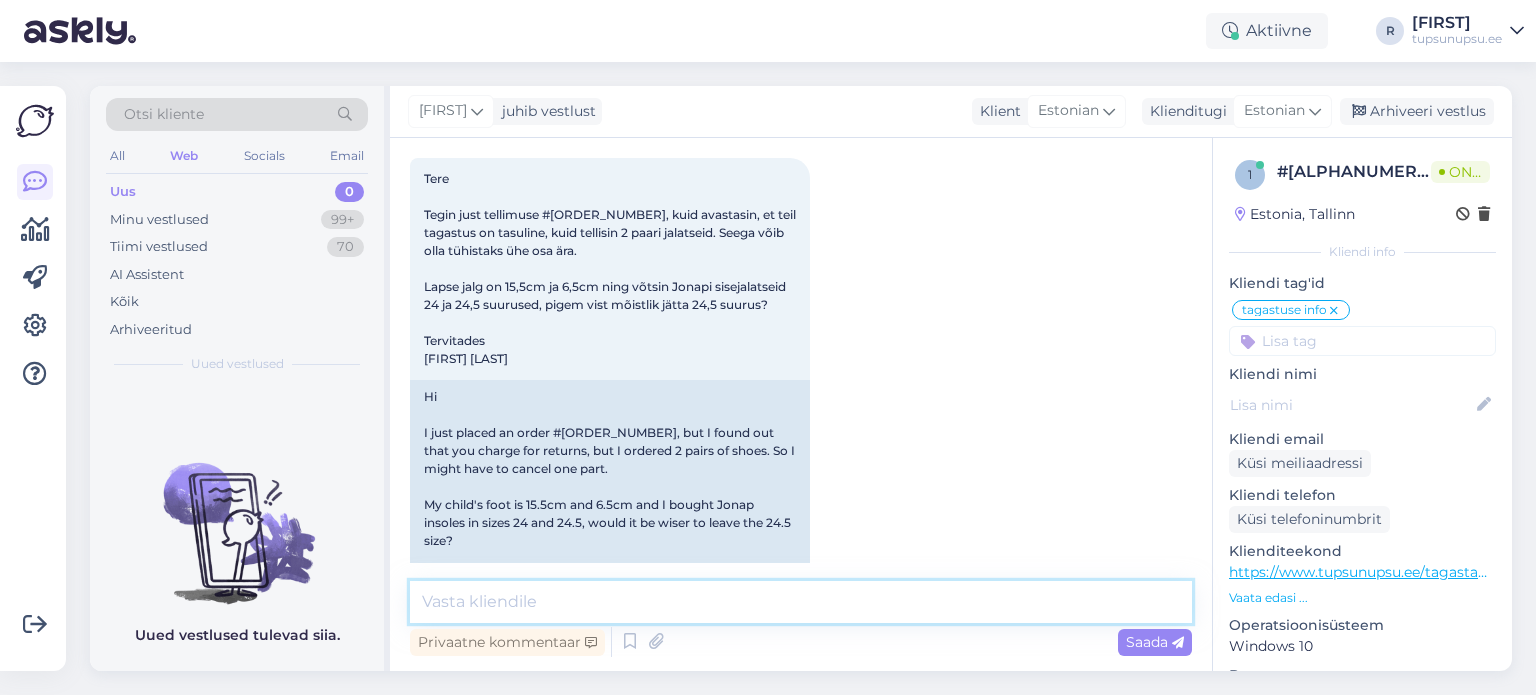 scroll, scrollTop: 492, scrollLeft: 0, axis: vertical 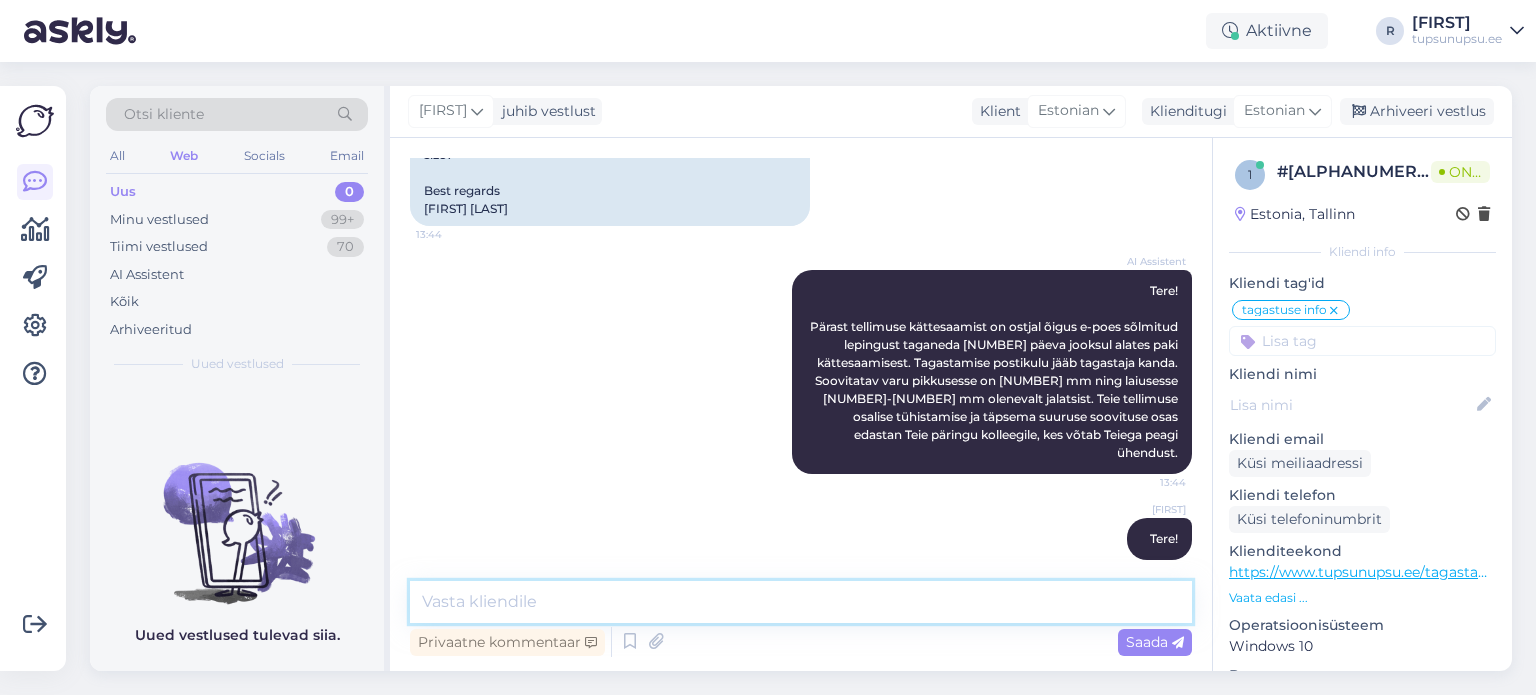 click at bounding box center (801, 602) 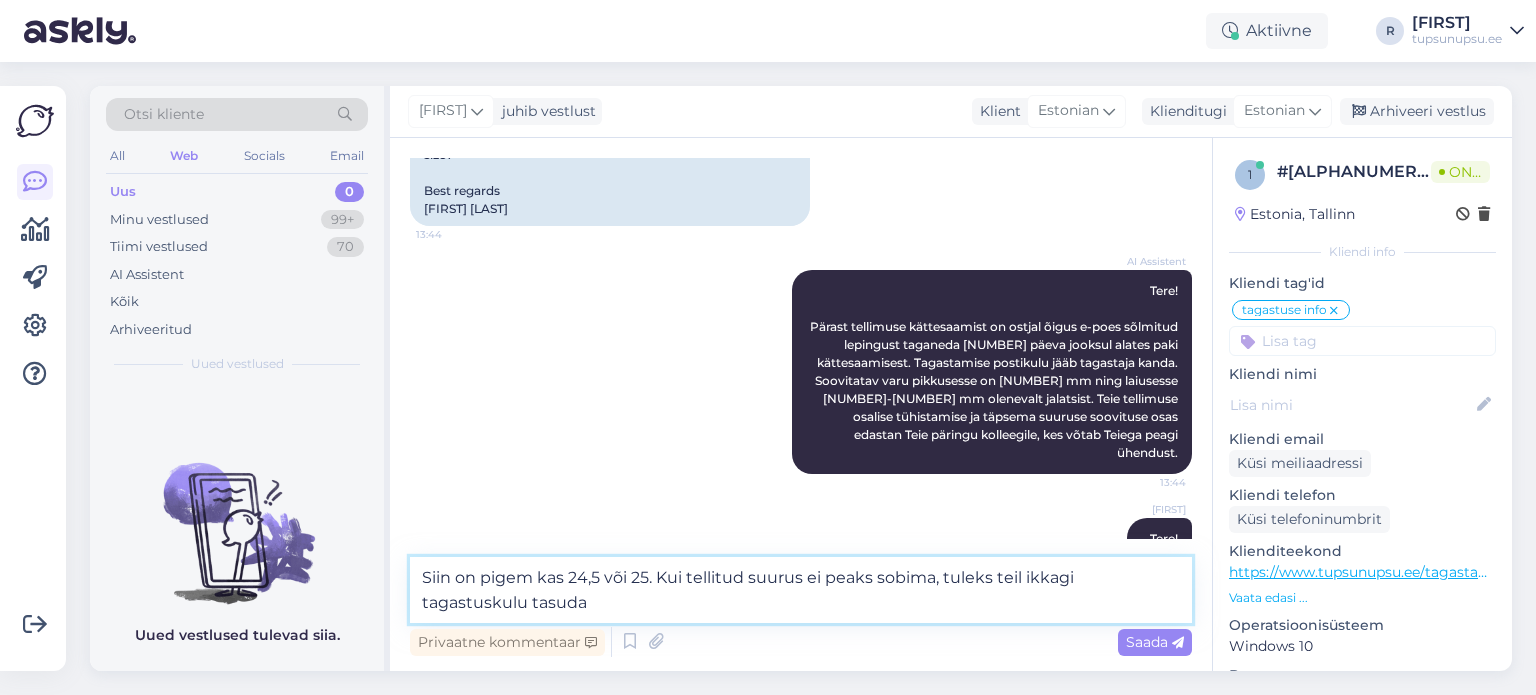 type on "Siin on pigem kas 24,5 või 25. Kui tellitud suurus ei peaks sobima, tuleks teil ikkagi tagastuskulu tasuda" 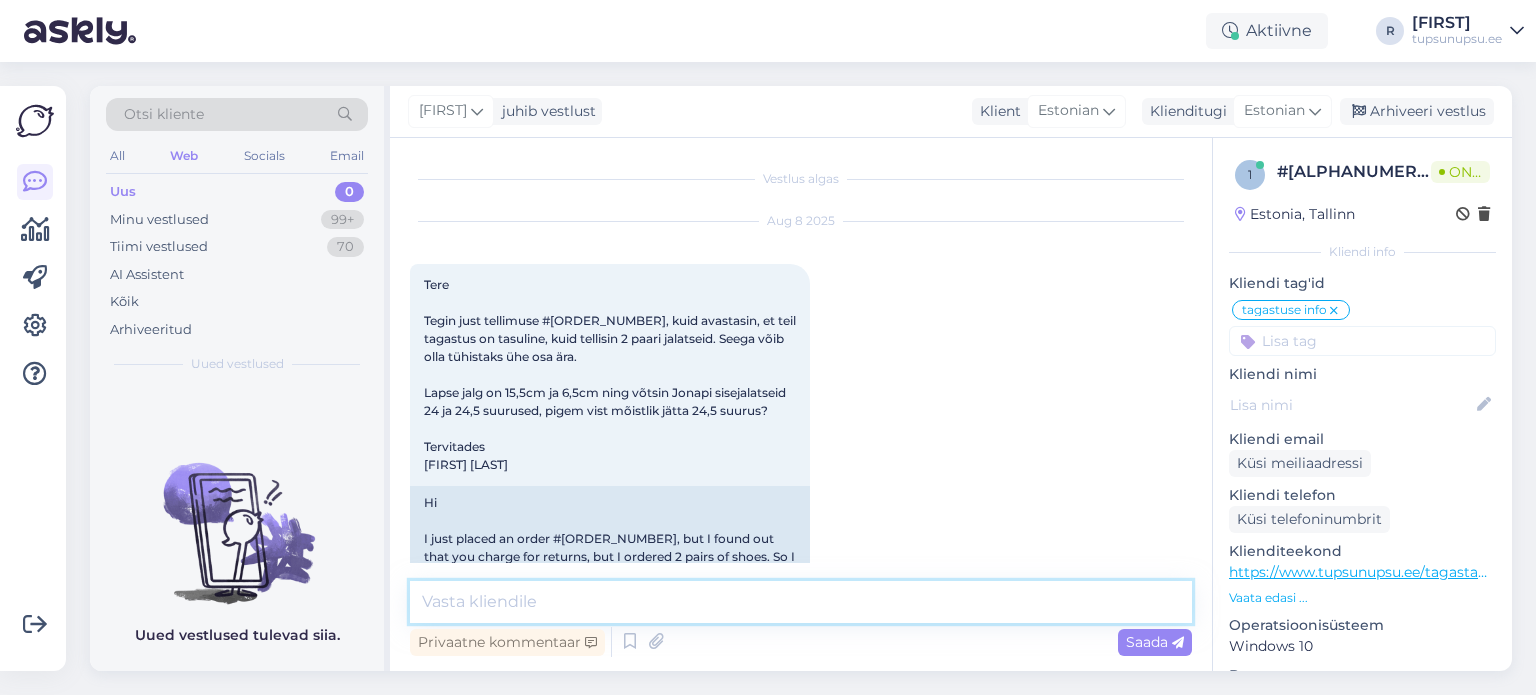 scroll, scrollTop: 596, scrollLeft: 0, axis: vertical 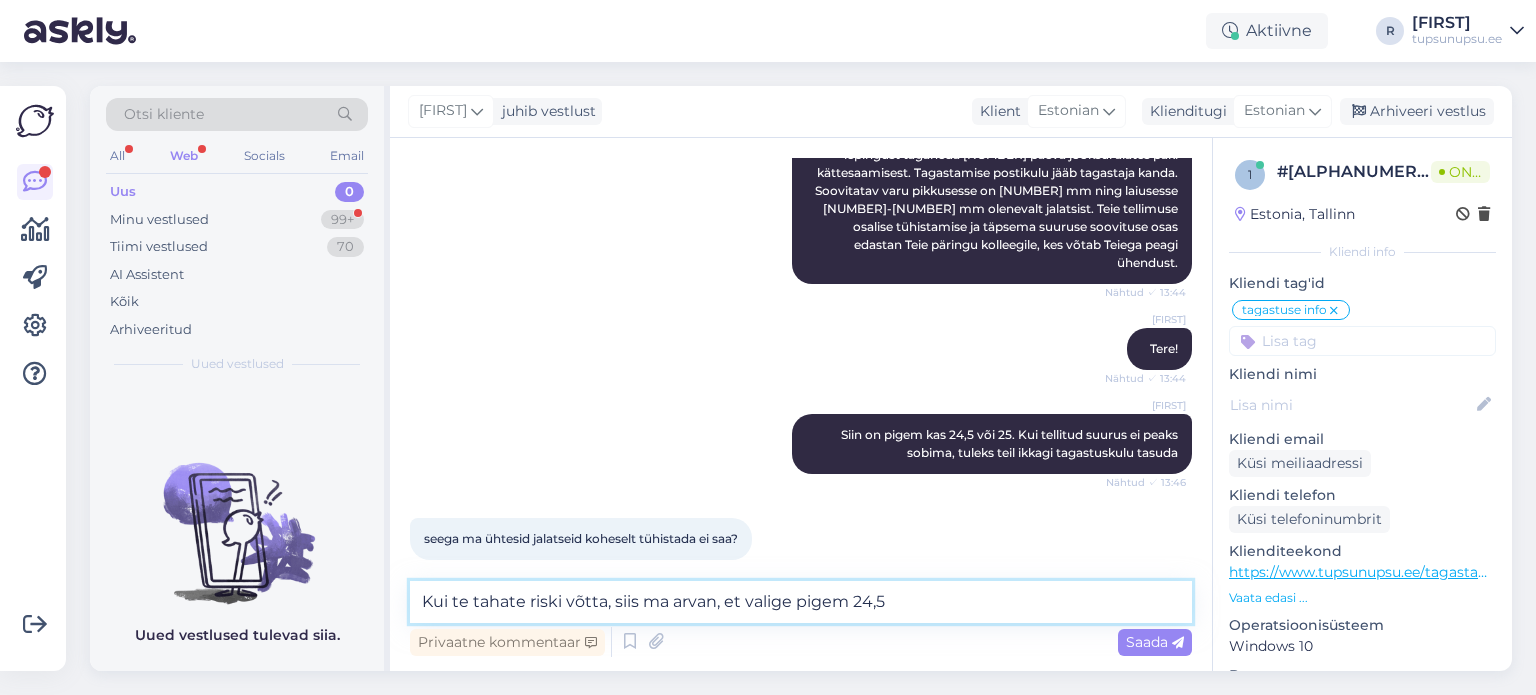 click on "Kui te tahate riski võtta, siis ma arvan, et valige pigem 24,5" at bounding box center (801, 602) 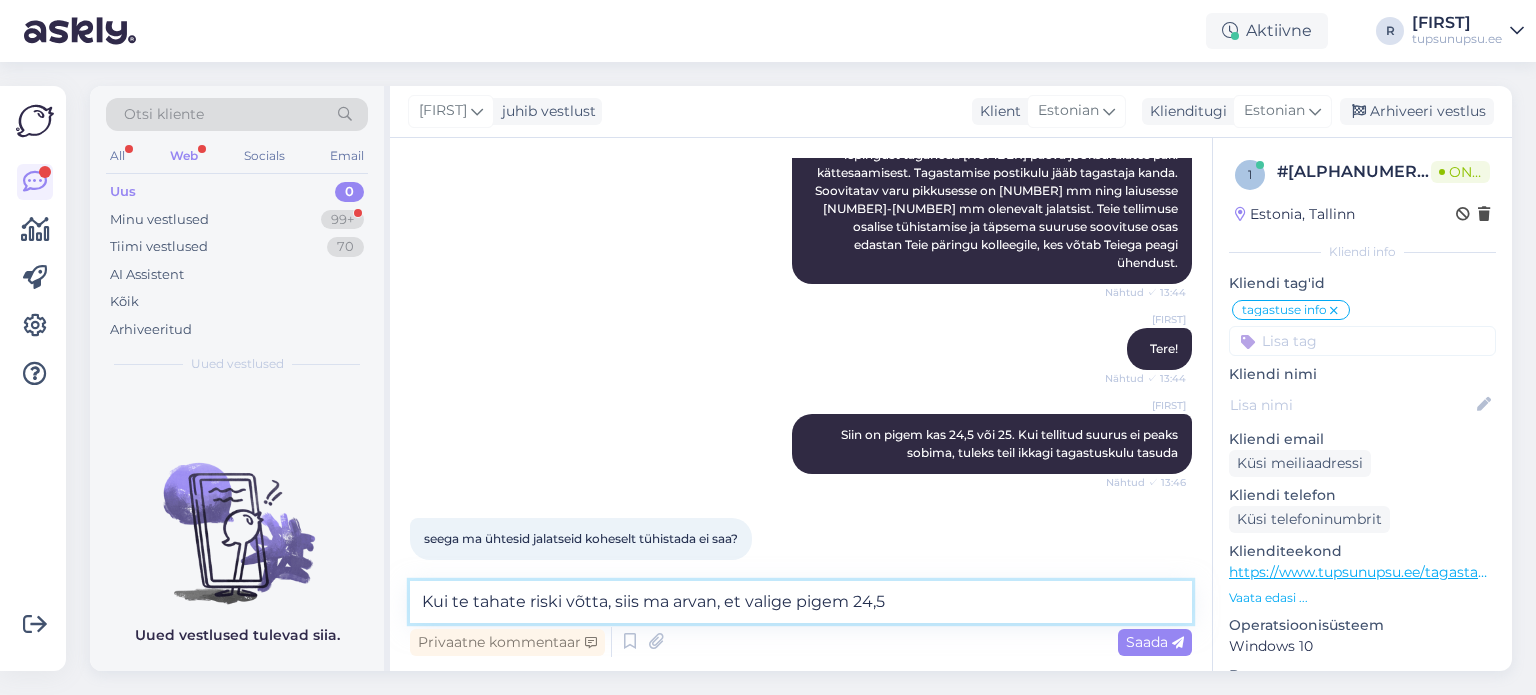 scroll, scrollTop: 768, scrollLeft: 0, axis: vertical 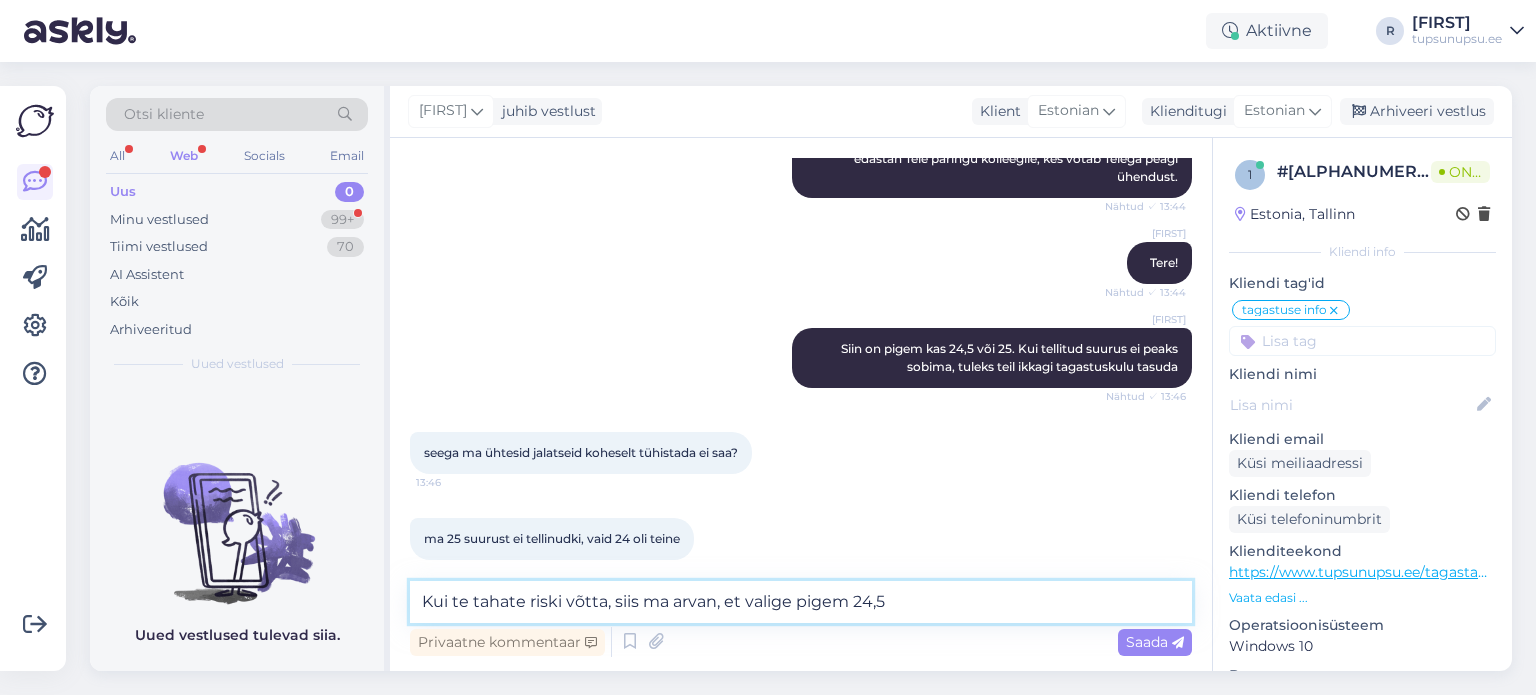 click on "Kui te tahate riski võtta, siis ma arvan, et valige pigem 24,5" at bounding box center [801, 602] 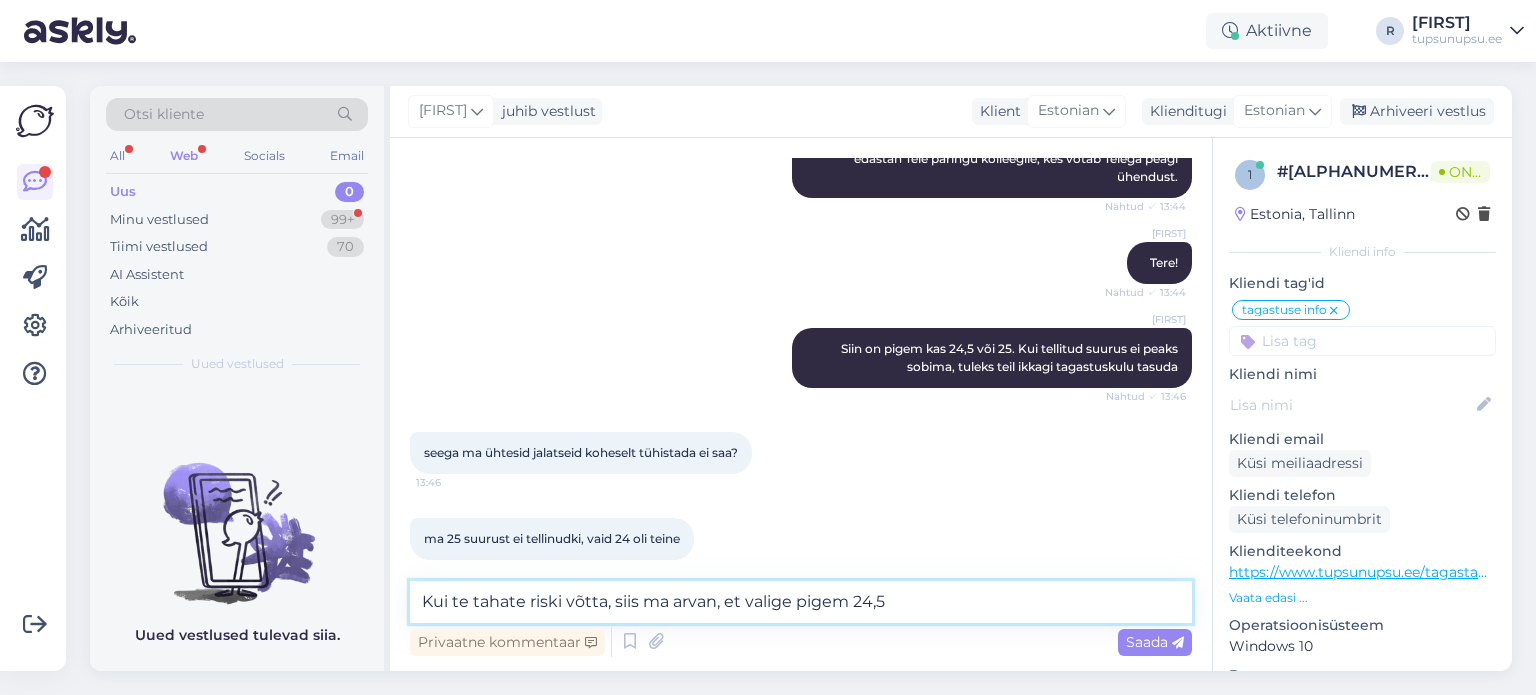 type on "Kui te tahate riski võtta, siis ma arvan, et valige pigem 24,5." 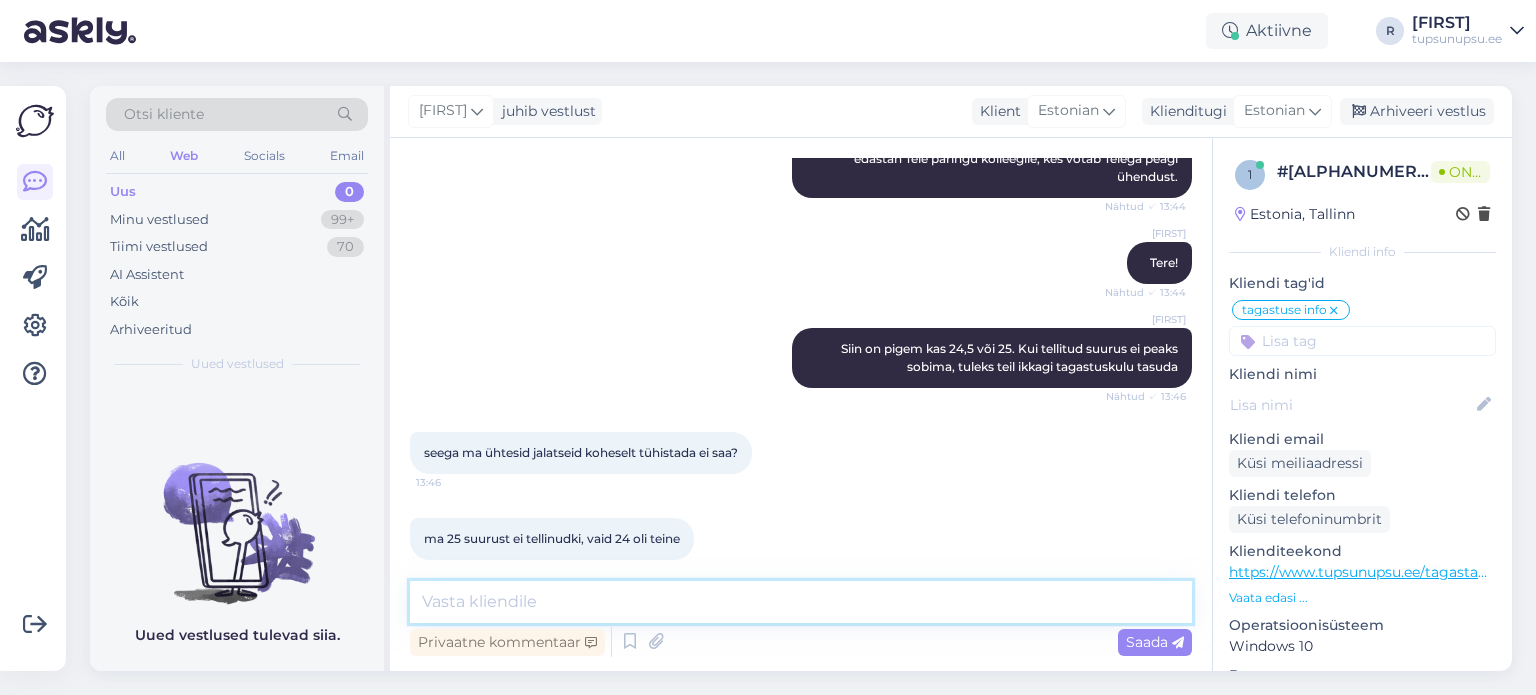 scroll, scrollTop: 854, scrollLeft: 0, axis: vertical 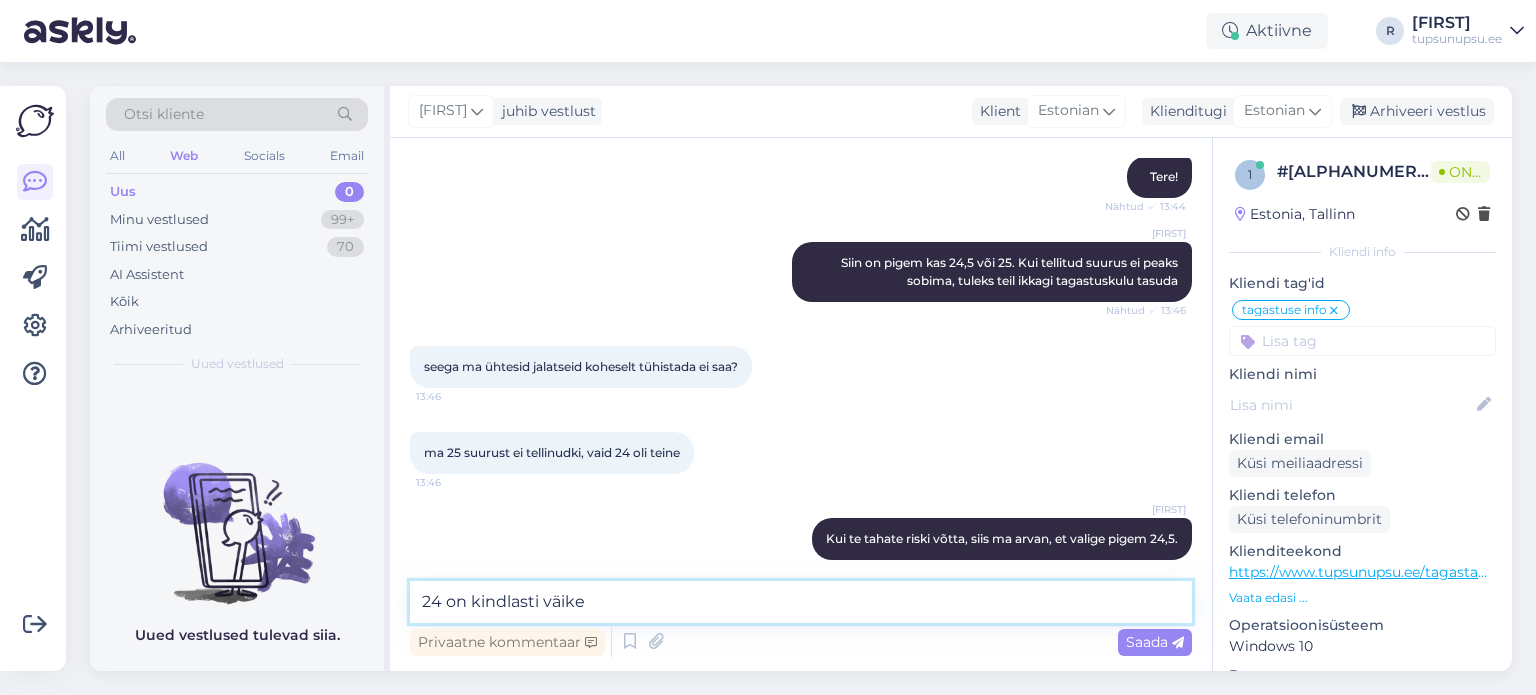 type on "[NUMBER] on kindlasti väike." 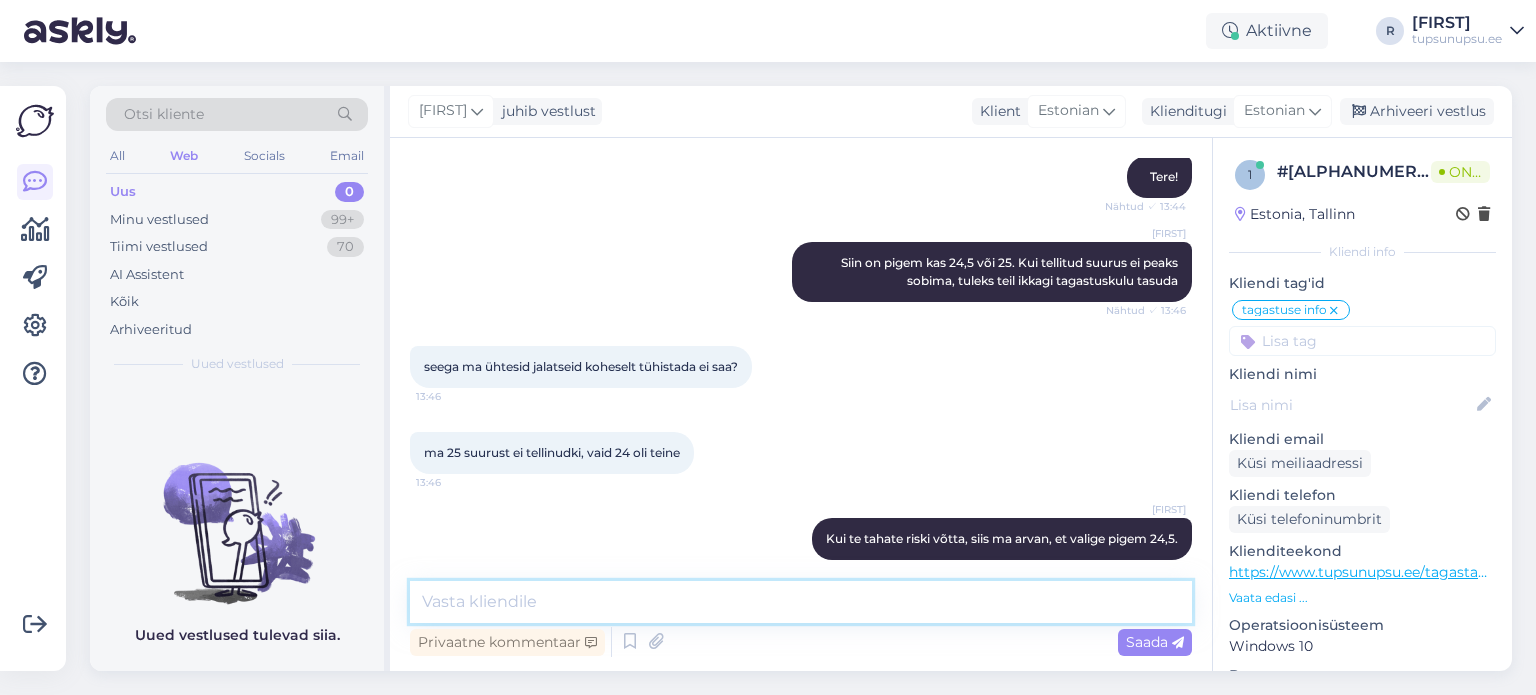 scroll, scrollTop: 940, scrollLeft: 0, axis: vertical 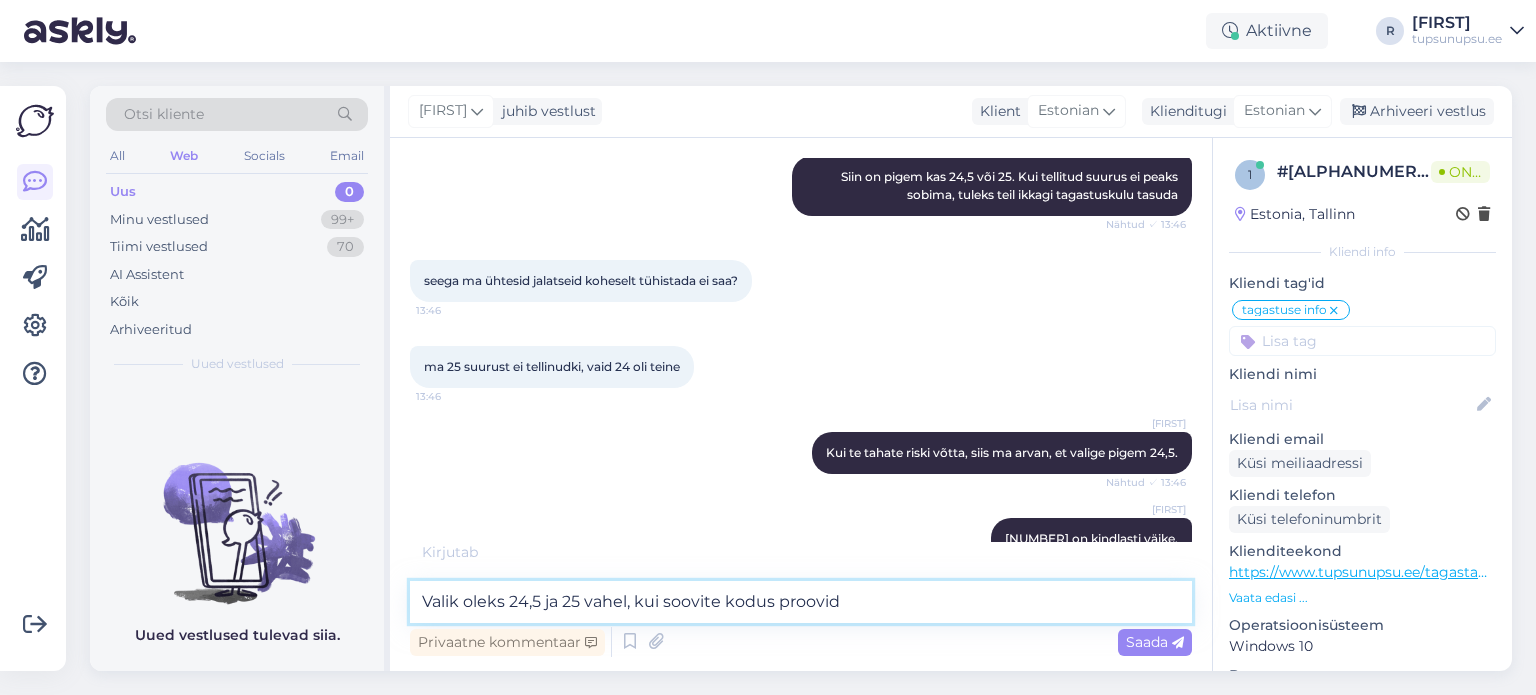 type on "Valik oleks 24,5 ja 25 vahel, kui soovite kodus proovida" 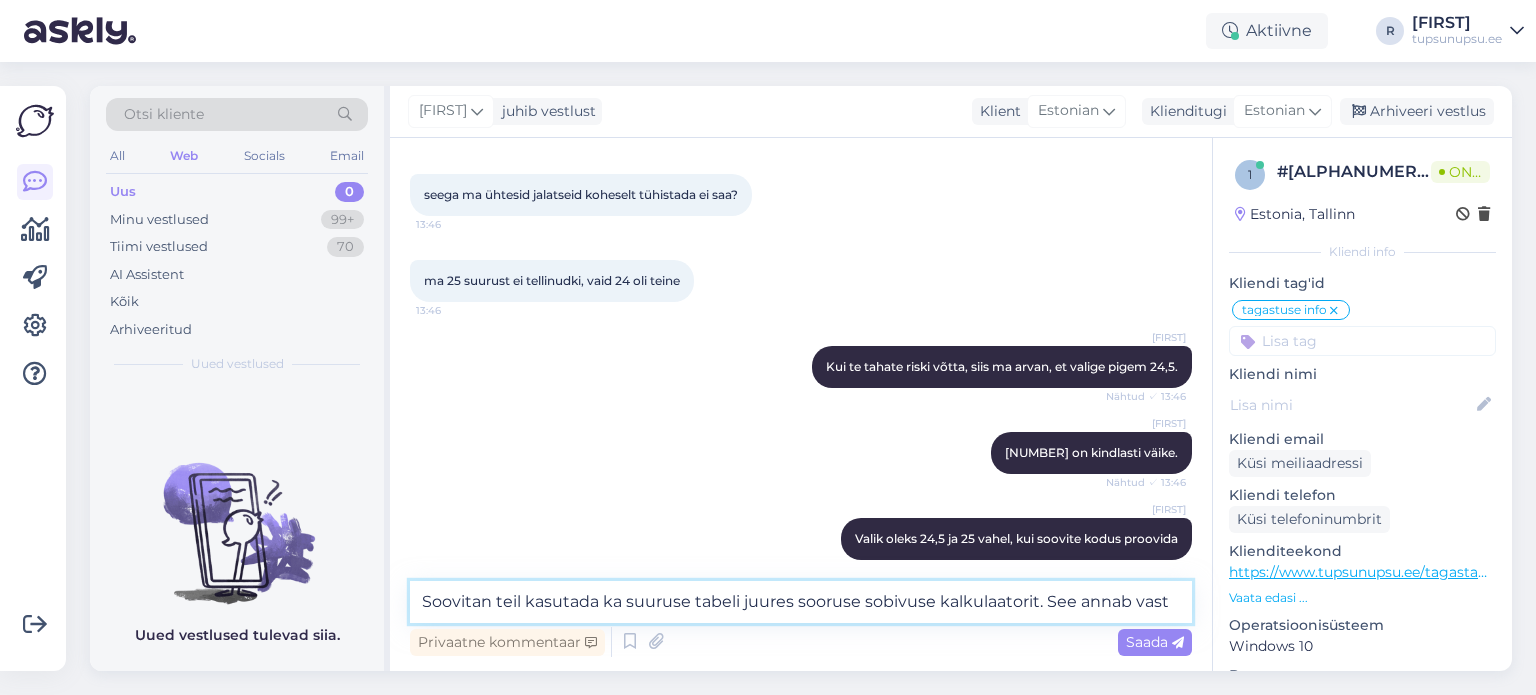 scroll, scrollTop: 1048, scrollLeft: 0, axis: vertical 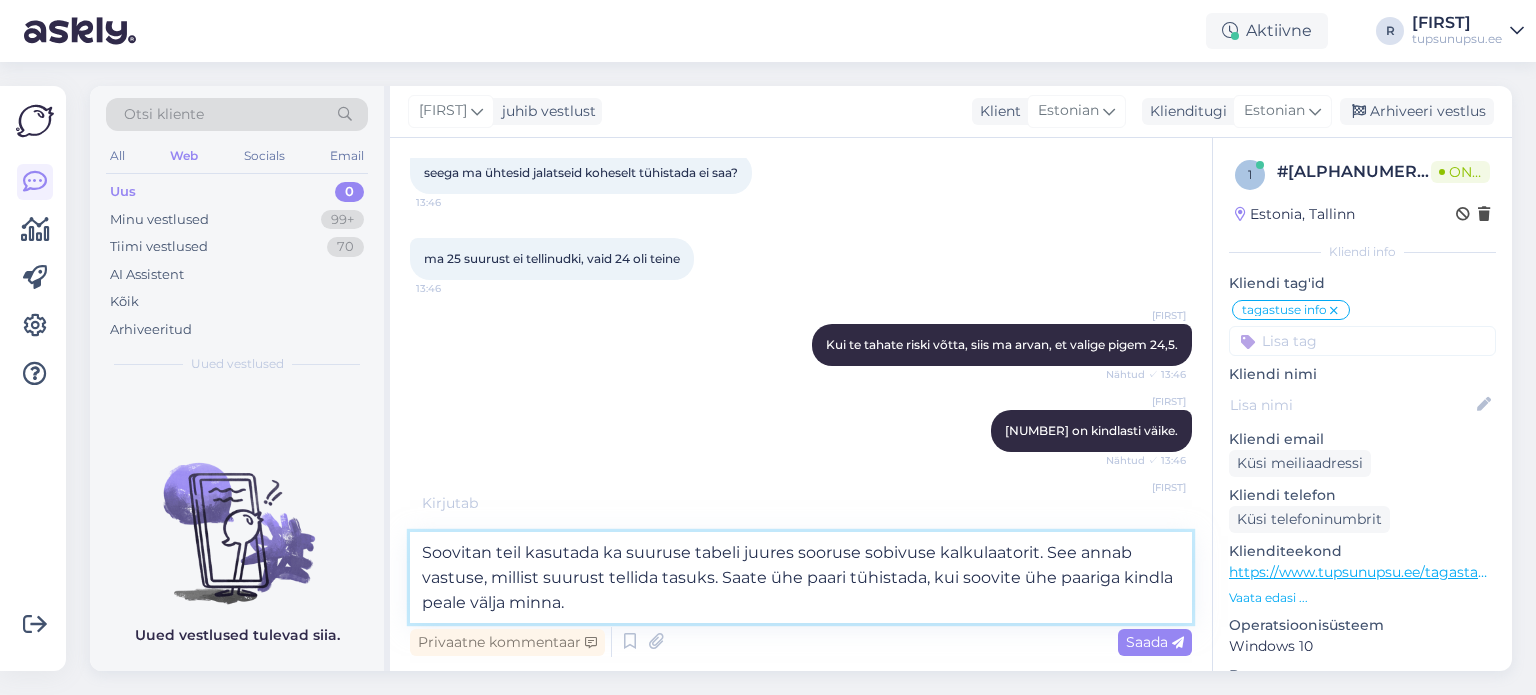 type on "Soovitan teil kasutada ka suuruse tabeli juures sooruse sobivuse kalkulaatorit. See annab vastuse, millist suurust tellida tasuks. Saate ühe paari tühistada, kui soovite ühe paariga kindla peale välja minna." 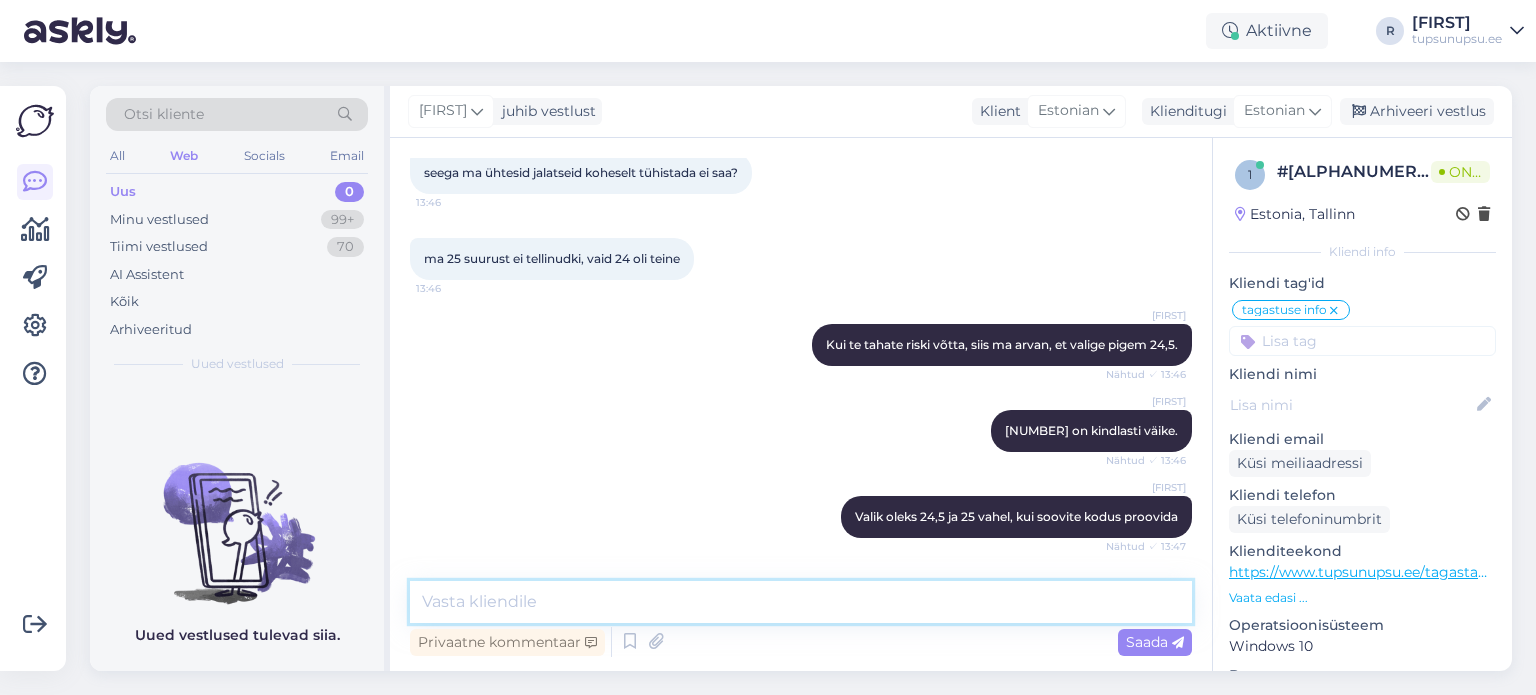scroll, scrollTop: 1166, scrollLeft: 0, axis: vertical 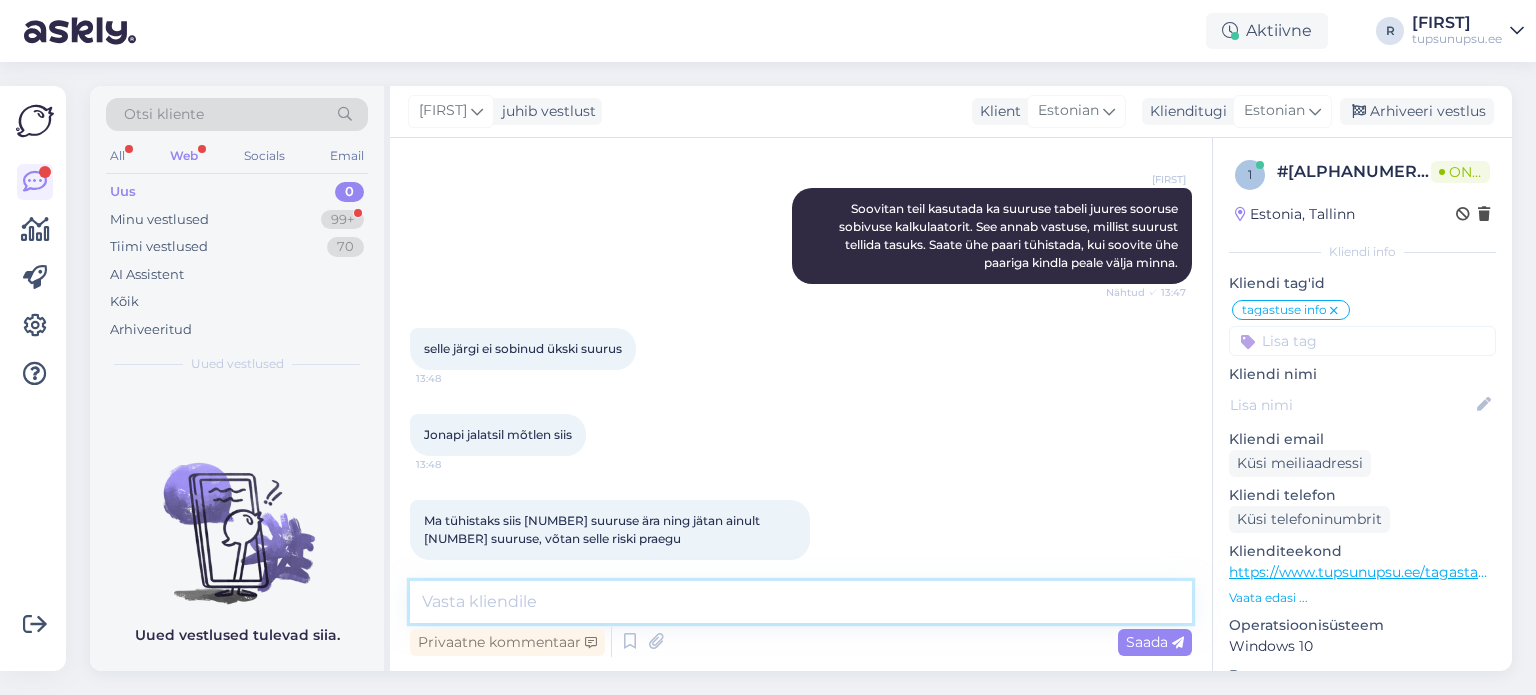 click at bounding box center [801, 602] 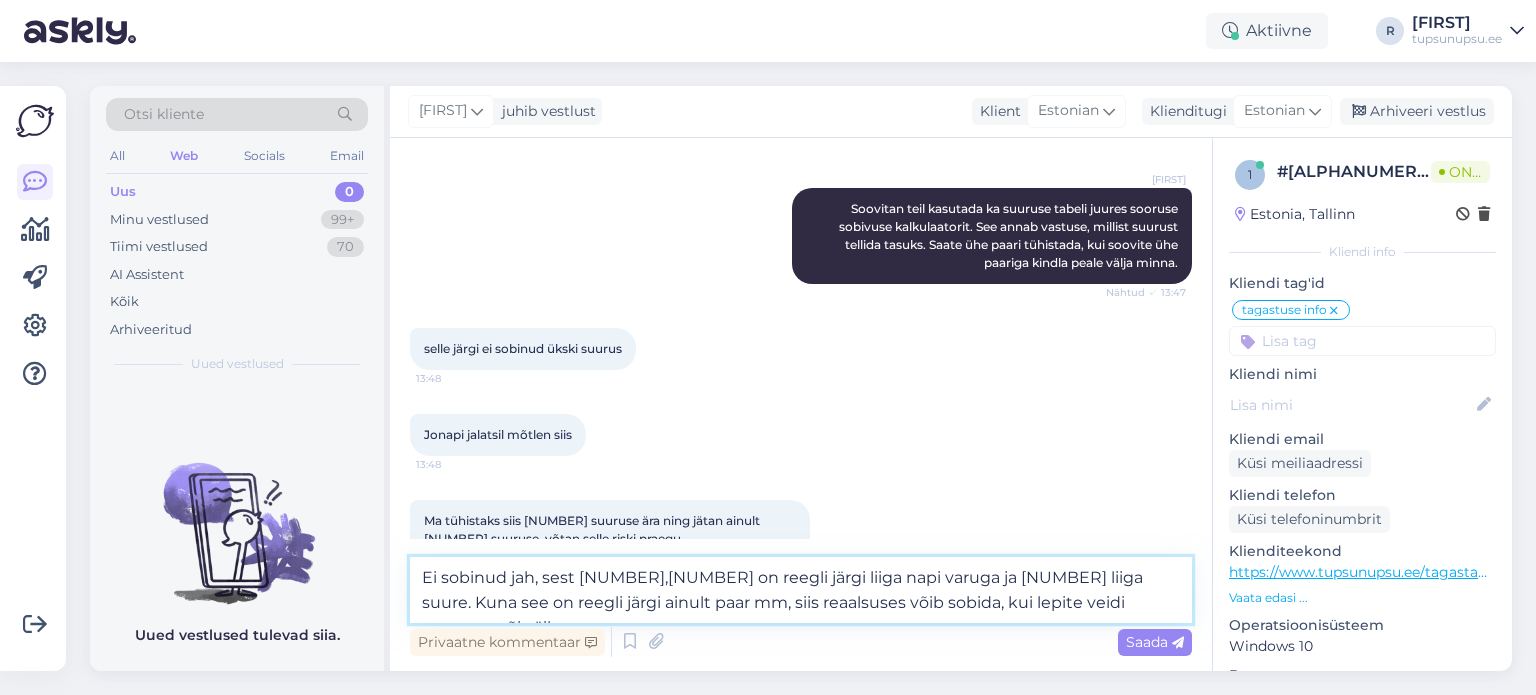 type on "Ei sobinud jah, sest [NUMBER] on reegli järgi liiga napi varuga ja [NUMBER] liiga suure. Kuna see on reegli järgi ainult paar mm, siis reaalsuses võib sobida, kui lepite veidi suurema või väiksema varuga." 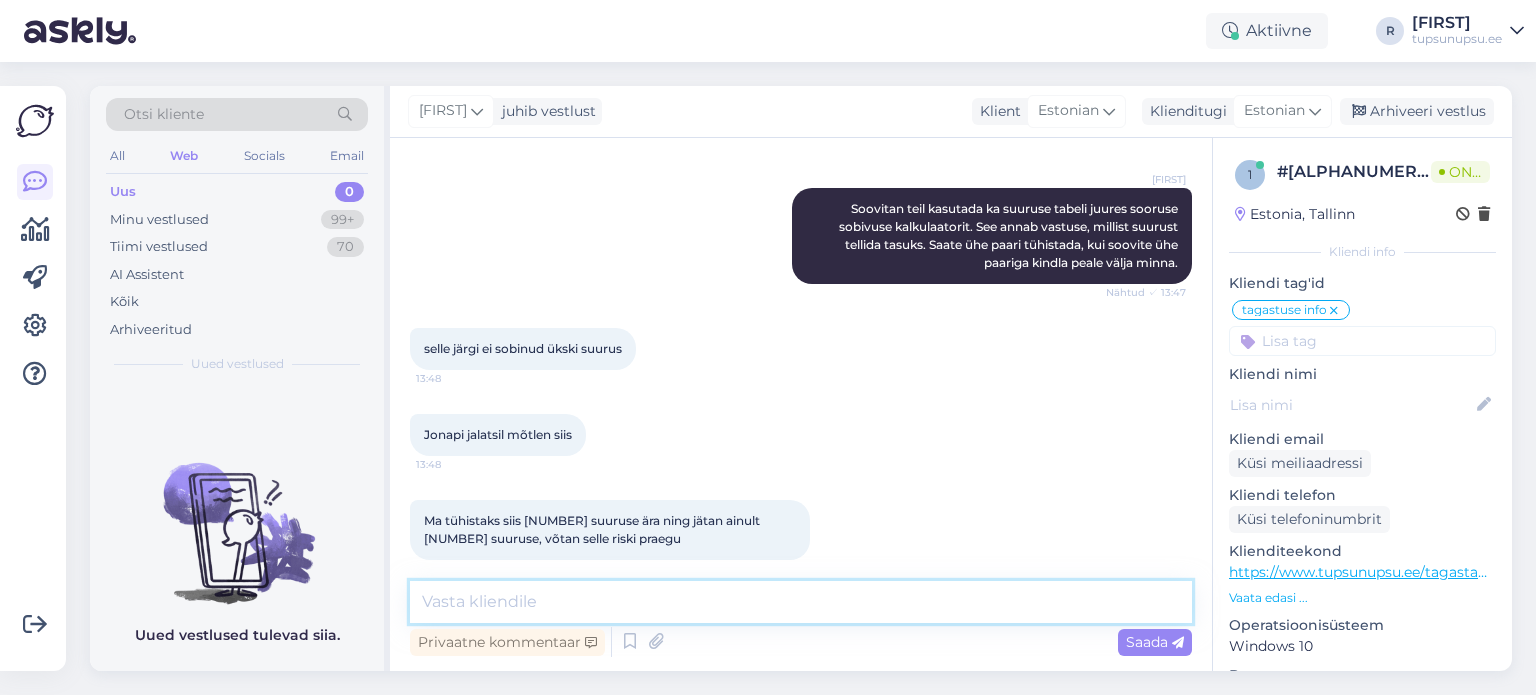 scroll, scrollTop: 1582, scrollLeft: 0, axis: vertical 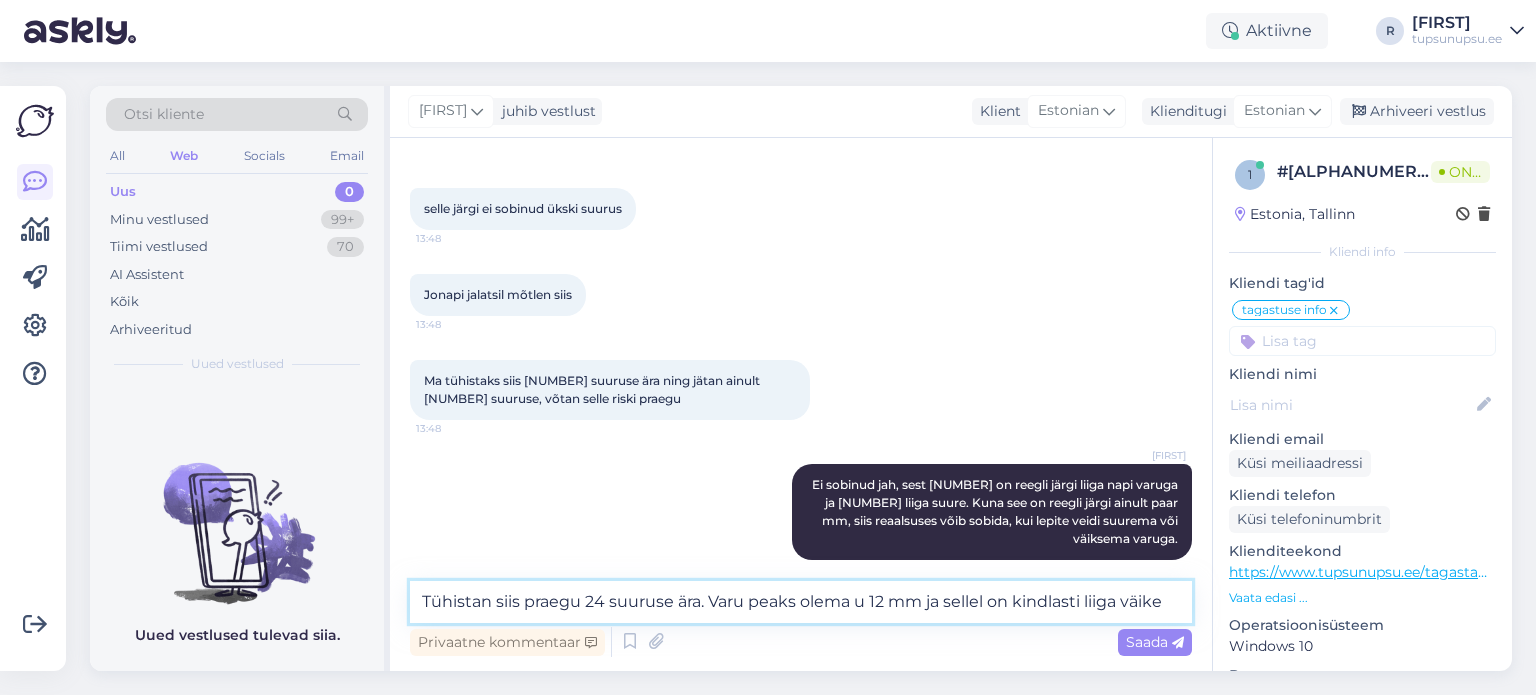 type on "Tühistan siis praegu 24 suuruse ära. Varu peaks olema u 12 mm ja sellel on kindlasti liiga väike." 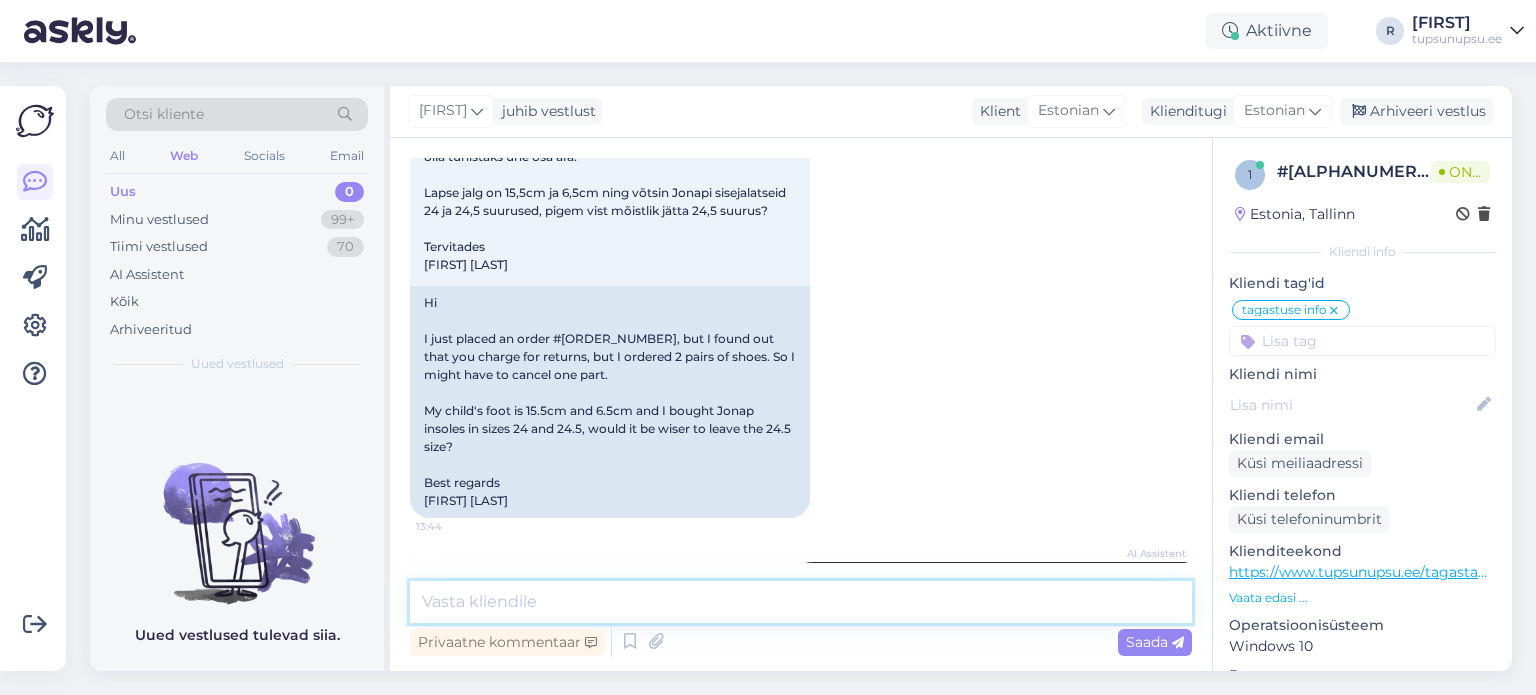 scroll, scrollTop: 0, scrollLeft: 0, axis: both 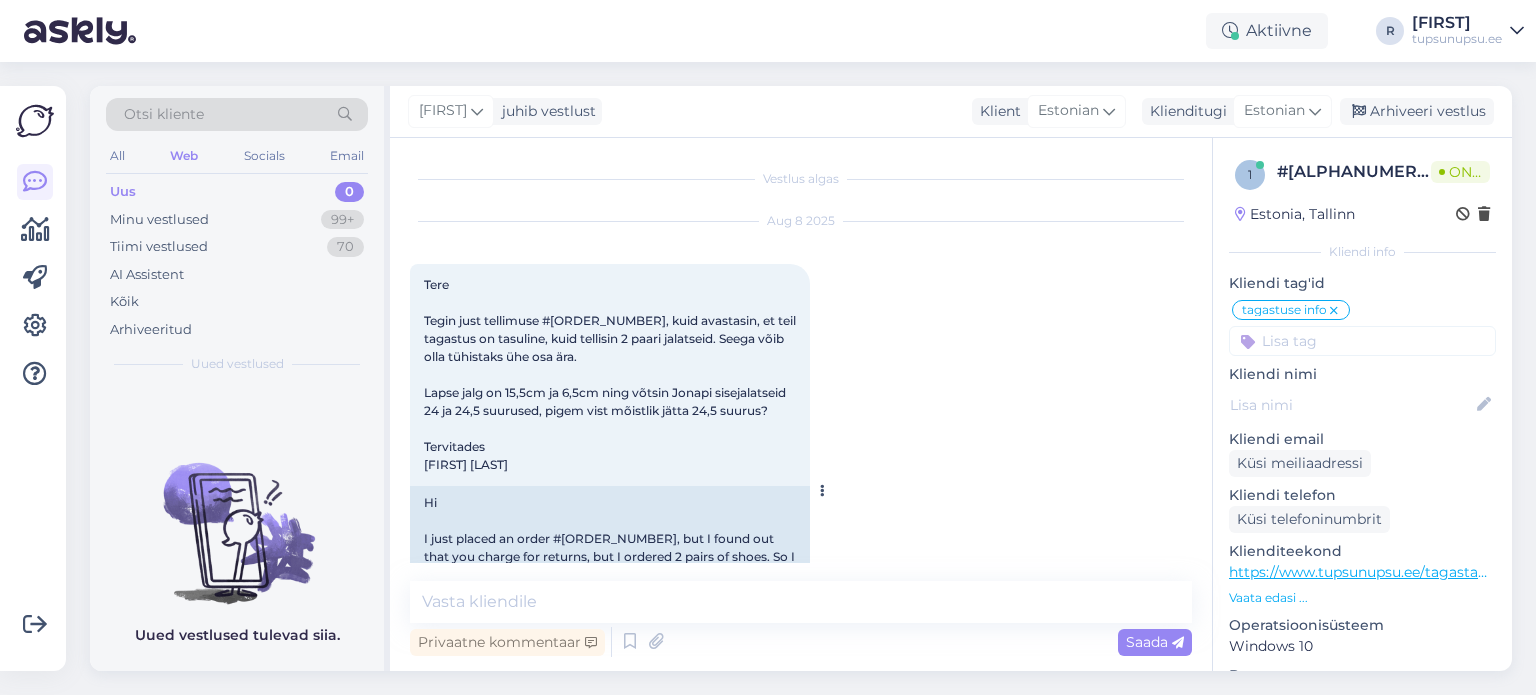 click on "Tere
Tegin just tellimuse #[ORDER_NUMBER], kuid avastasin, et teil tagastus on tasuline, kuid tellisin 2 paari jalatseid. Seega võib olla tühistaks ühe osa ära.
Lapse jalg on 15,5cm ja 6,5cm ning võtsin Jonapi sisejalatseid 24 ja 24,5 suurused, pigem vist mõistlik jätta 24,5 suurus?
Tervitades
[FIRST] [LAST]" at bounding box center [611, 374] 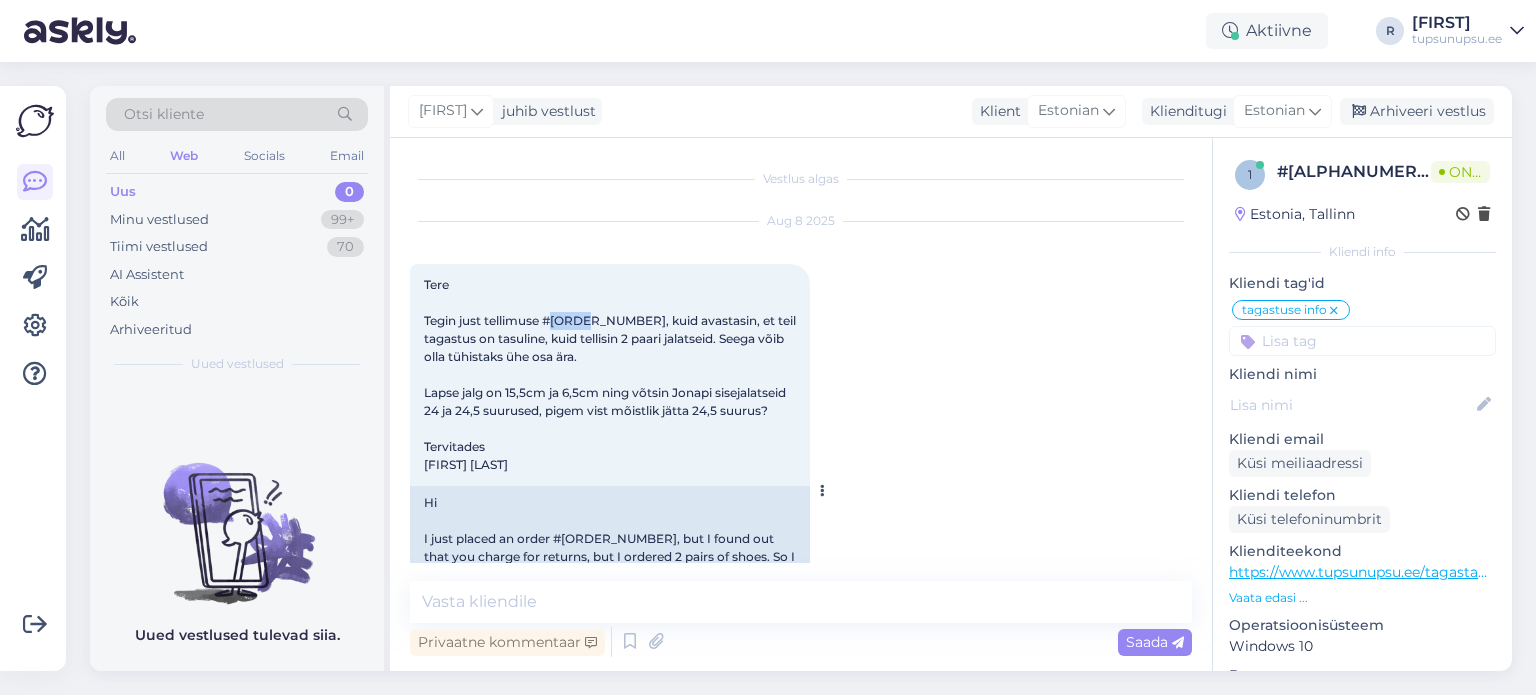 click on "Tere
Tegin just tellimuse #[ORDER_NUMBER], kuid avastasin, et teil tagastus on tasuline, kuid tellisin 2 paari jalatseid. Seega võib olla tühistaks ühe osa ära.
Lapse jalg on 15,5cm ja 6,5cm ning võtsin Jonapi sisejalatseid 24 ja 24,5 suurused, pigem vist mõistlik jätta 24,5 suurus?
Tervitades
[FIRST] [LAST]" at bounding box center [611, 374] 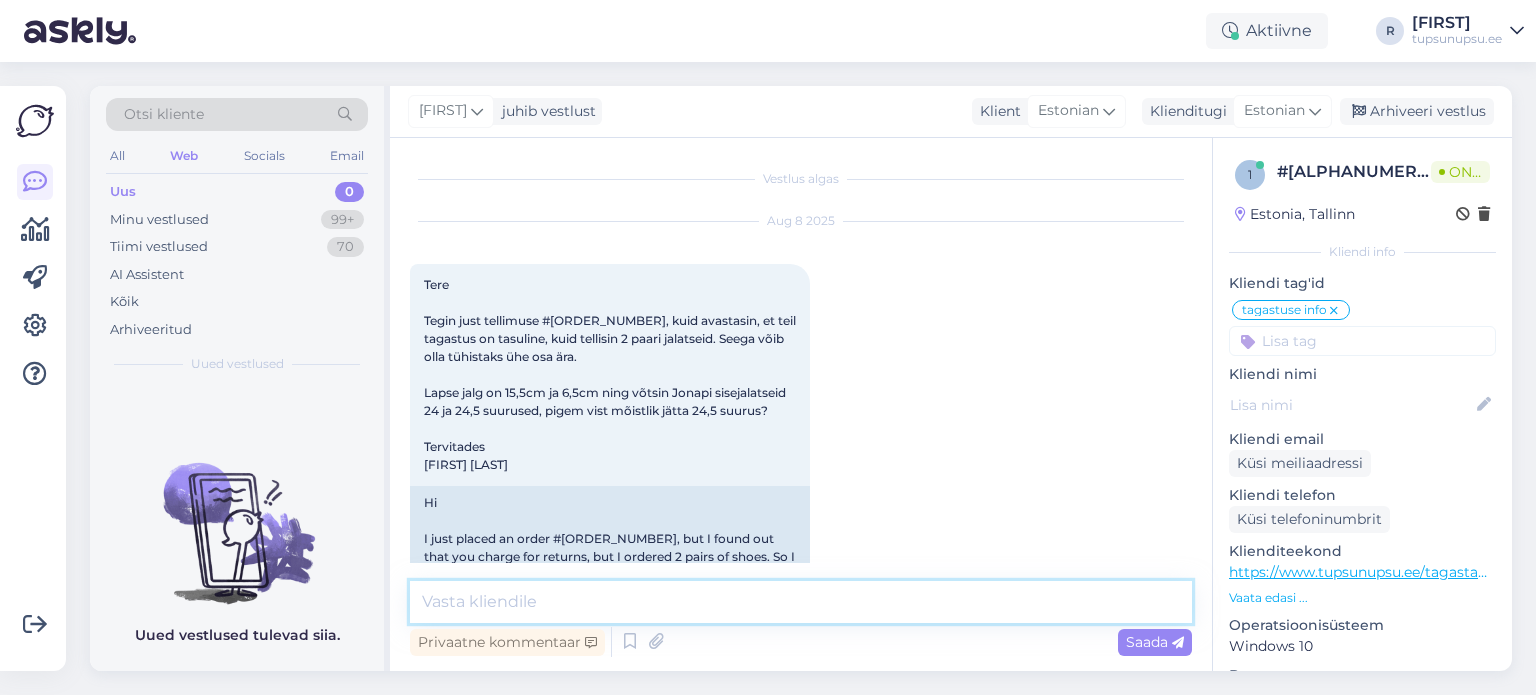 click at bounding box center [801, 602] 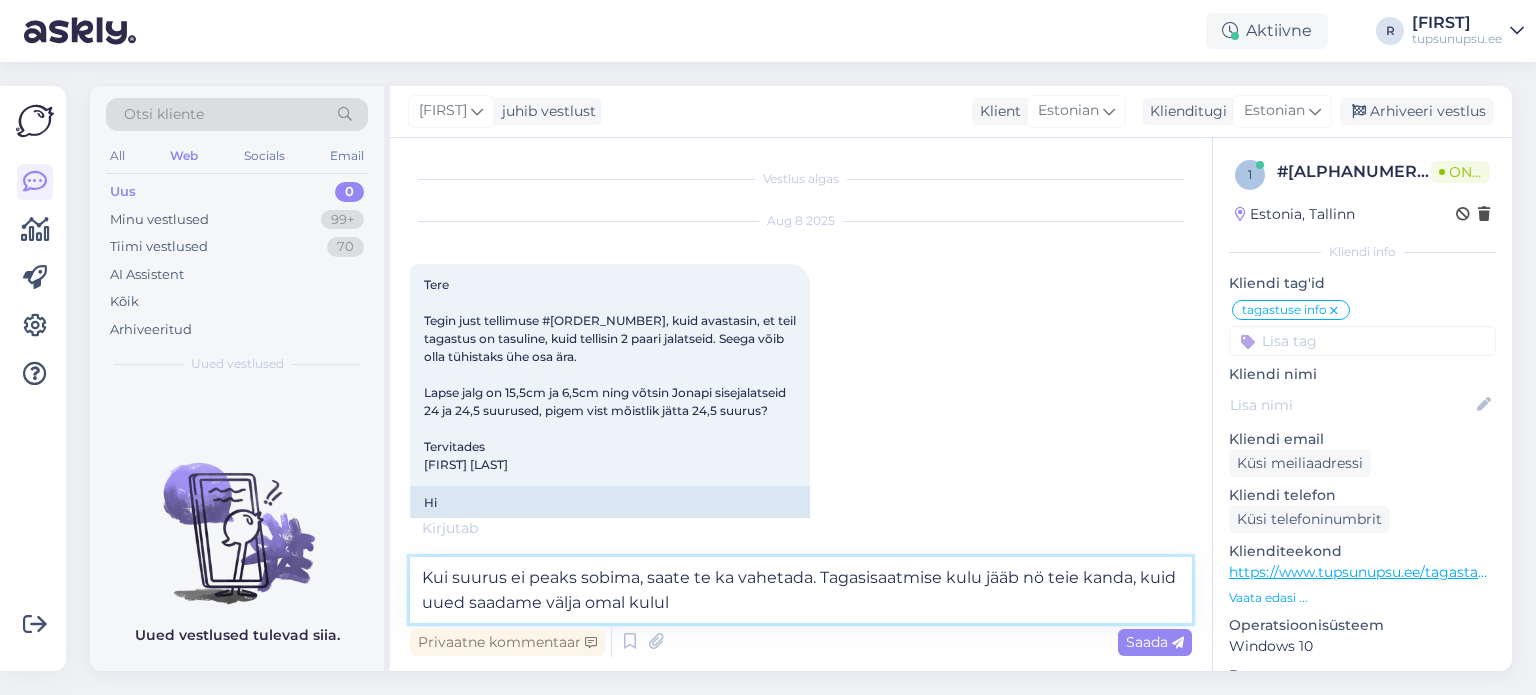 type on "Kui suurus ei peaks sobima, saate te ka vahetada. Tagasisaatmise kulu jääb nö teie kanda, kuid uued saadame välja omal kulul." 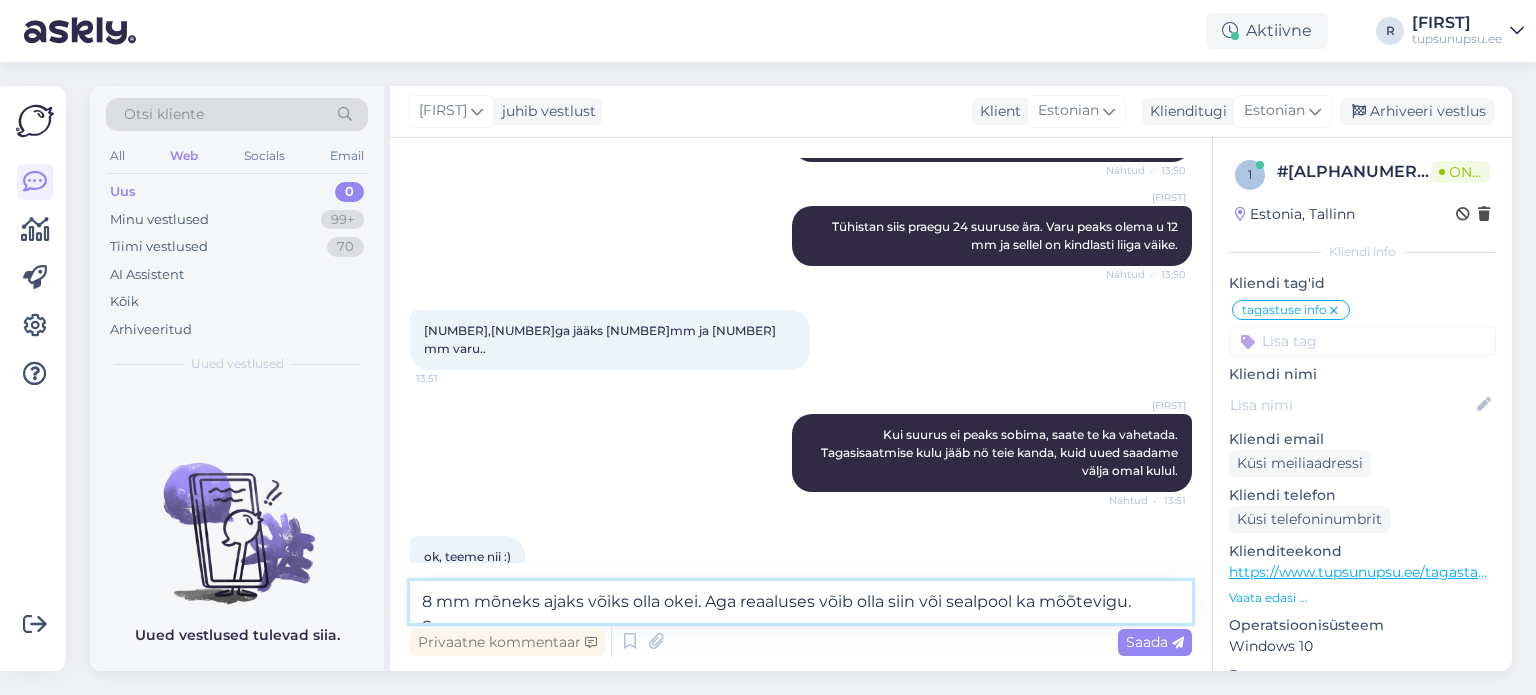 scroll, scrollTop: 2002, scrollLeft: 0, axis: vertical 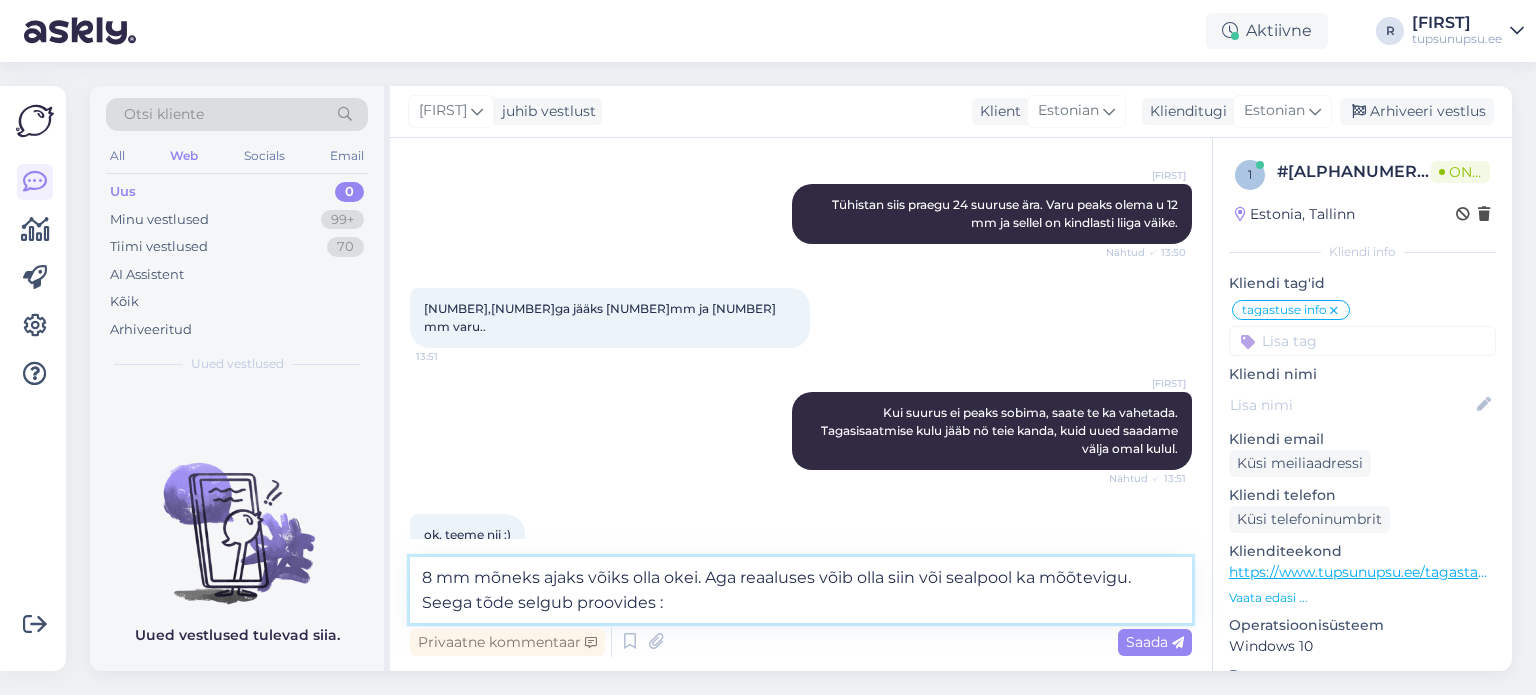 type on "[NUMBER] mm mõneks ajaks võiks olla okei. Aga reaaluses võib olla siin või sealpool ka mõõtevigu. Seega tõde selgub proovides :)" 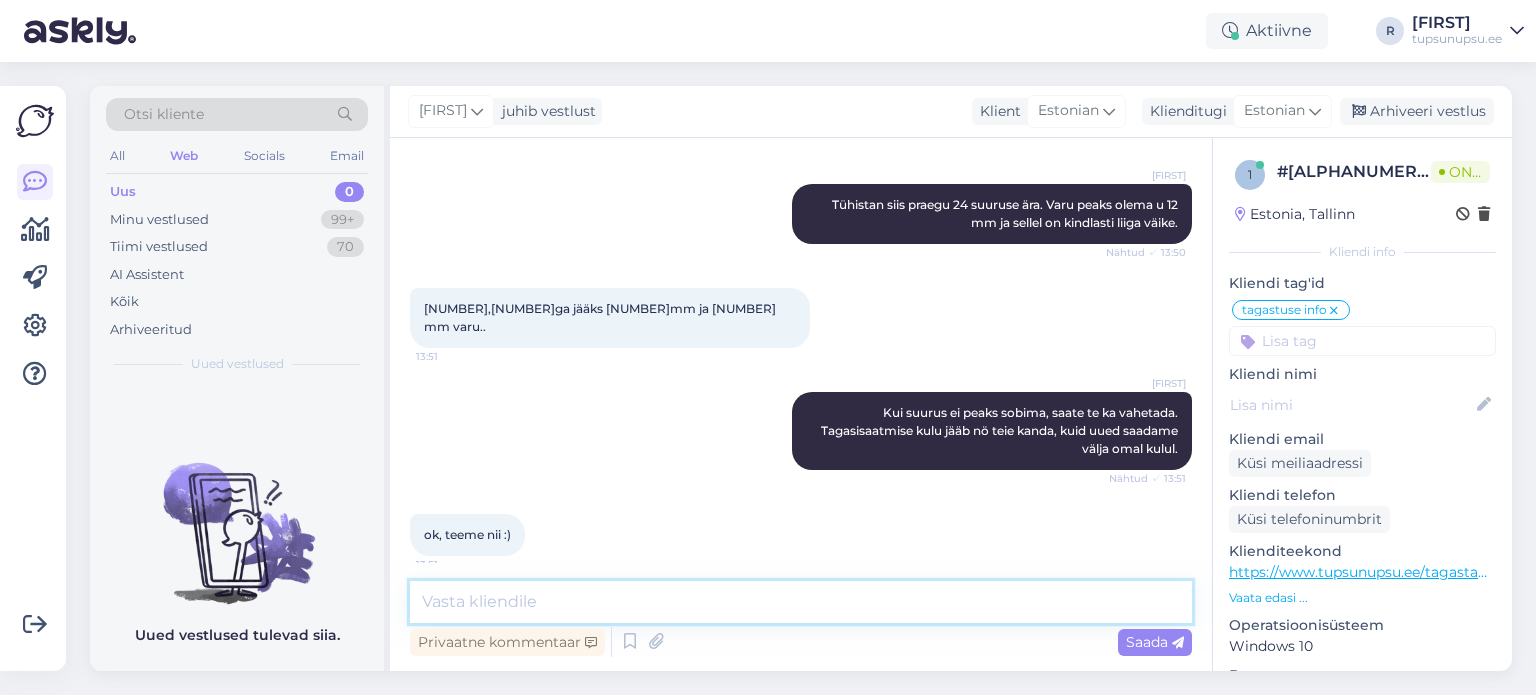 scroll, scrollTop: 2102, scrollLeft: 0, axis: vertical 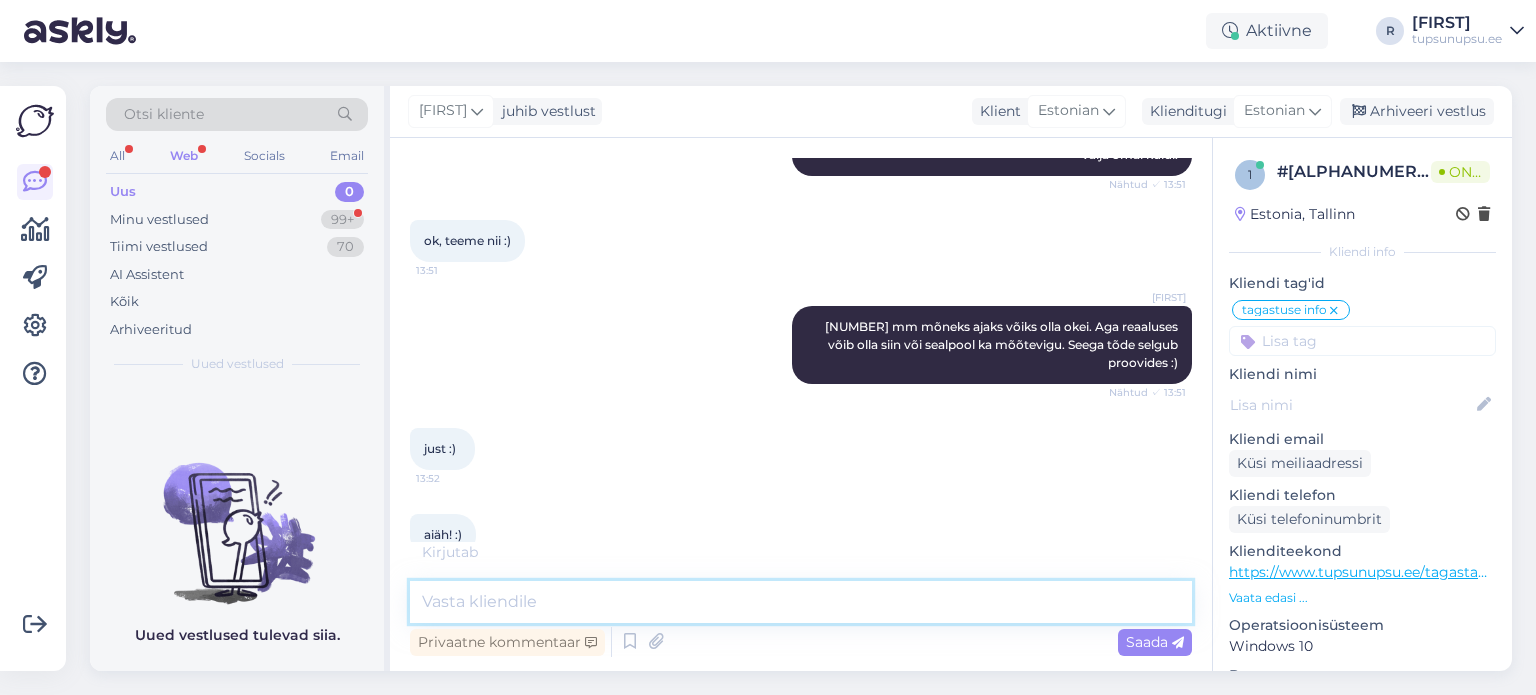click at bounding box center [801, 602] 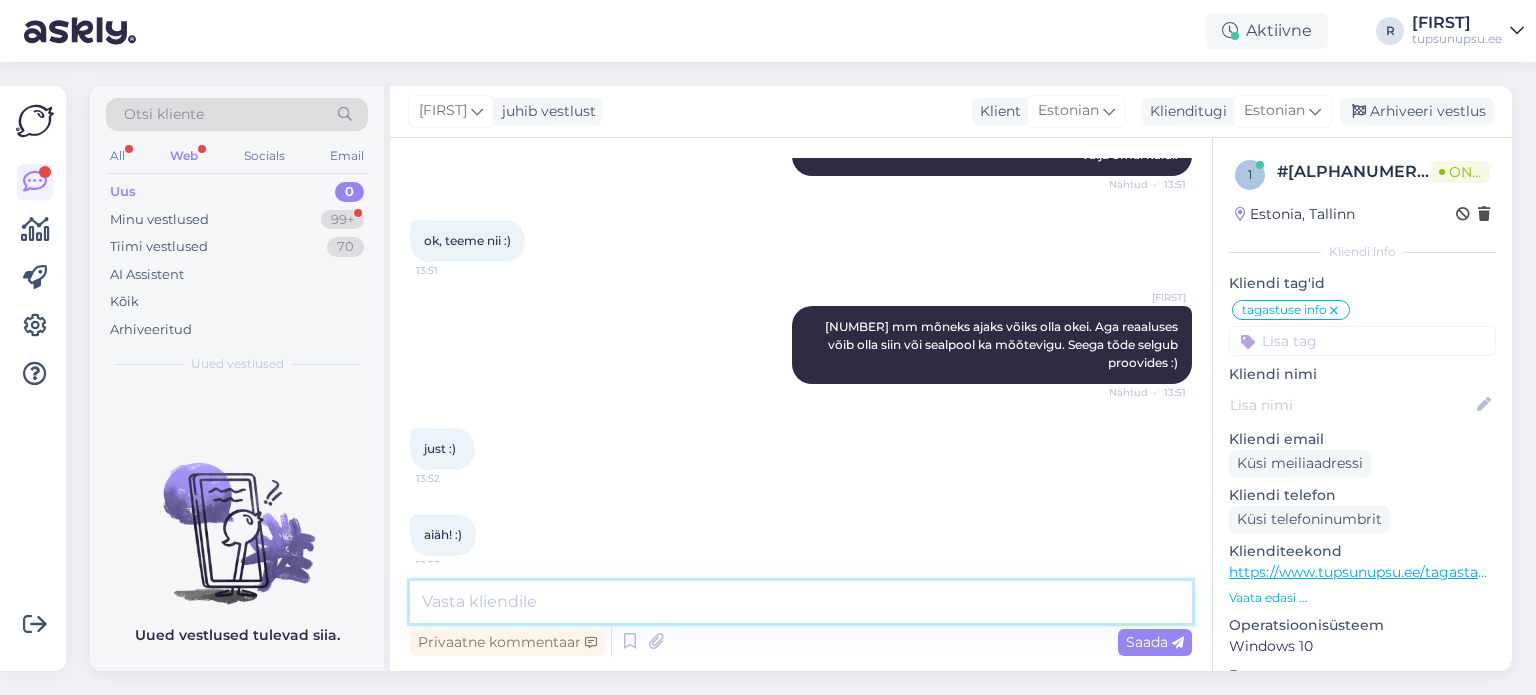 scroll, scrollTop: 2360, scrollLeft: 0, axis: vertical 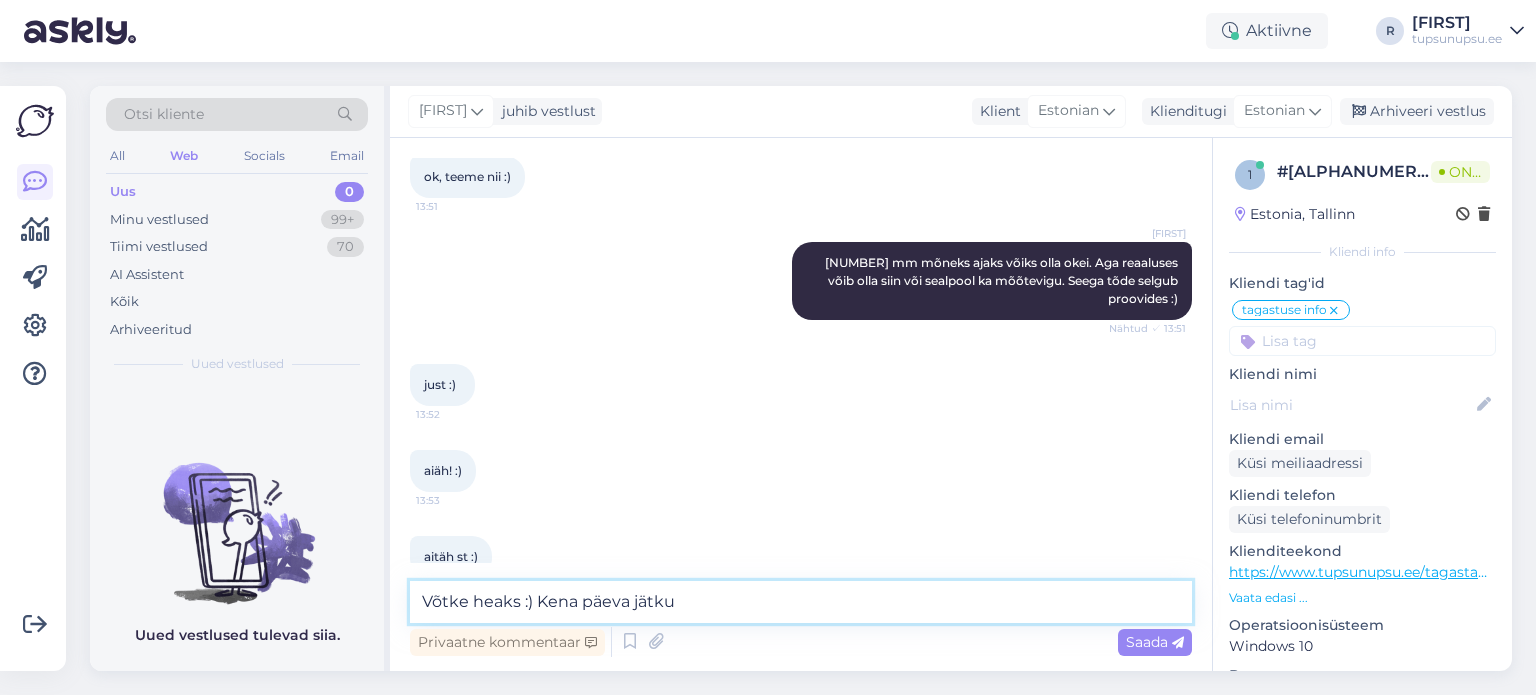 type on "Võtke heaks :) Kena päeva jätku!" 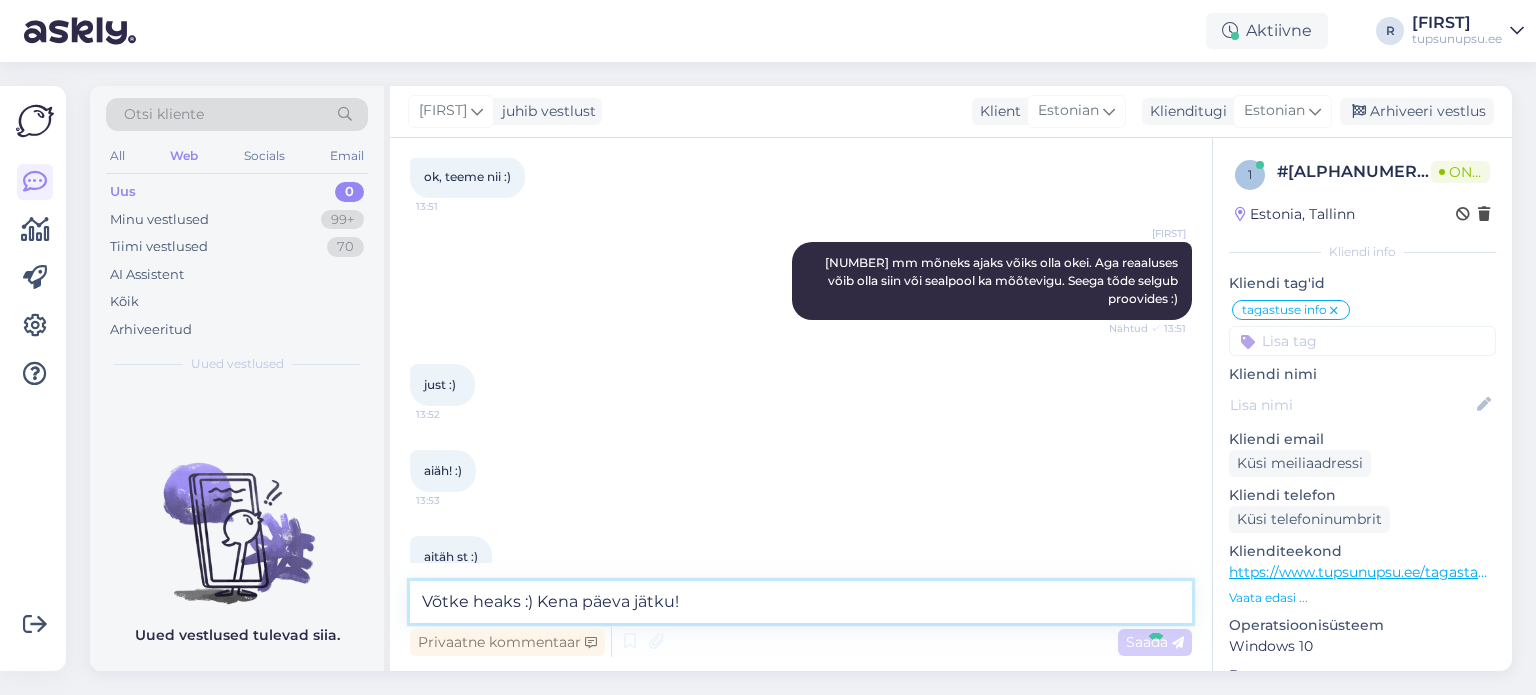 type 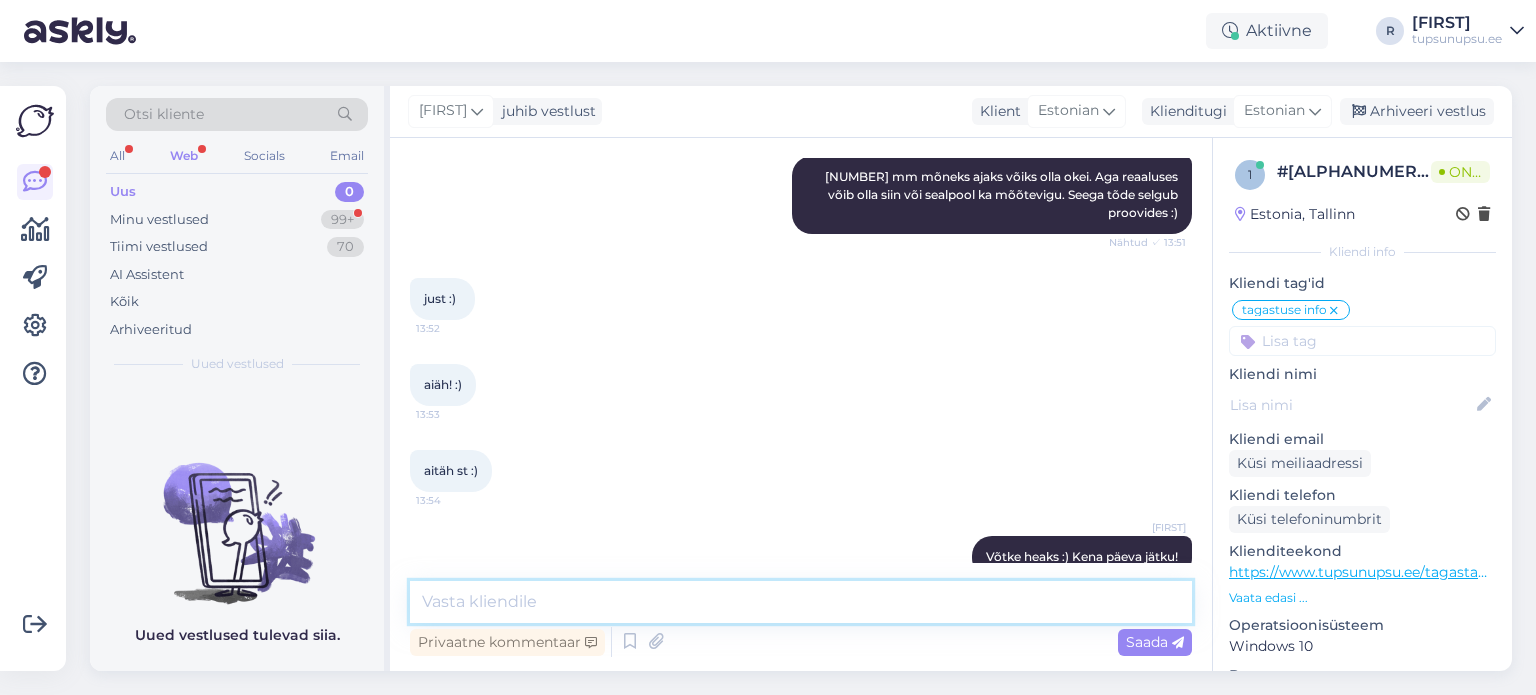 scroll, scrollTop: 2532, scrollLeft: 0, axis: vertical 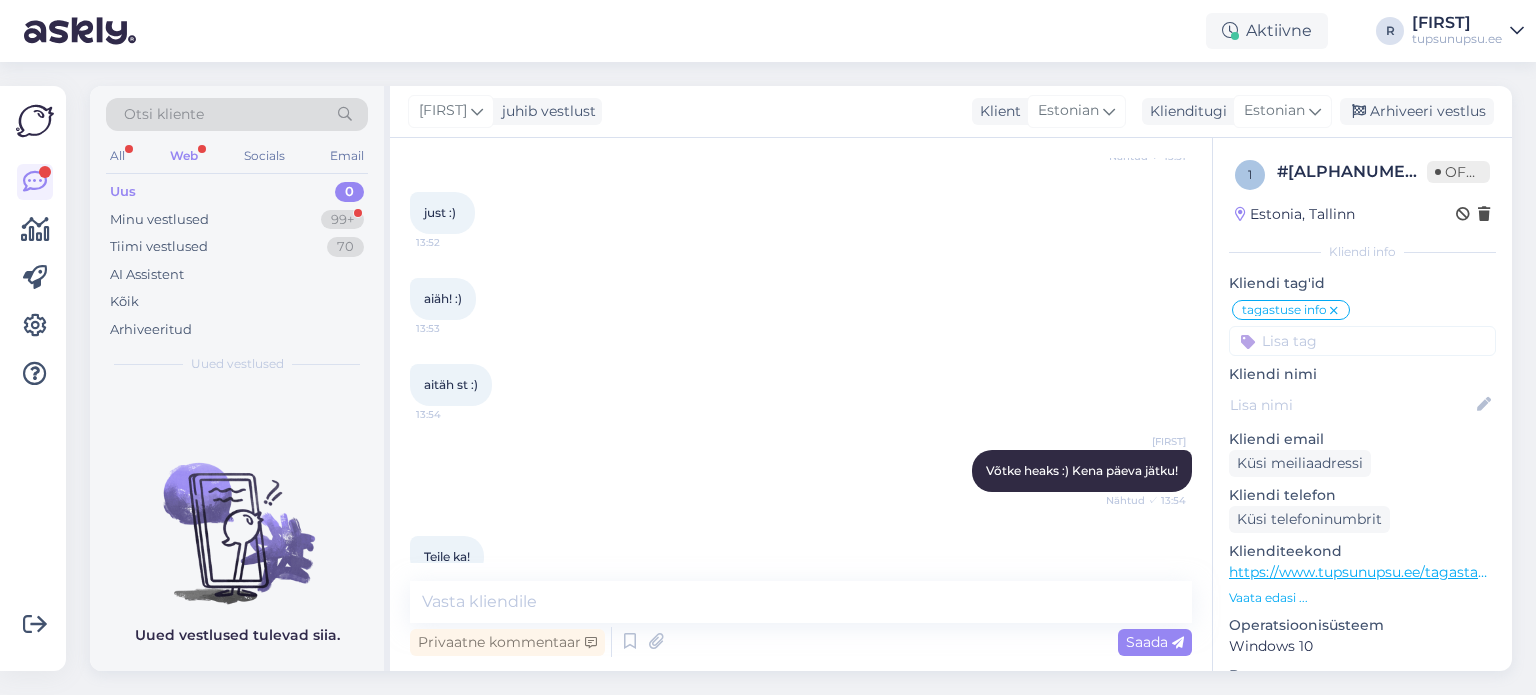 click on "Web" at bounding box center (184, 156) 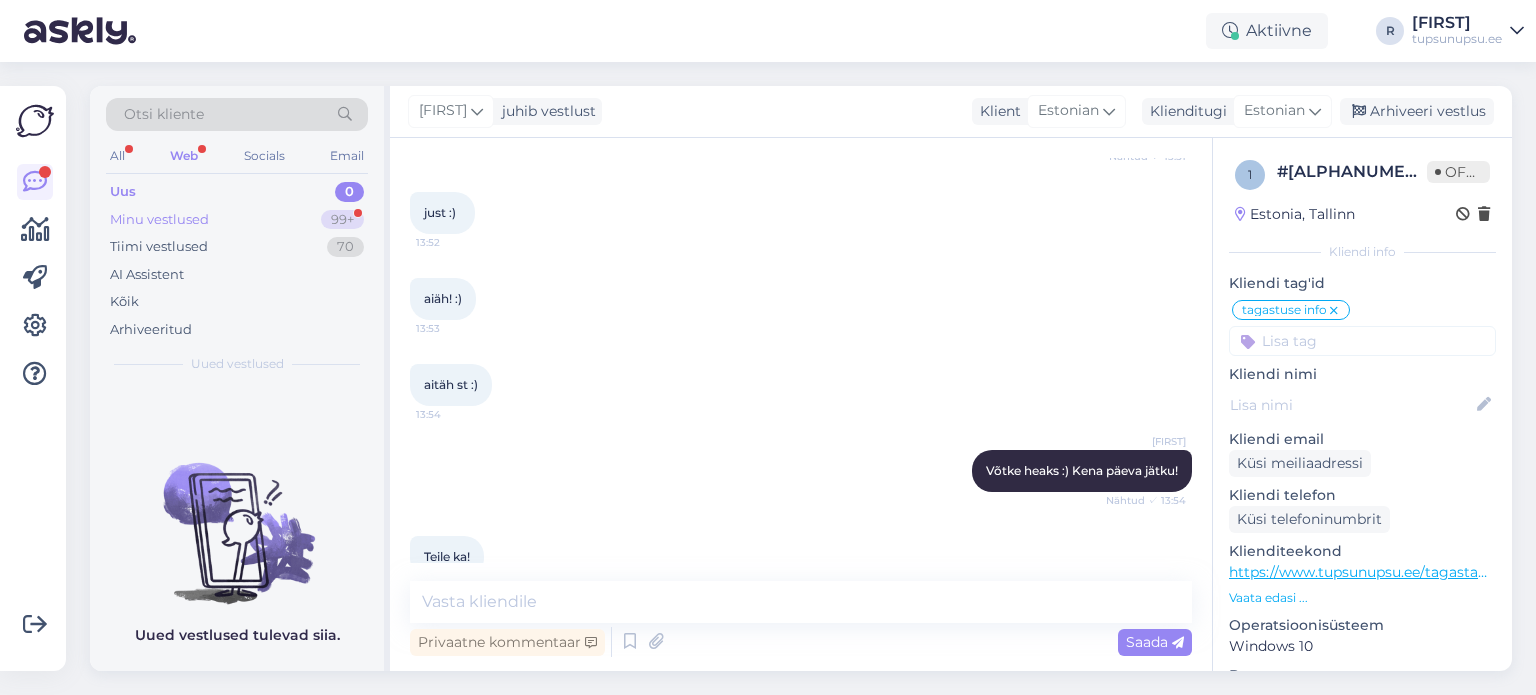 click on "Minu vestlused" at bounding box center [159, 220] 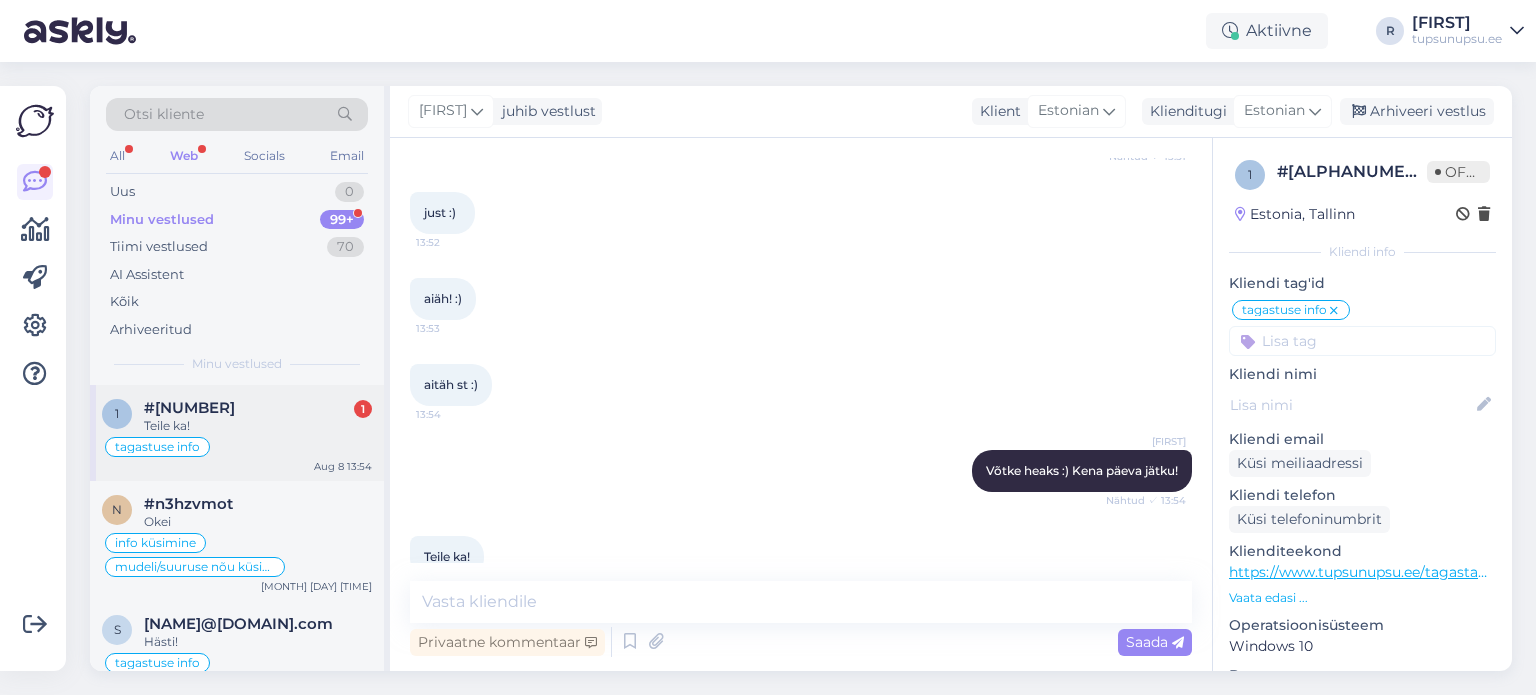 click on "#[NUMBER]" at bounding box center (189, 408) 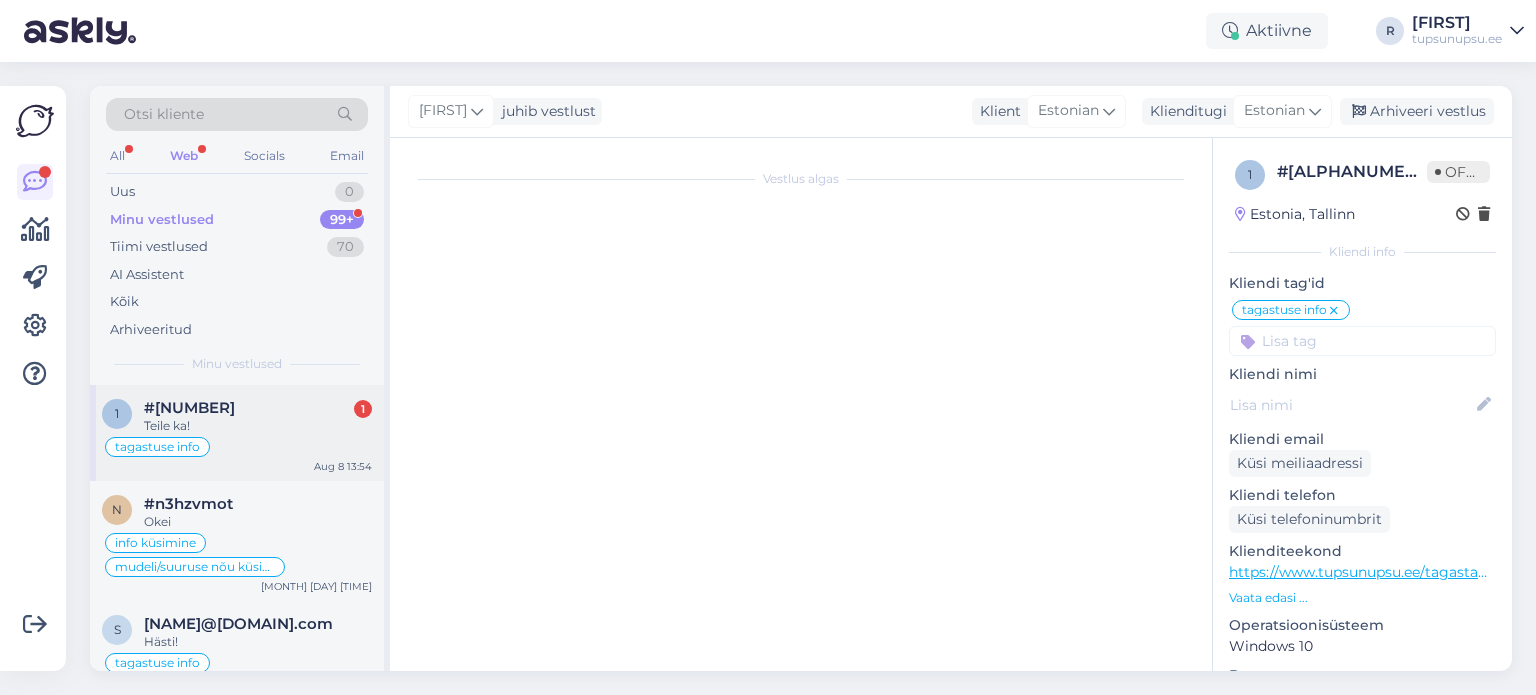 scroll, scrollTop: 2532, scrollLeft: 0, axis: vertical 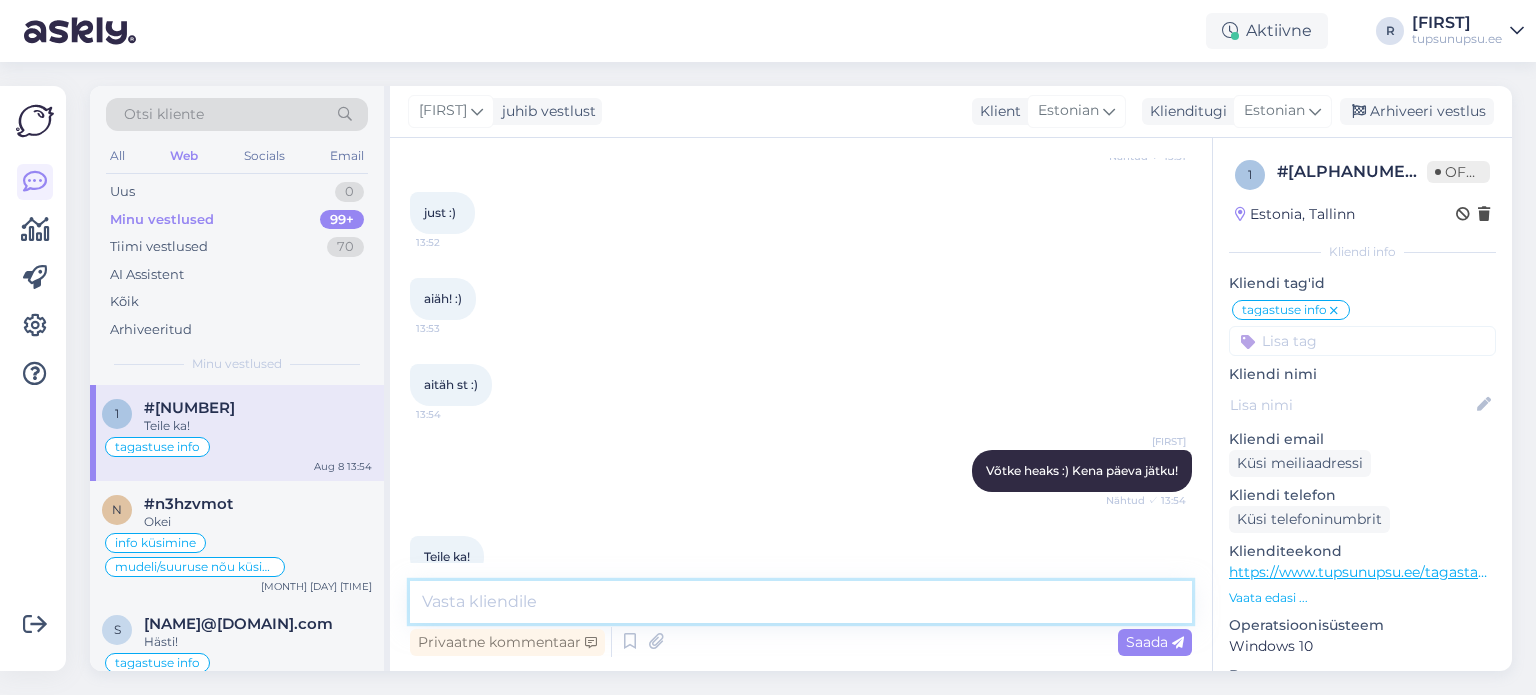 click at bounding box center [801, 602] 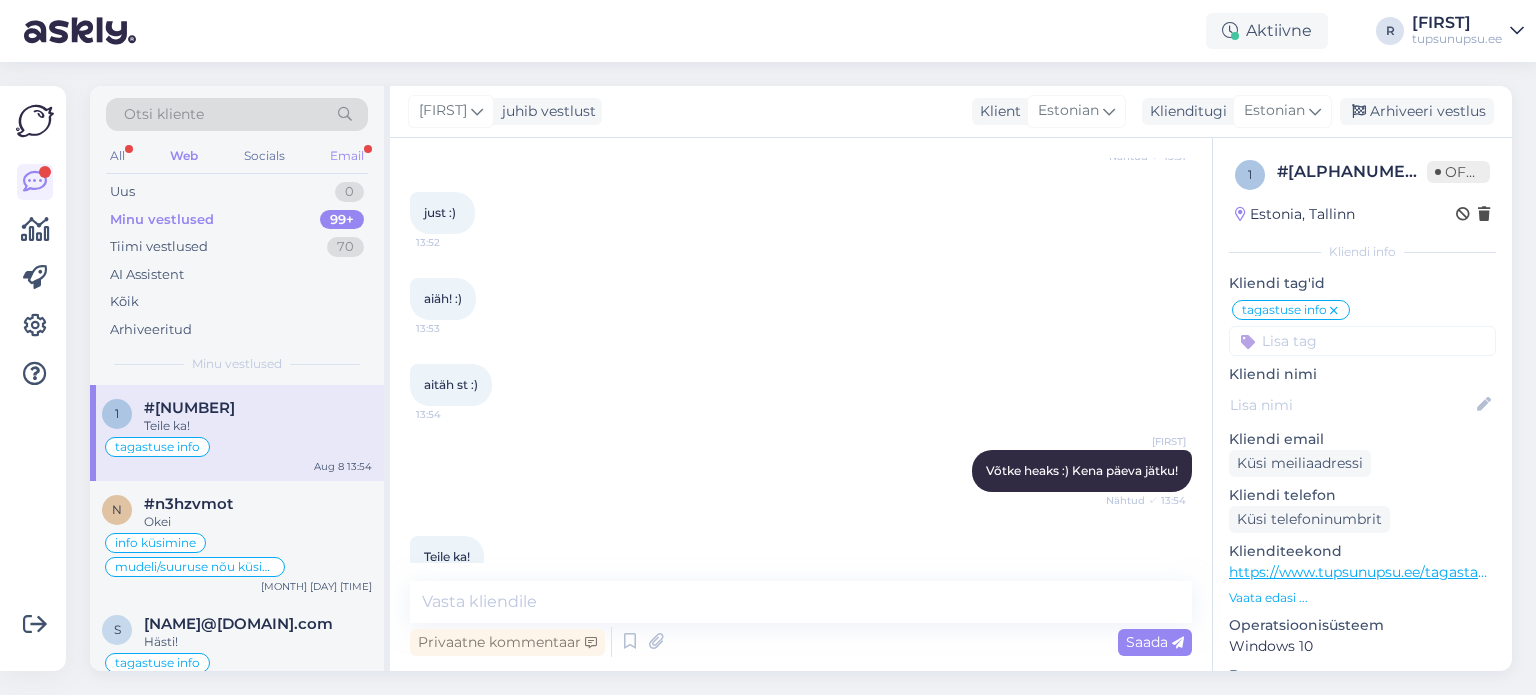 click on "Email" at bounding box center (347, 156) 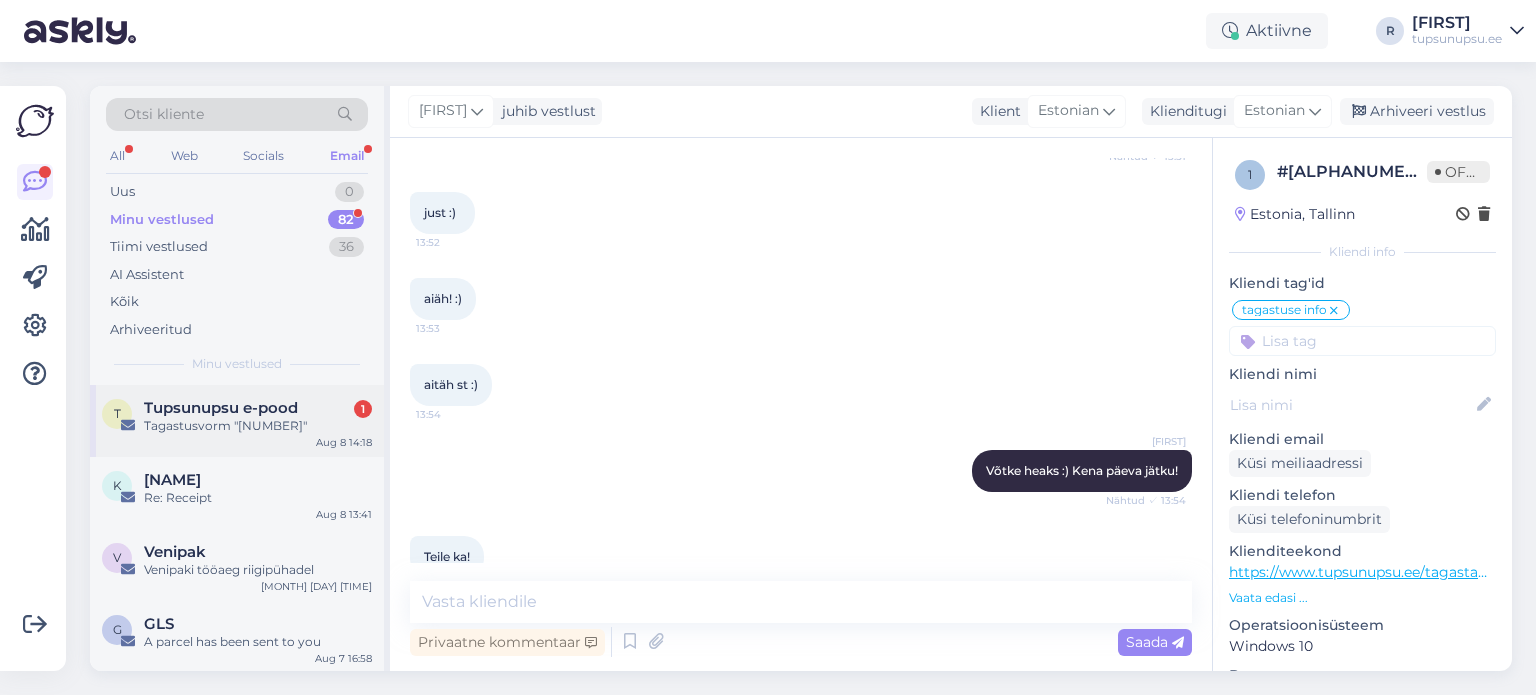 click on "Tupsunupsu e-pood" at bounding box center (221, 408) 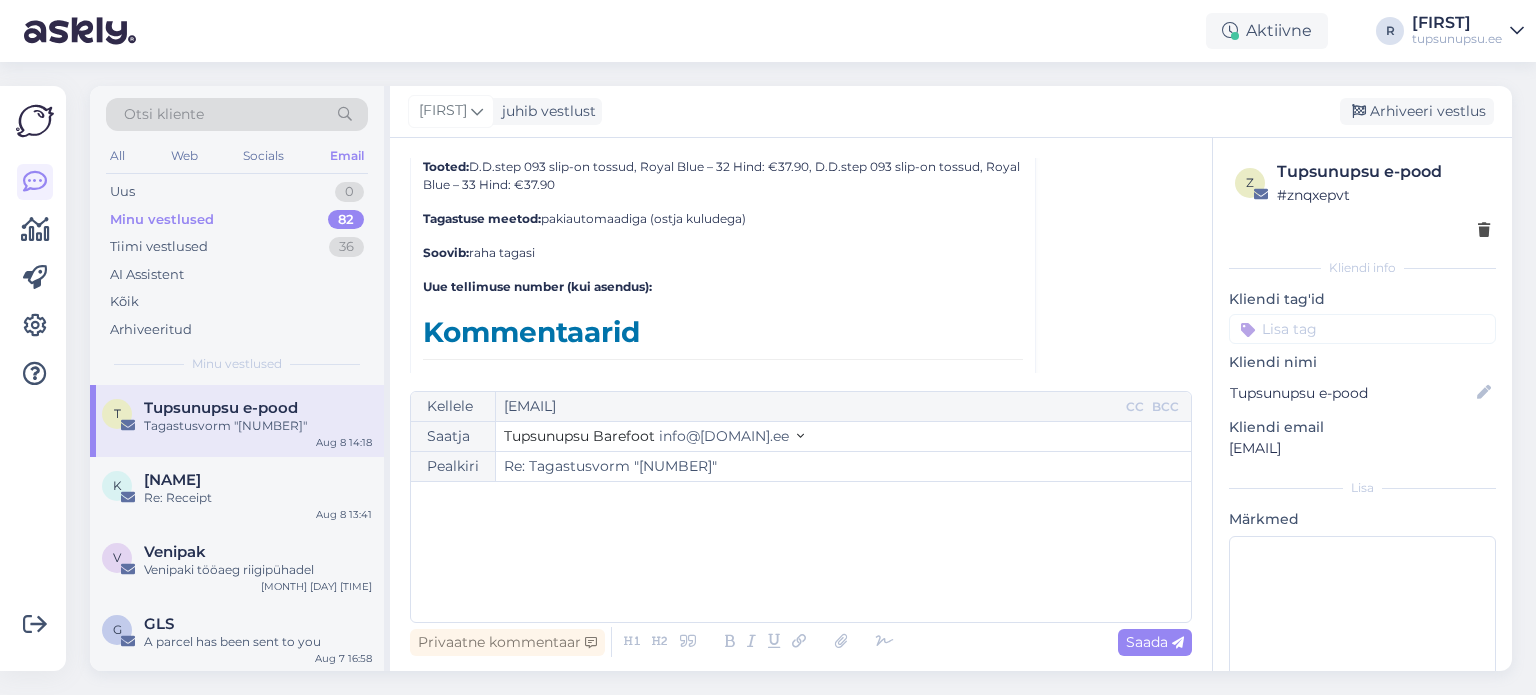 scroll, scrollTop: 9088, scrollLeft: 0, axis: vertical 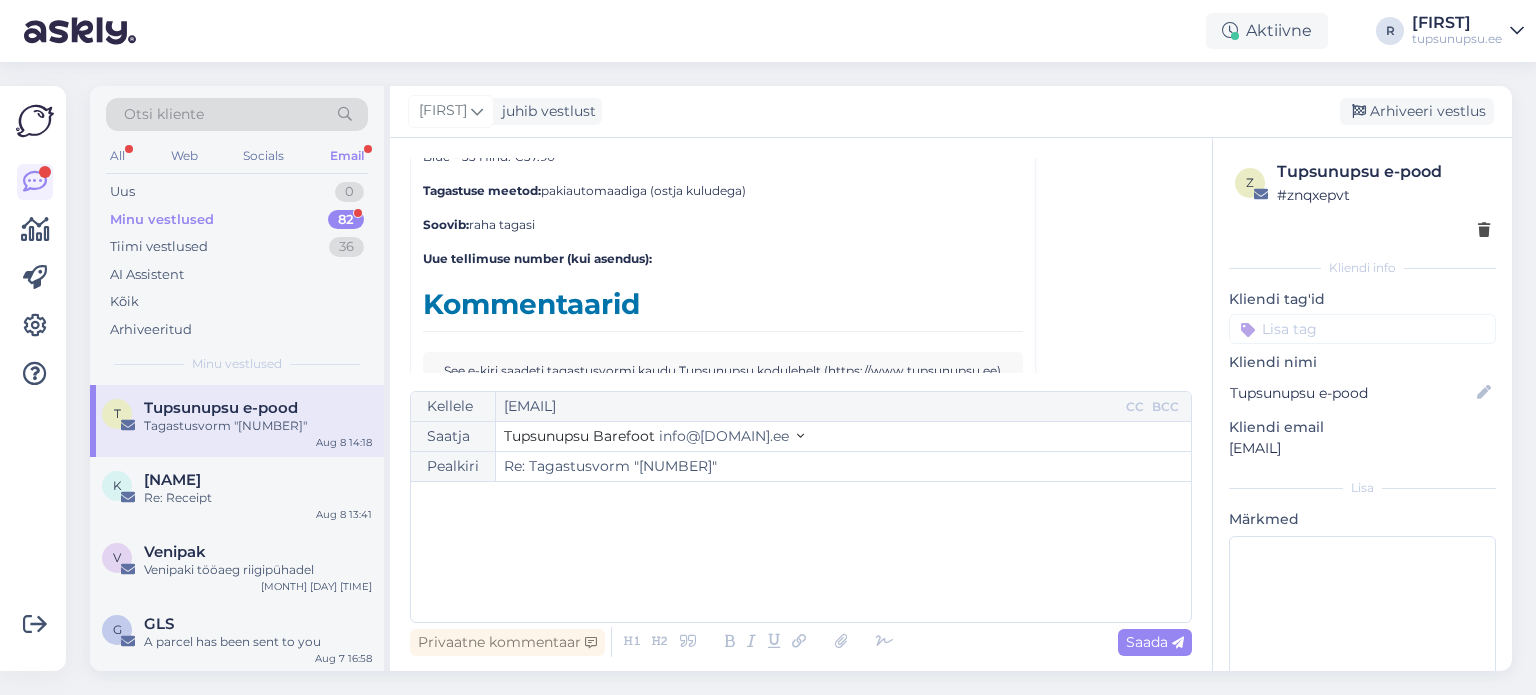click on "Email" at bounding box center (347, 156) 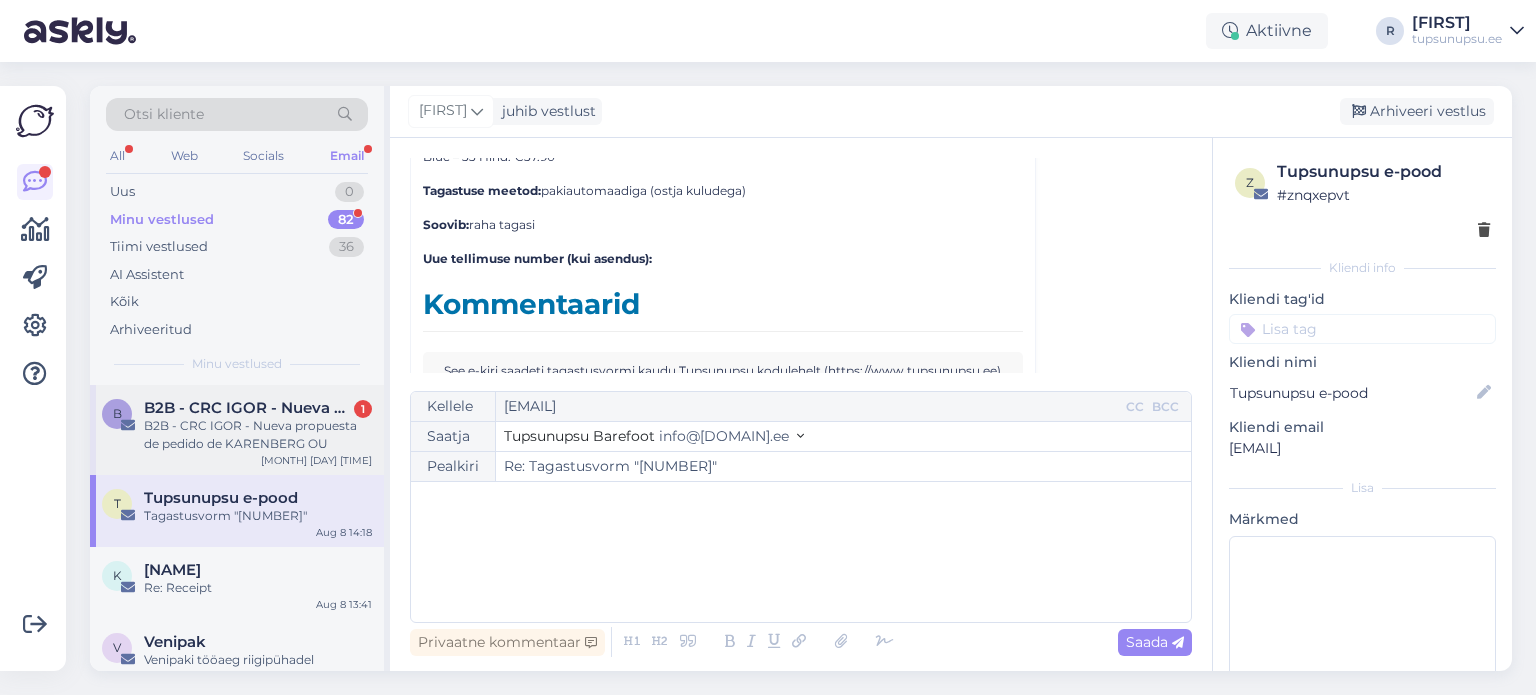 click on "B2B - CRC IGOR - Nueva propuesta de pedido de KARENBERG OU" at bounding box center [258, 435] 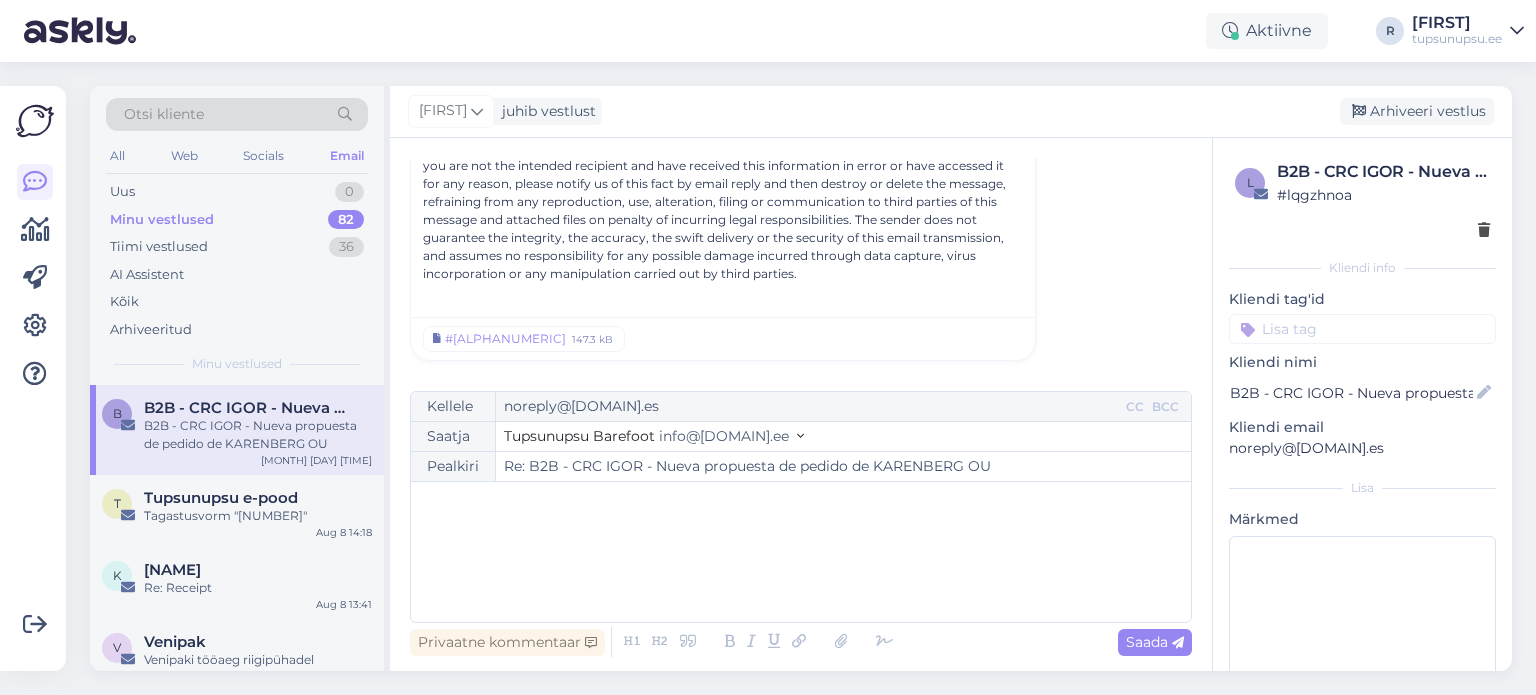 scroll, scrollTop: 738, scrollLeft: 0, axis: vertical 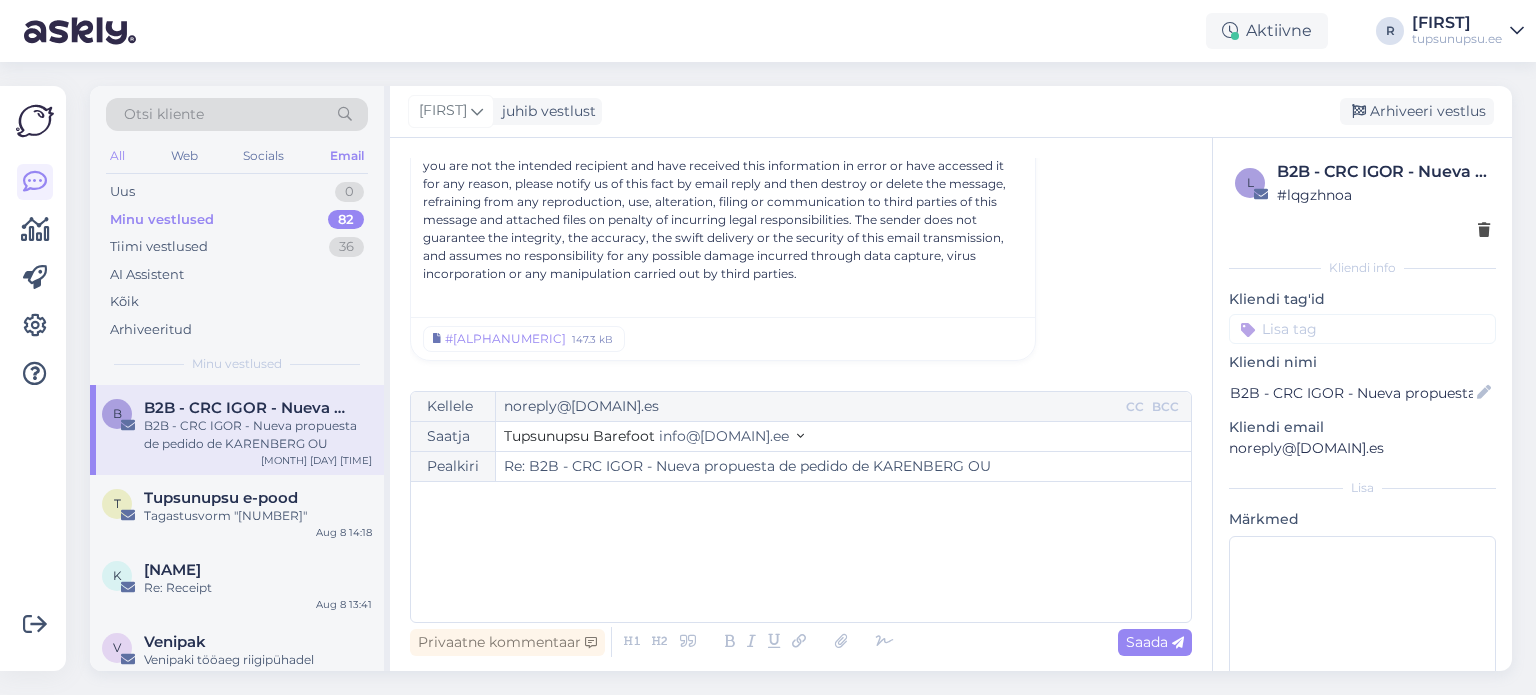 click on "All" at bounding box center [117, 156] 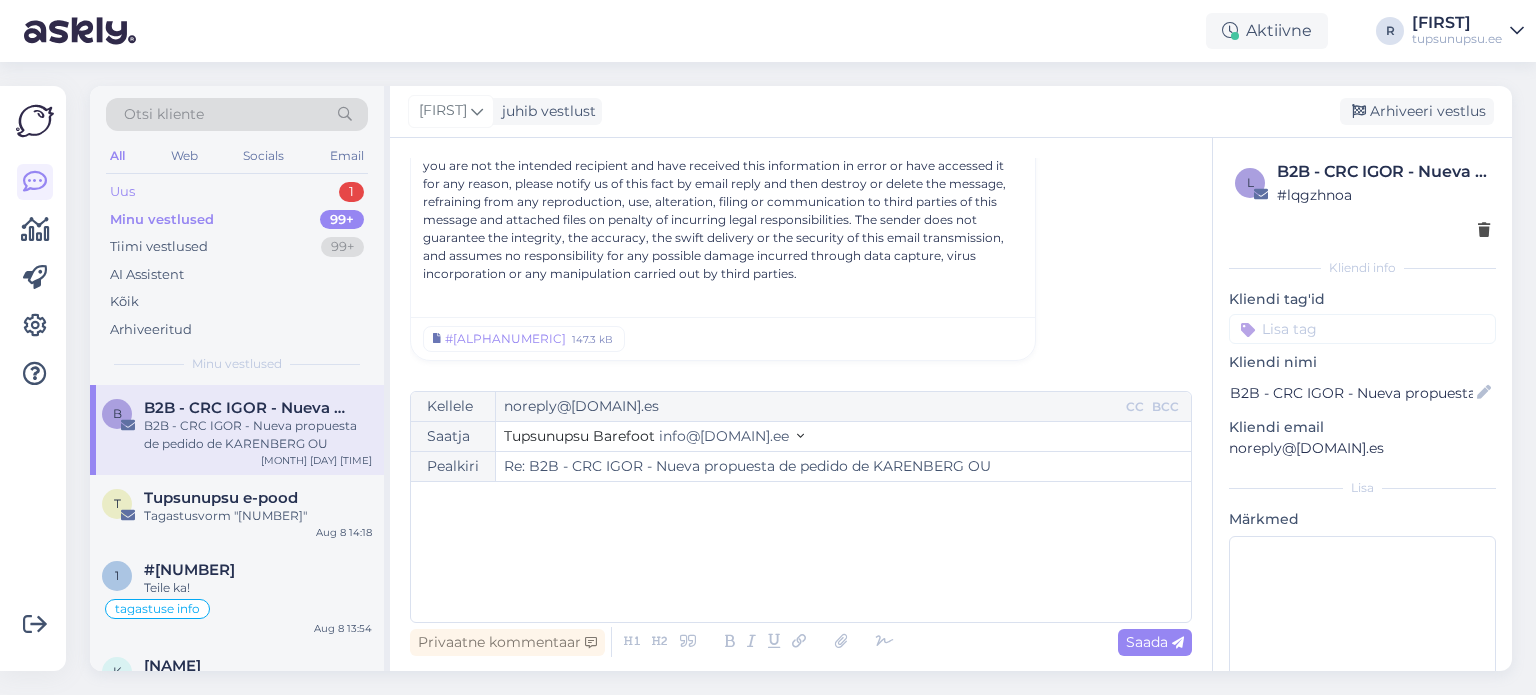 click on "1" at bounding box center [351, 192] 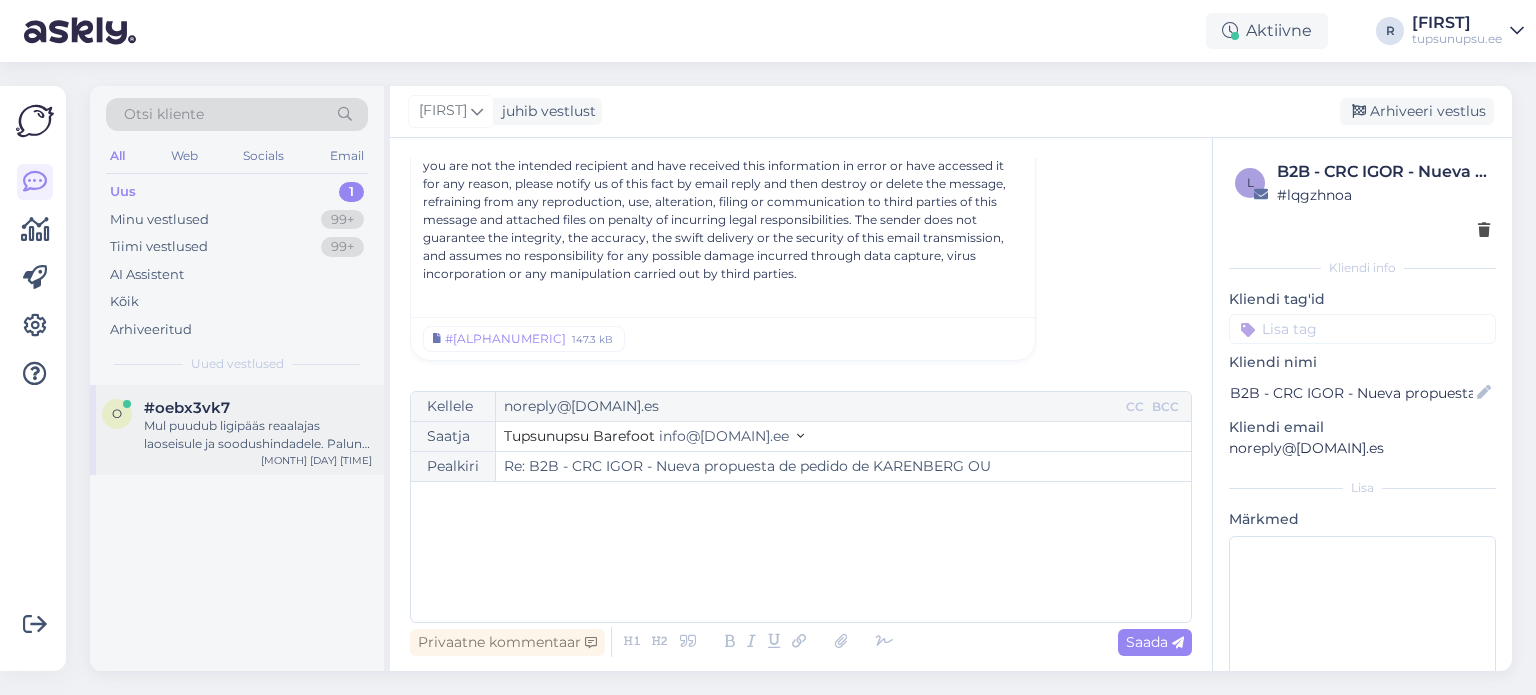 click on "#oebx3vk7" at bounding box center (258, 408) 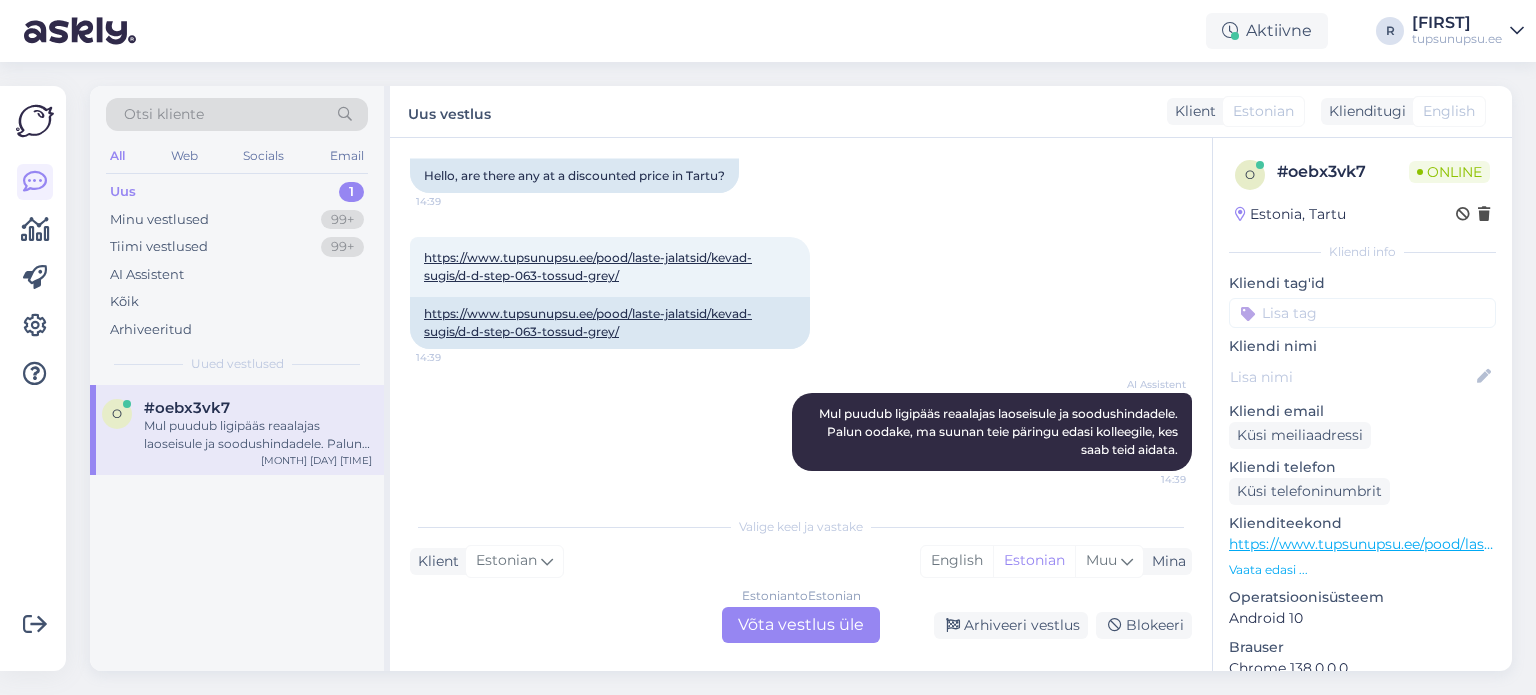 scroll, scrollTop: 152, scrollLeft: 0, axis: vertical 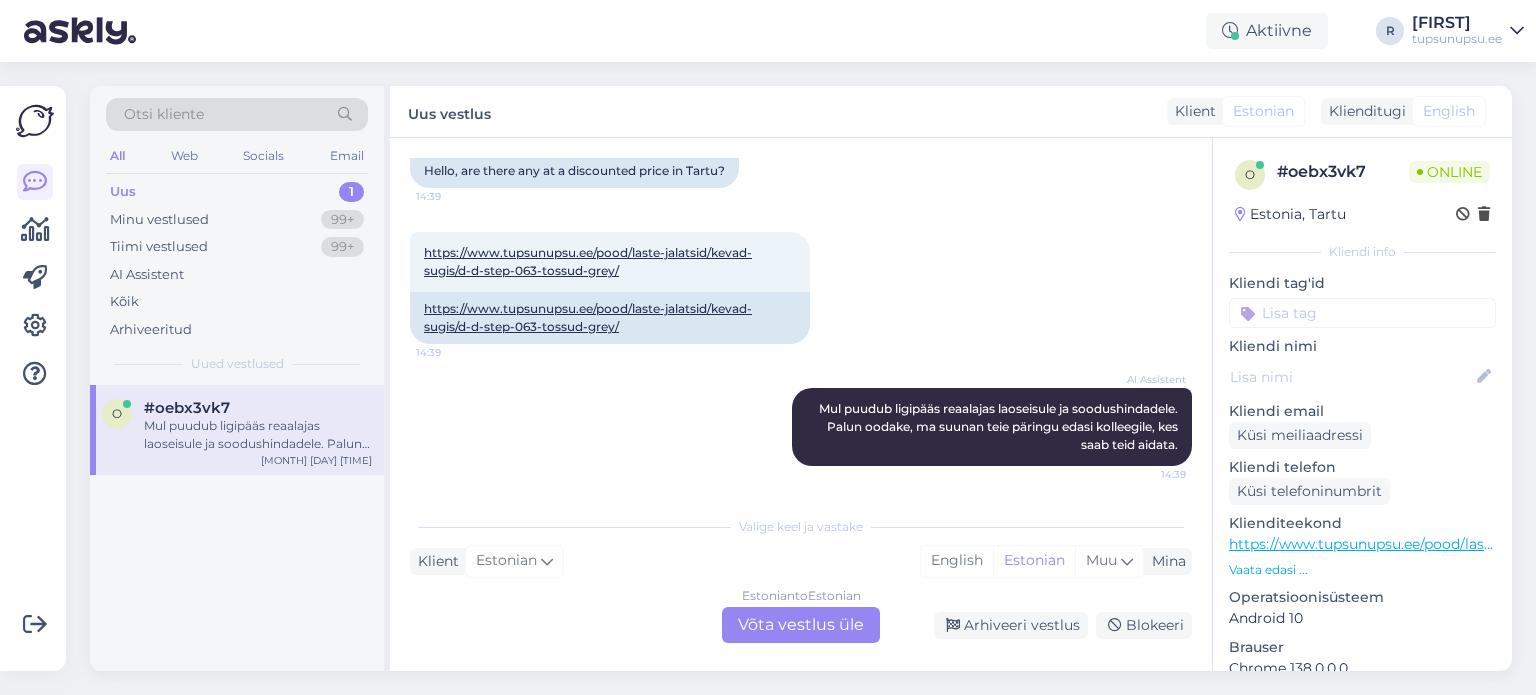 click on "Estonian  to  Estonian Võta vestlus üle" at bounding box center (801, 625) 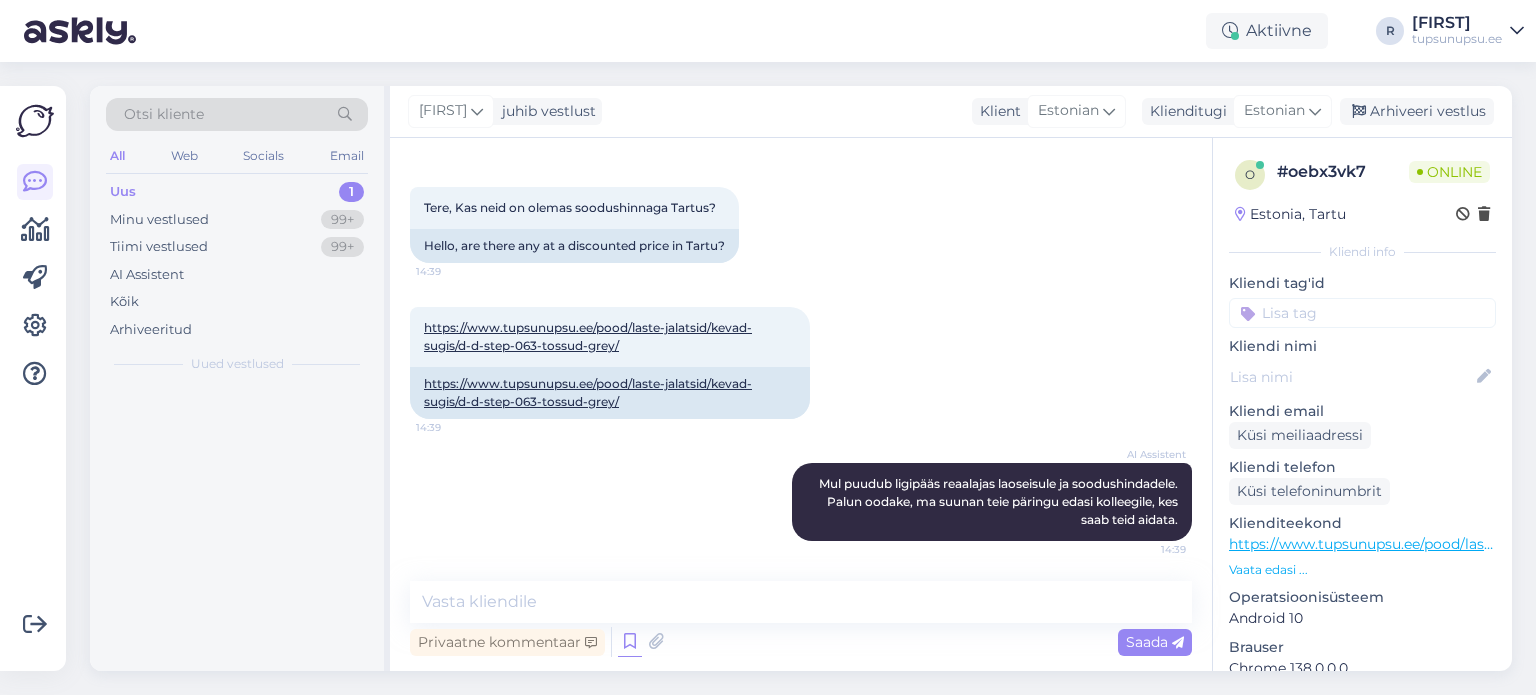 scroll, scrollTop: 76, scrollLeft: 0, axis: vertical 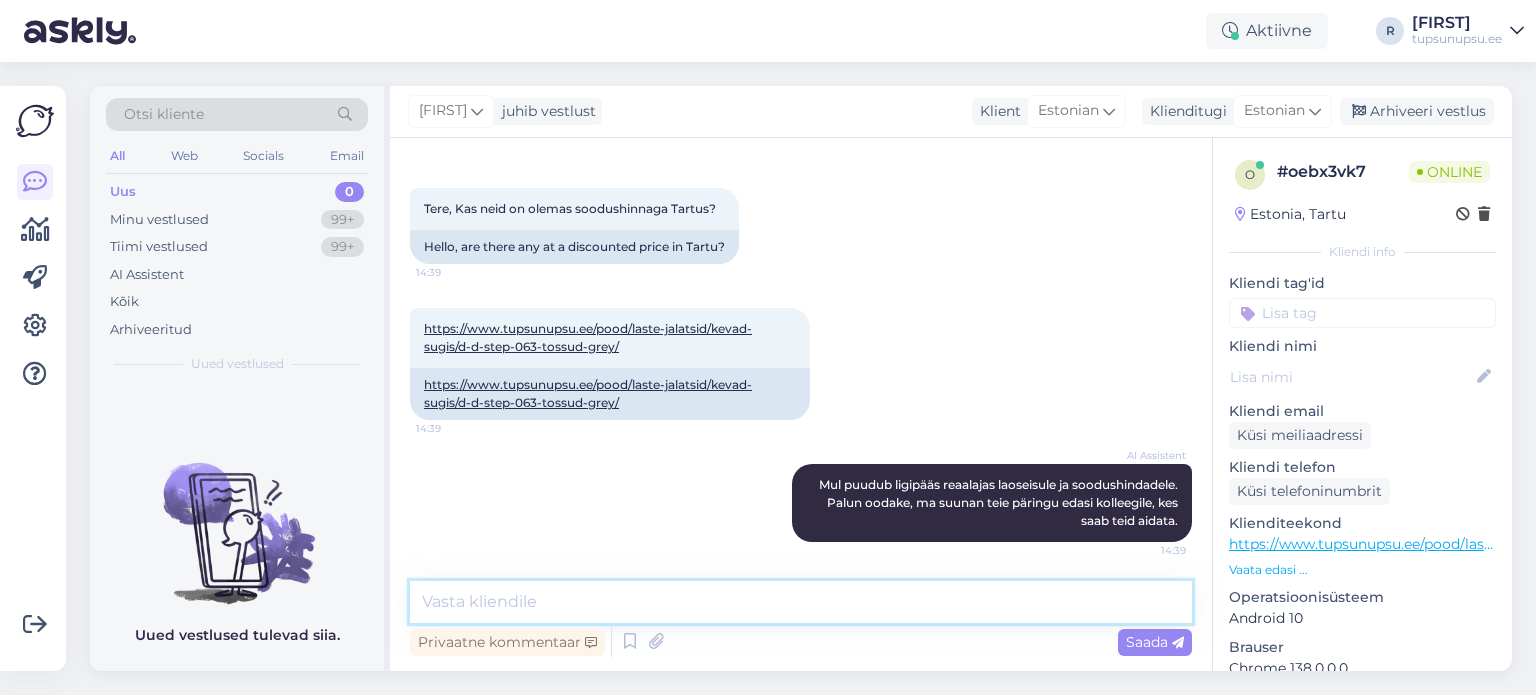 click at bounding box center [801, 602] 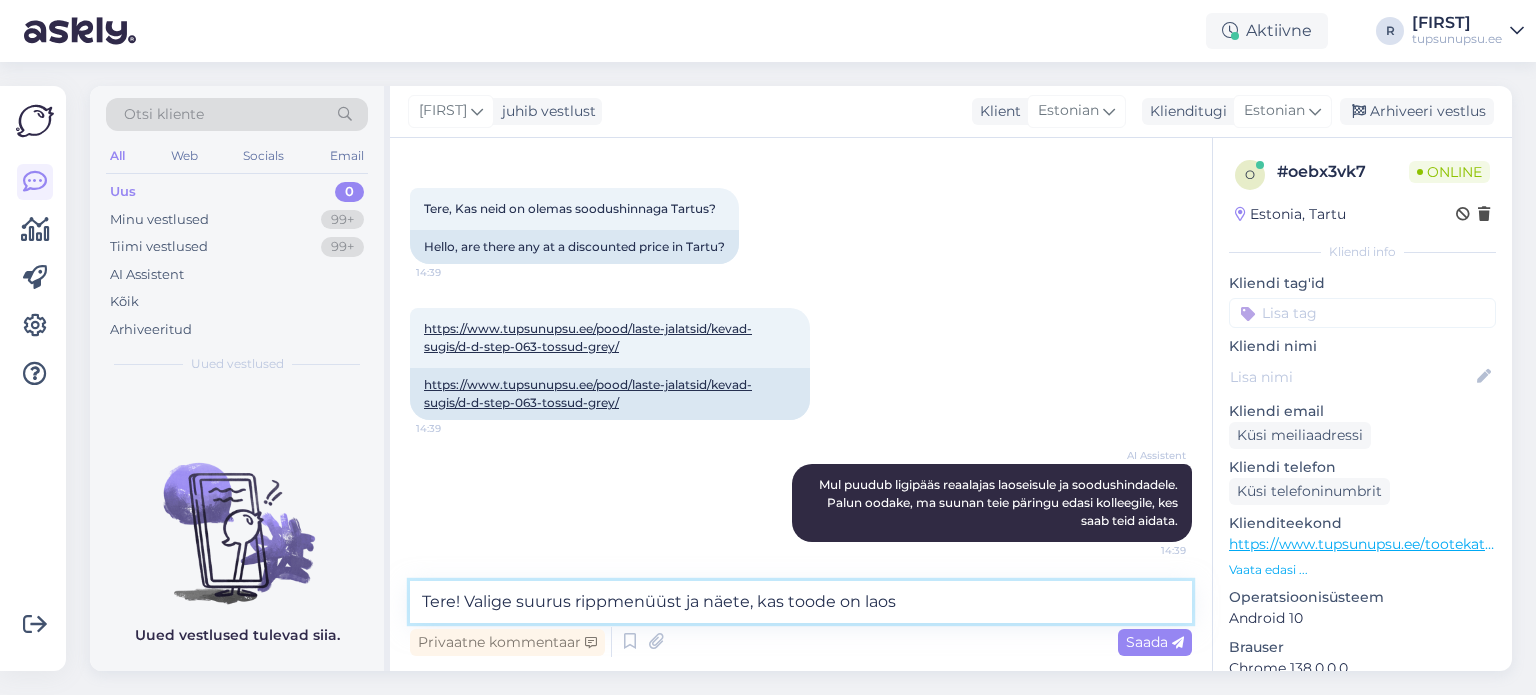 type on "Tere! Valige suurus rippmenüüst ja näete, kas toode on laos." 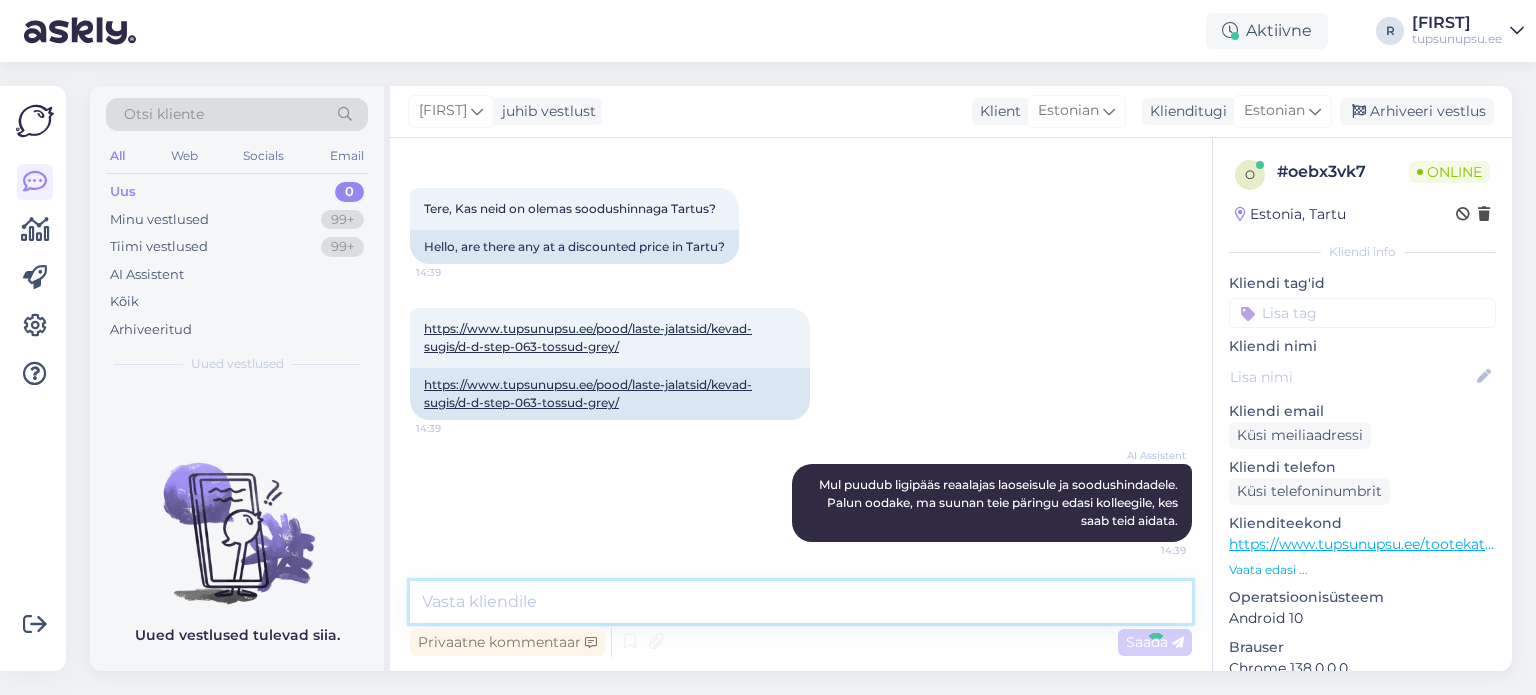 scroll, scrollTop: 162, scrollLeft: 0, axis: vertical 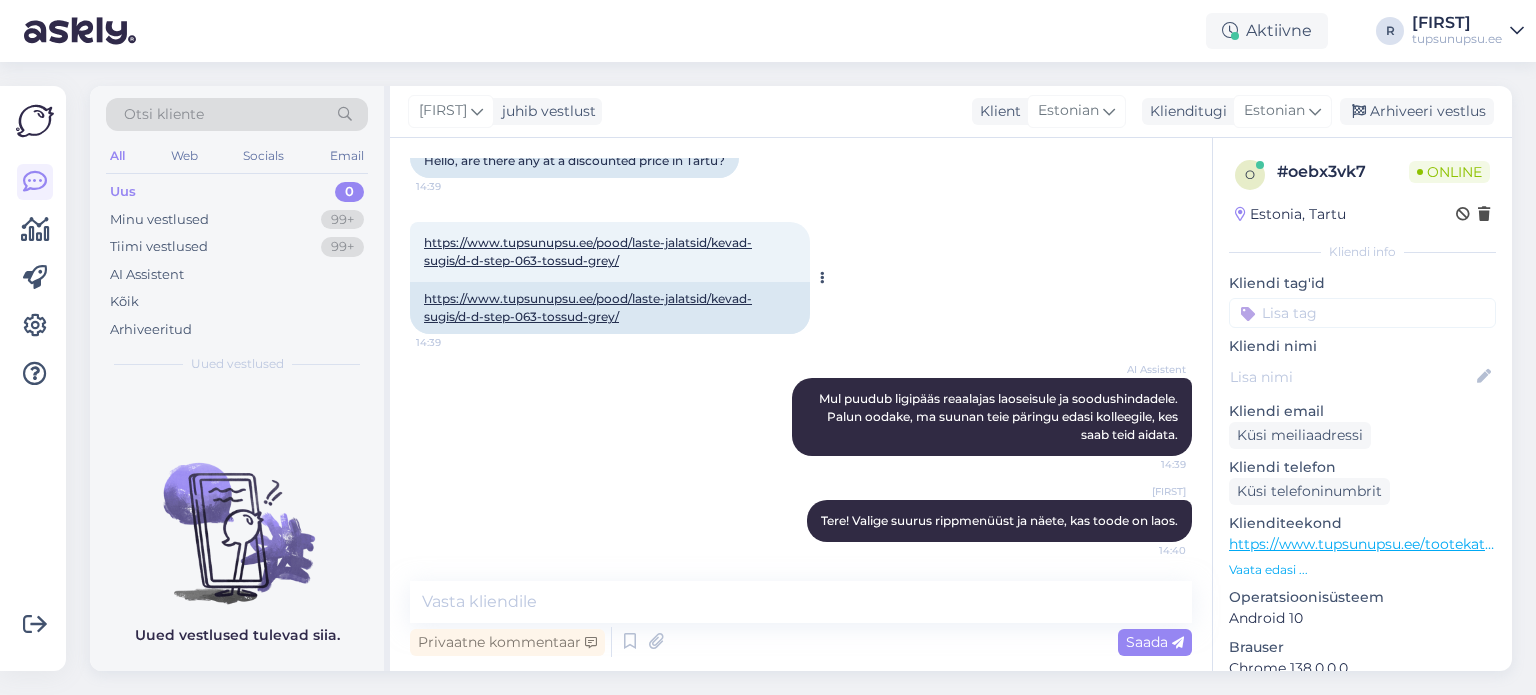 click on "https://www.tupsunupsu.ee/pood/laste-jalatsid/kevad-sugis/d-d-step-063-tossud-grey/" at bounding box center (588, 251) 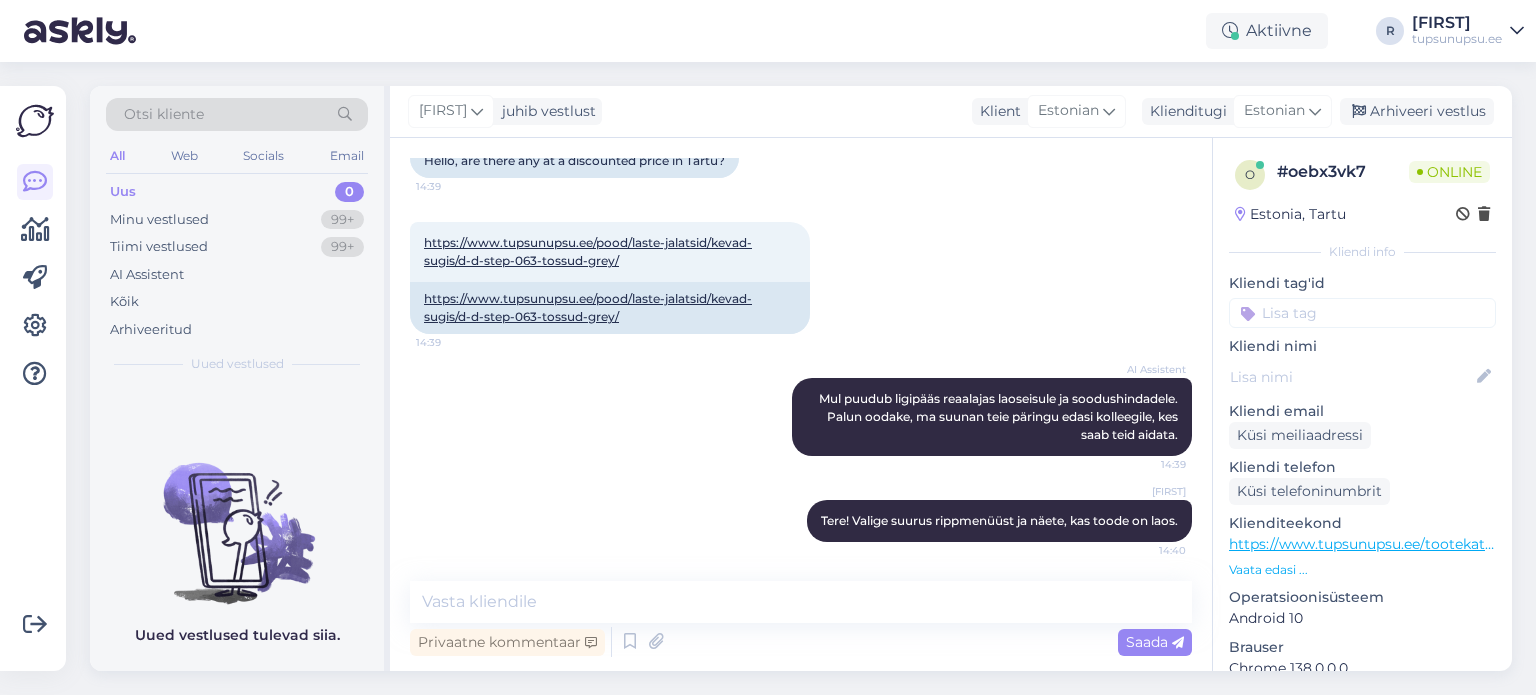 click at bounding box center (1362, 313) 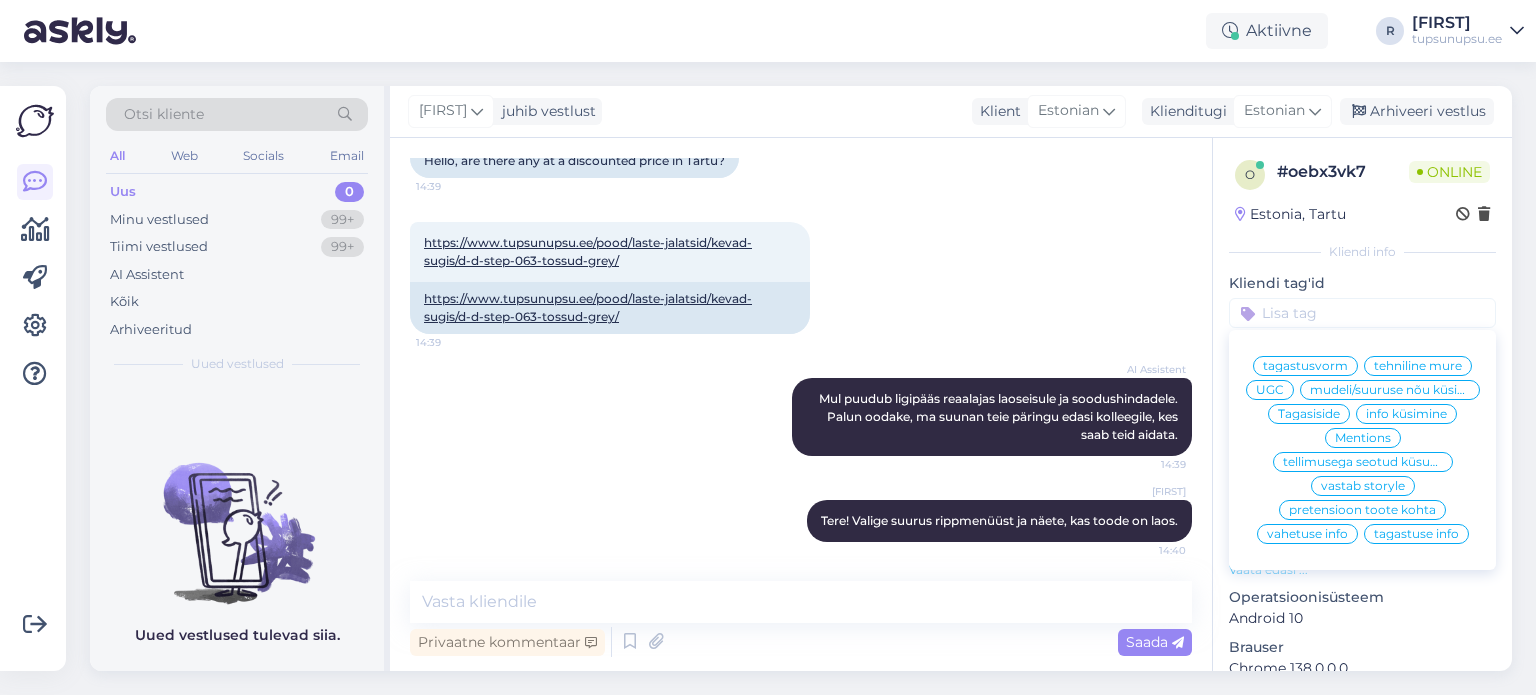 click on "info küsimine" at bounding box center (1406, 414) 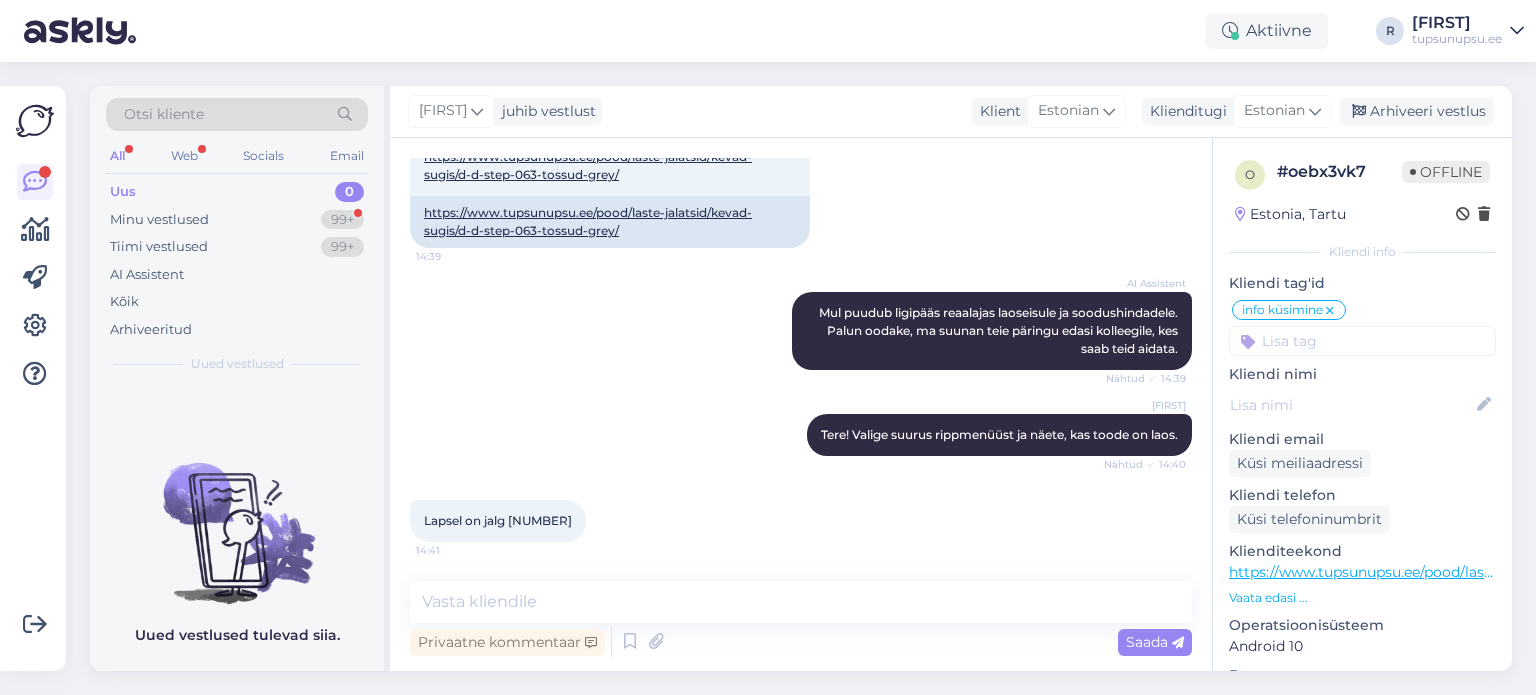 scroll, scrollTop: 334, scrollLeft: 0, axis: vertical 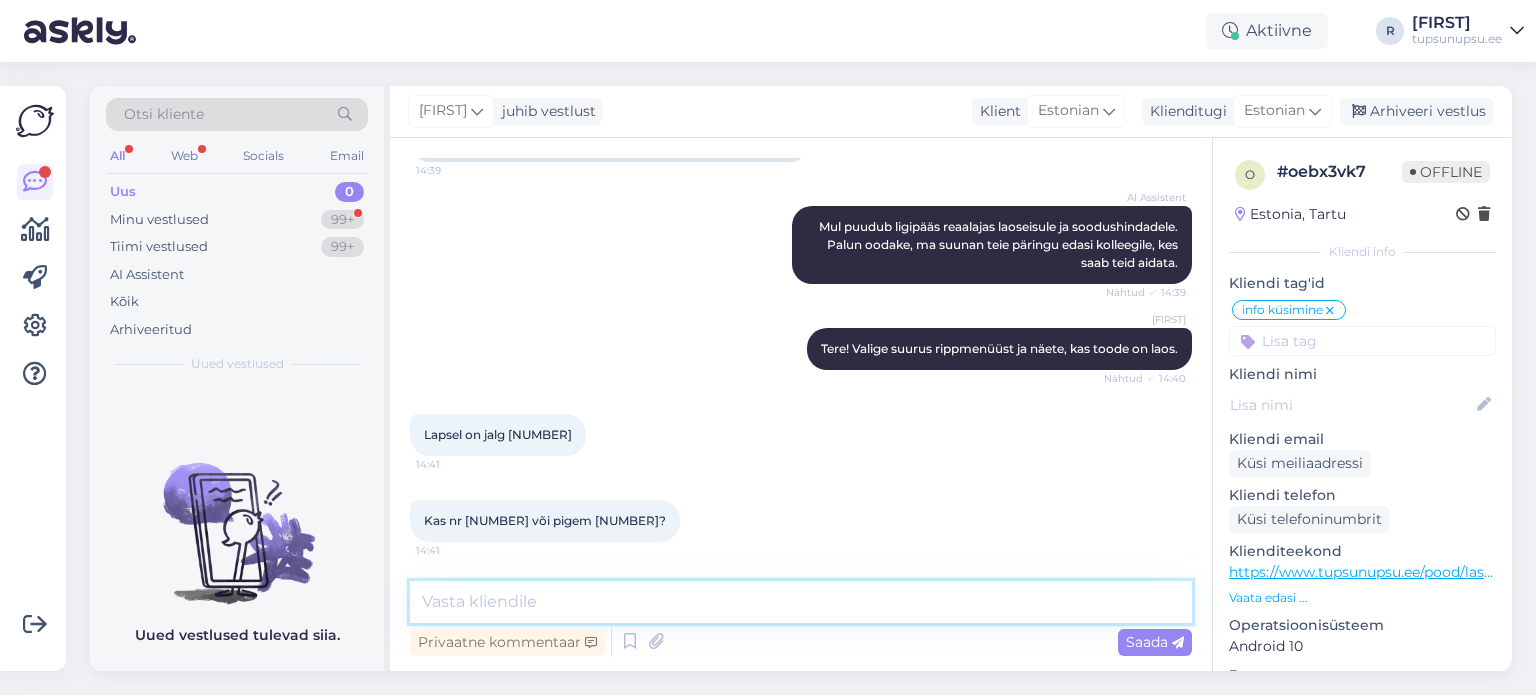 click at bounding box center [801, 602] 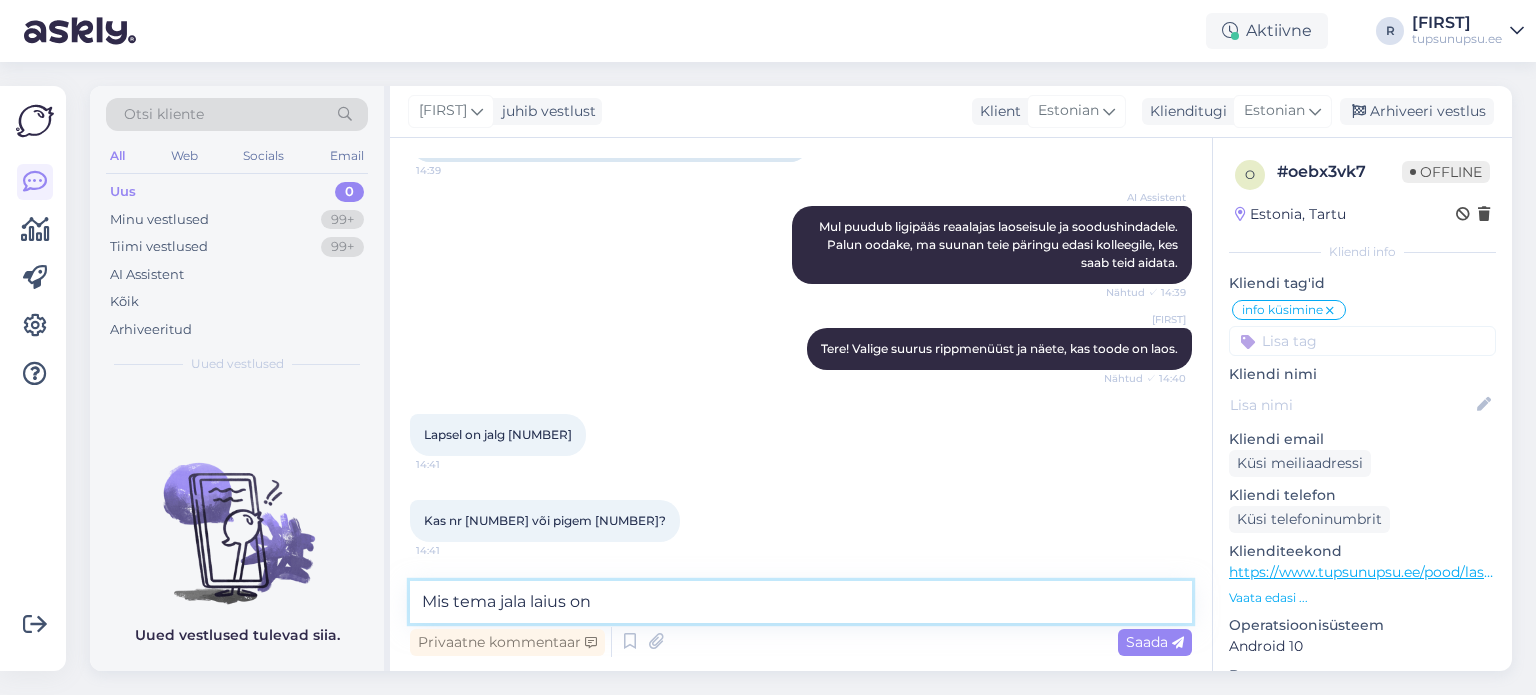 type on "Mis tema jala laius on?" 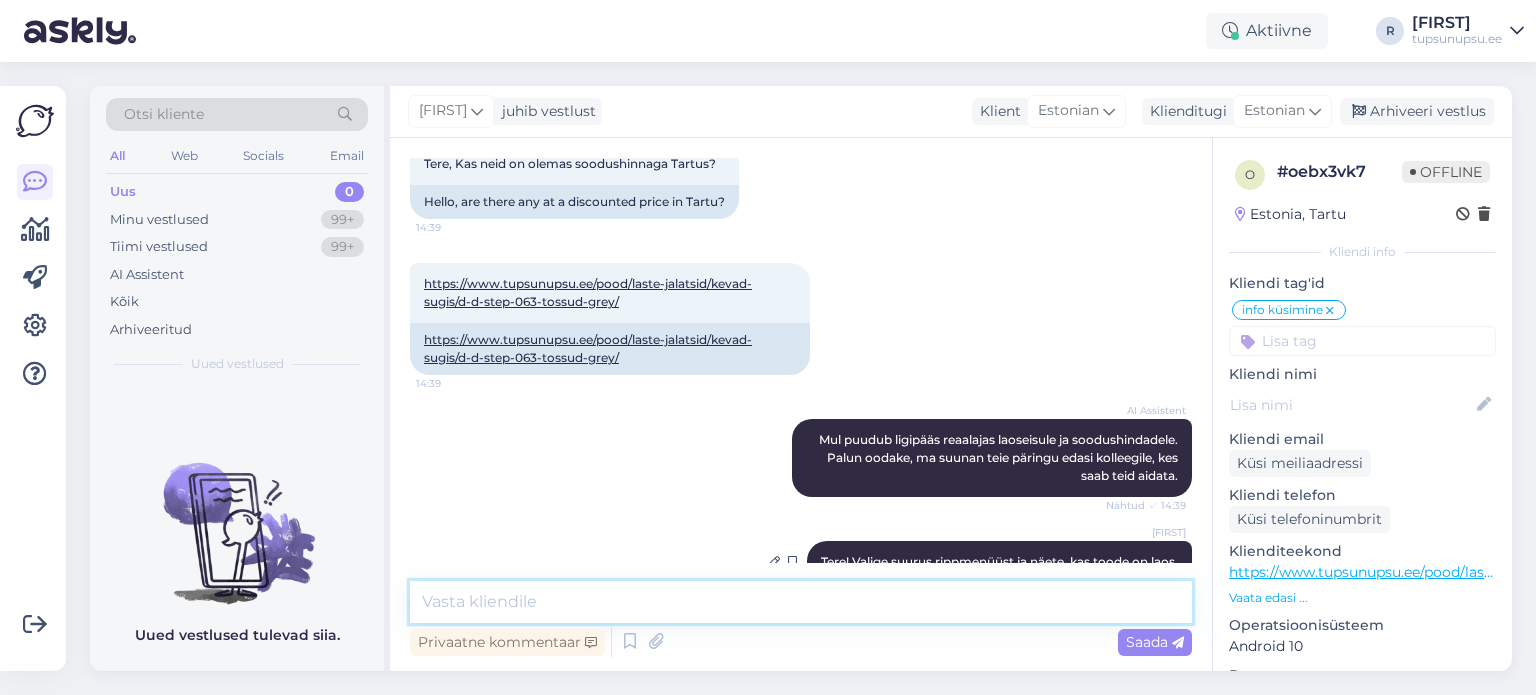 scroll, scrollTop: 120, scrollLeft: 0, axis: vertical 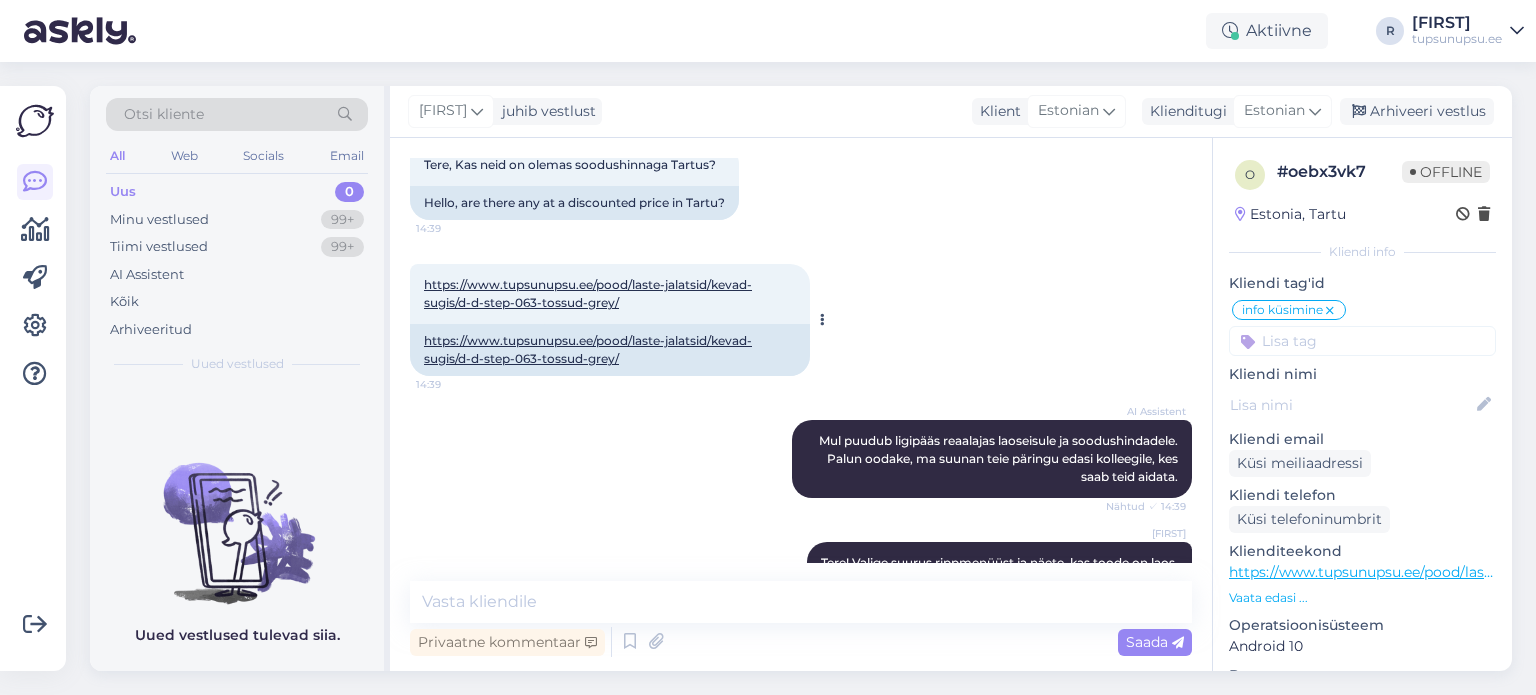 click on "https://www.tupsunupsu.ee/pood/laste-jalatsid/kevad-sugis/d-d-step-063-tossud-grey/" at bounding box center [588, 293] 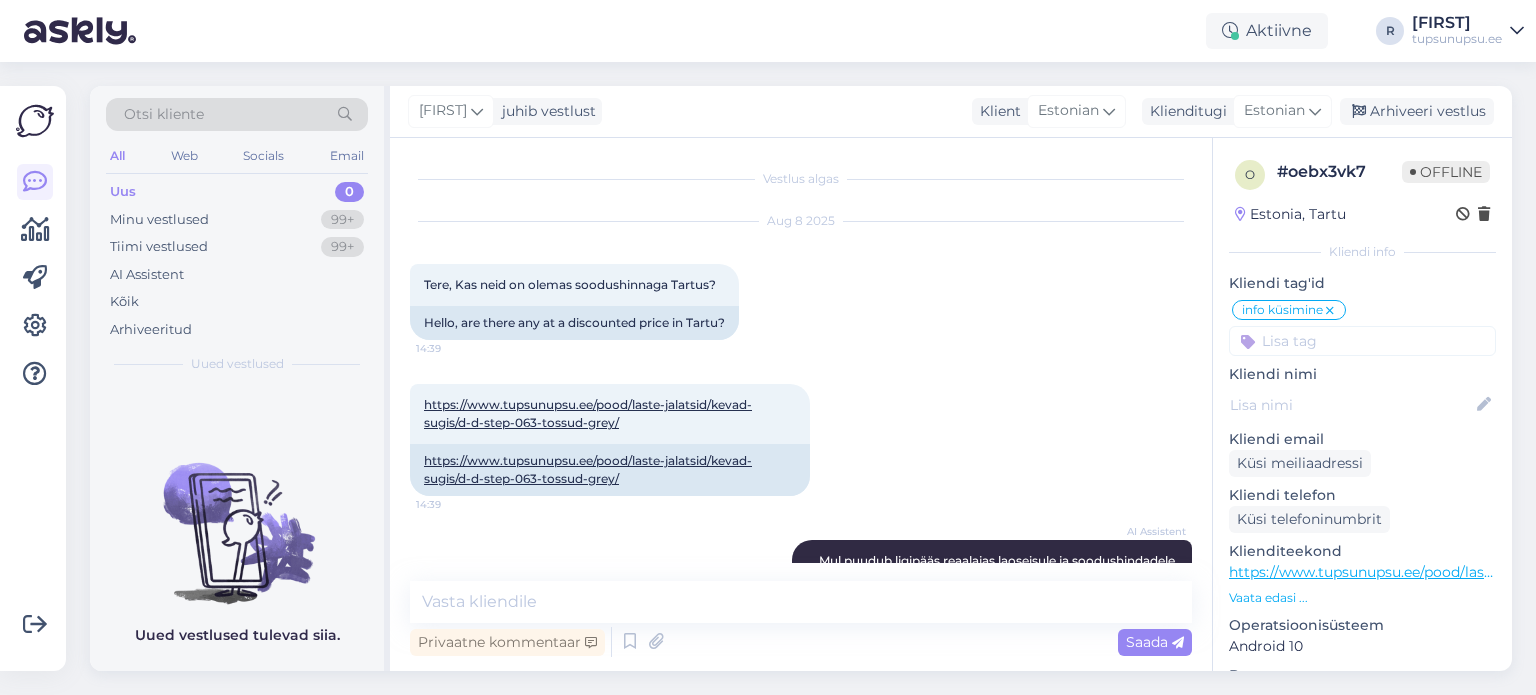 scroll, scrollTop: 420, scrollLeft: 0, axis: vertical 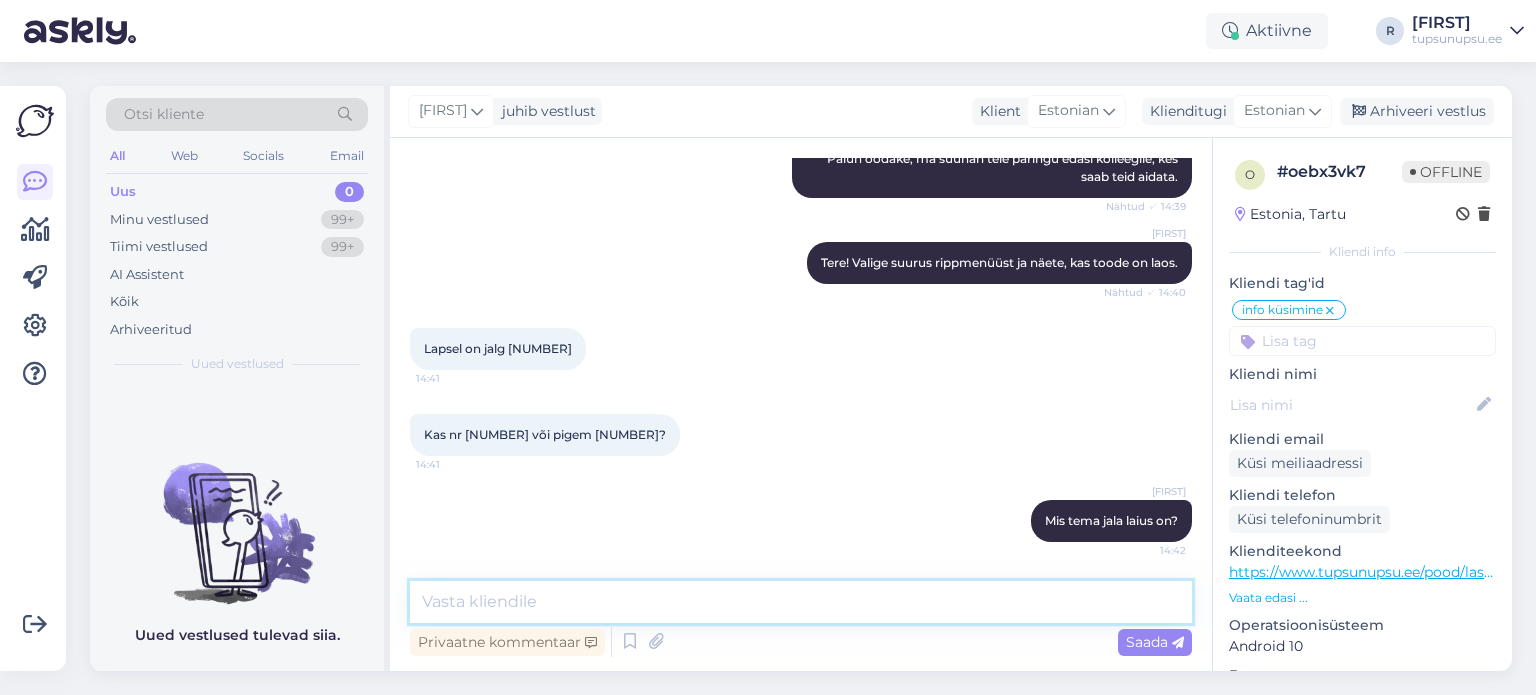 click at bounding box center (801, 602) 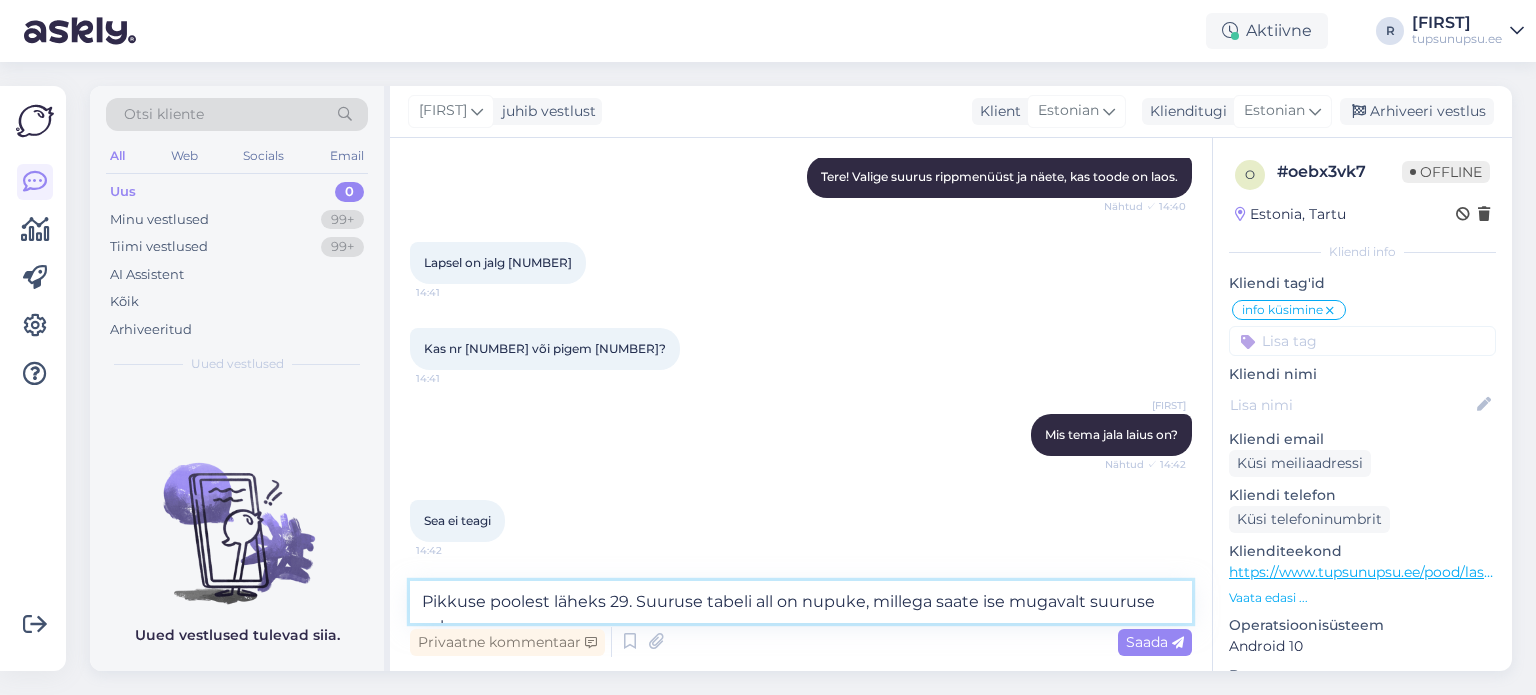 scroll, scrollTop: 528, scrollLeft: 0, axis: vertical 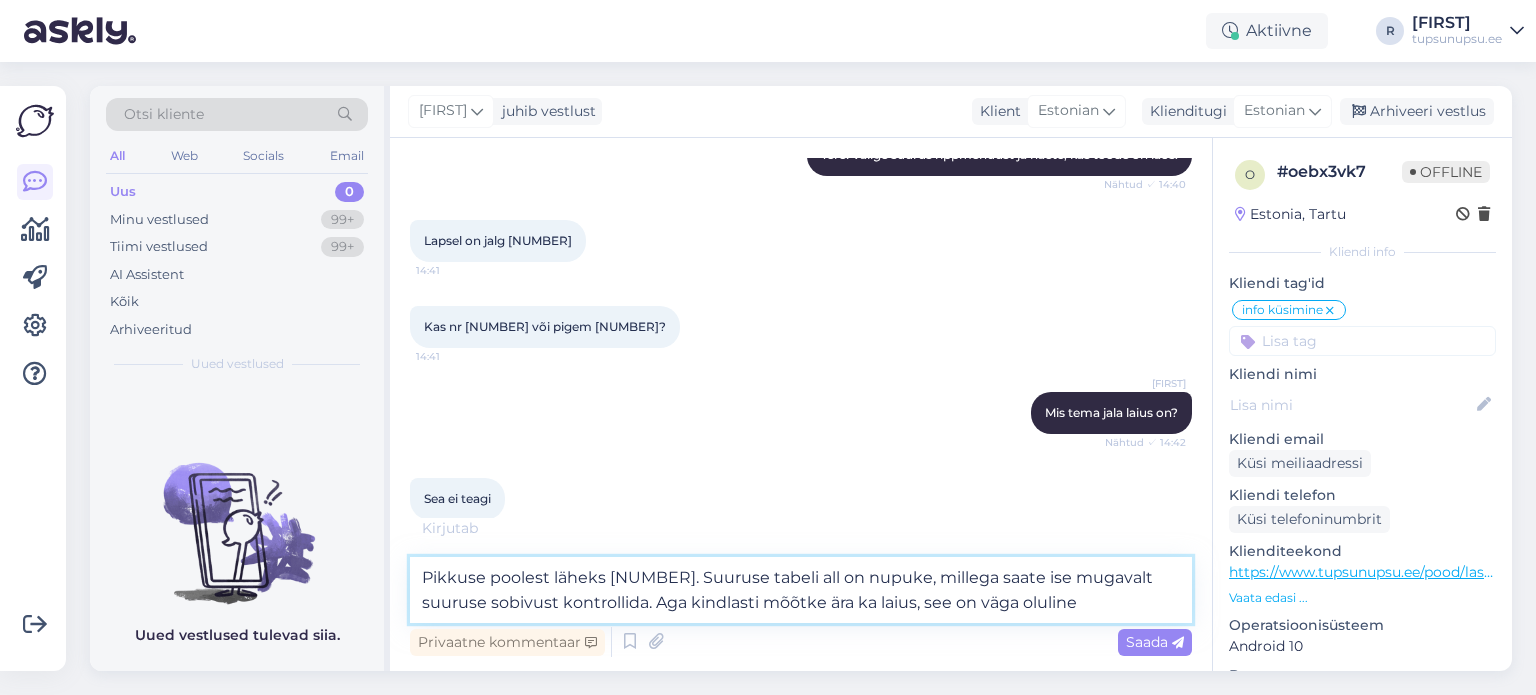 type on "Pikkuse poolest läheks 29. Suuruse tabeli all on nupuke, millega saate ise mugavalt suuruse sobivust kontrollida. Aga kindlasti mõõtke ära ka laius, see on väga oluline." 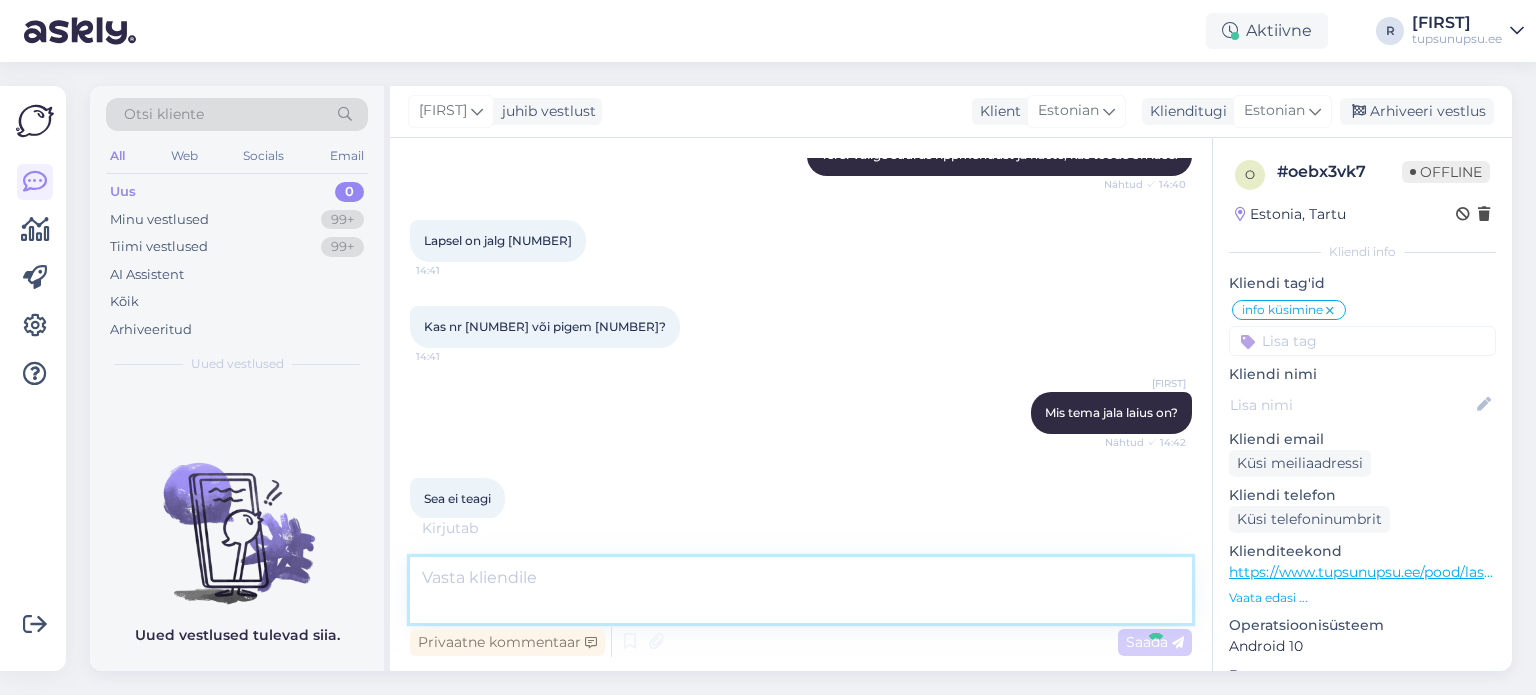 scroll, scrollTop: 628, scrollLeft: 0, axis: vertical 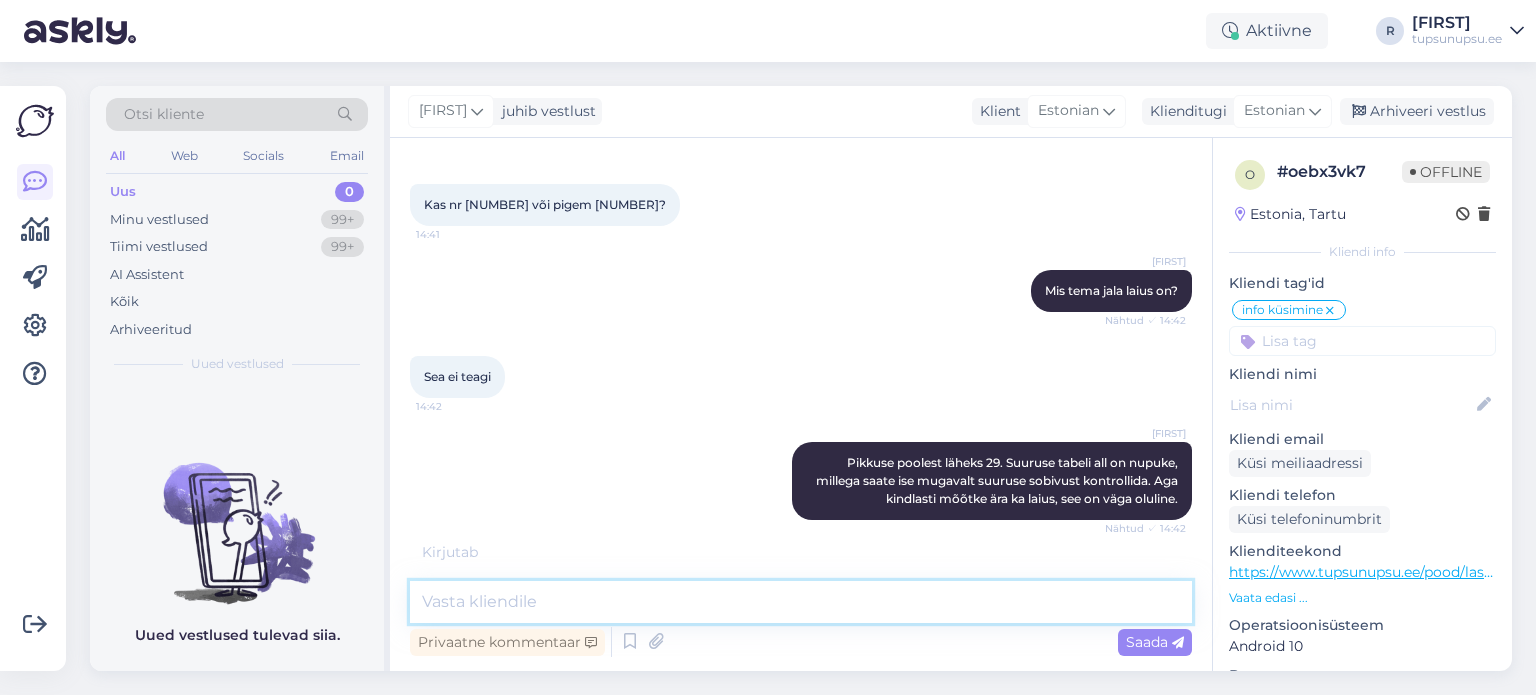 click at bounding box center [801, 602] 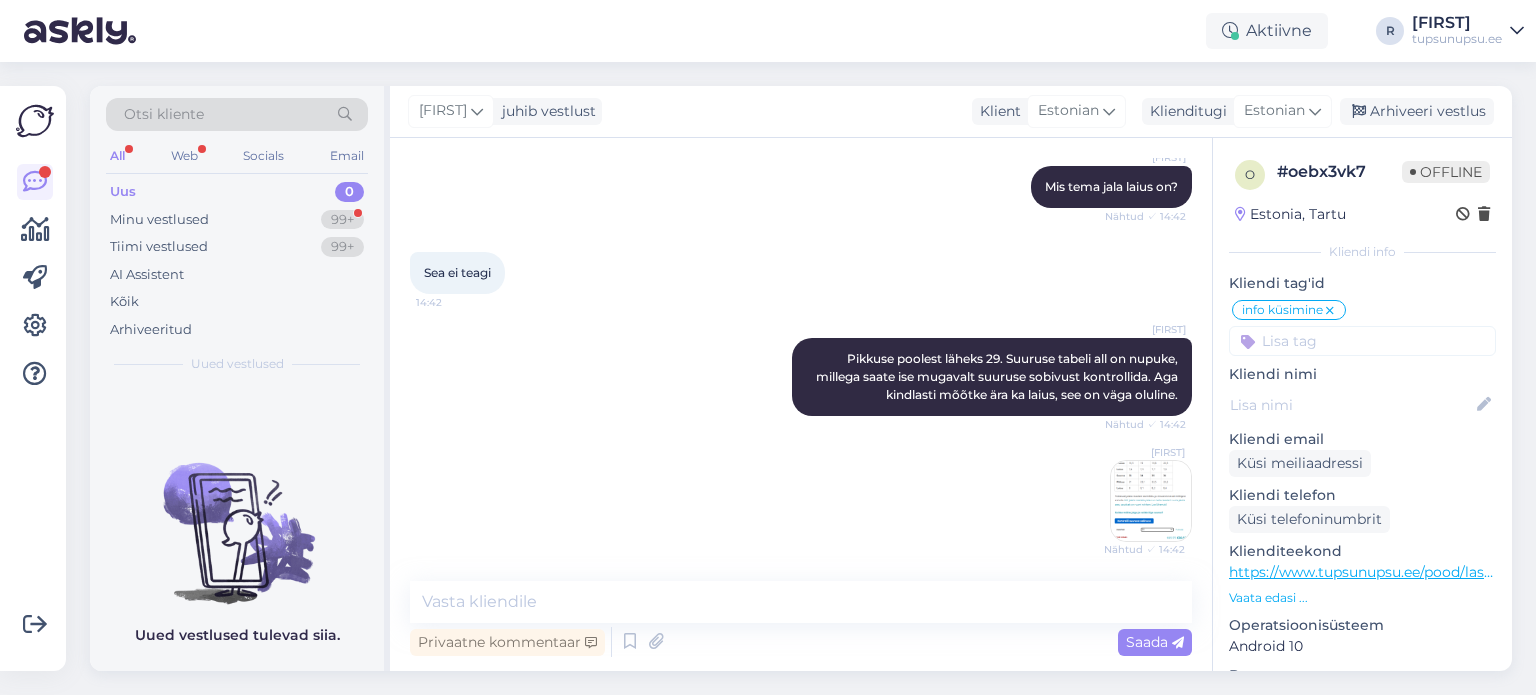 scroll, scrollTop: 840, scrollLeft: 0, axis: vertical 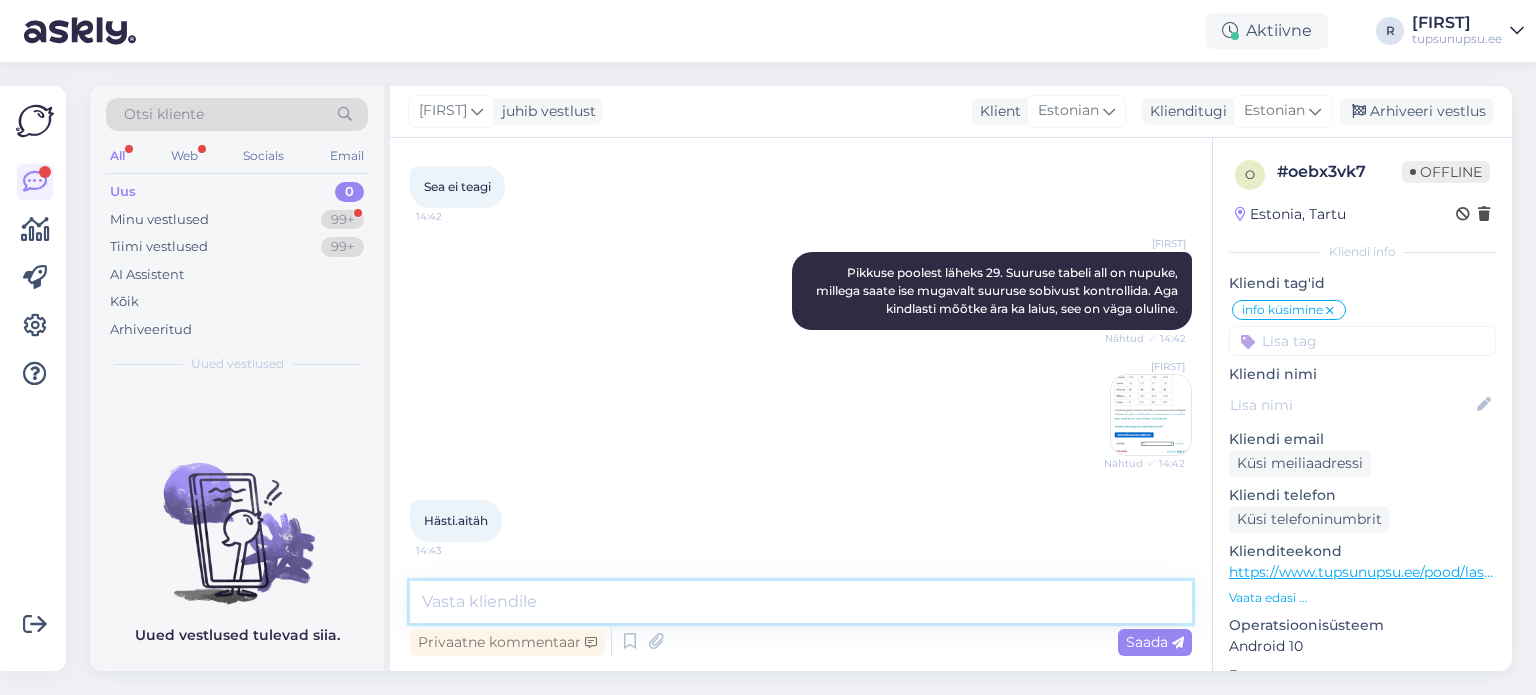 click at bounding box center [801, 602] 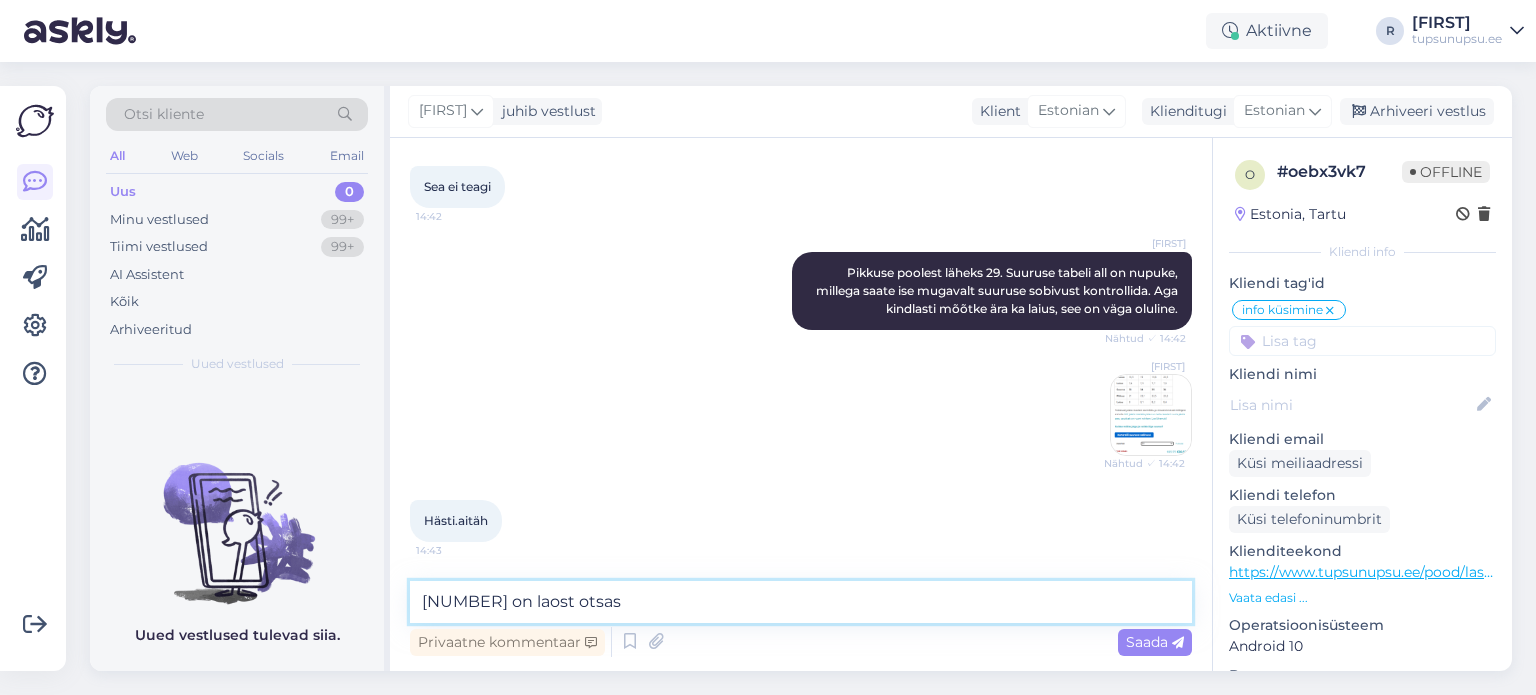 type on "[NUMBER] on laost otsas." 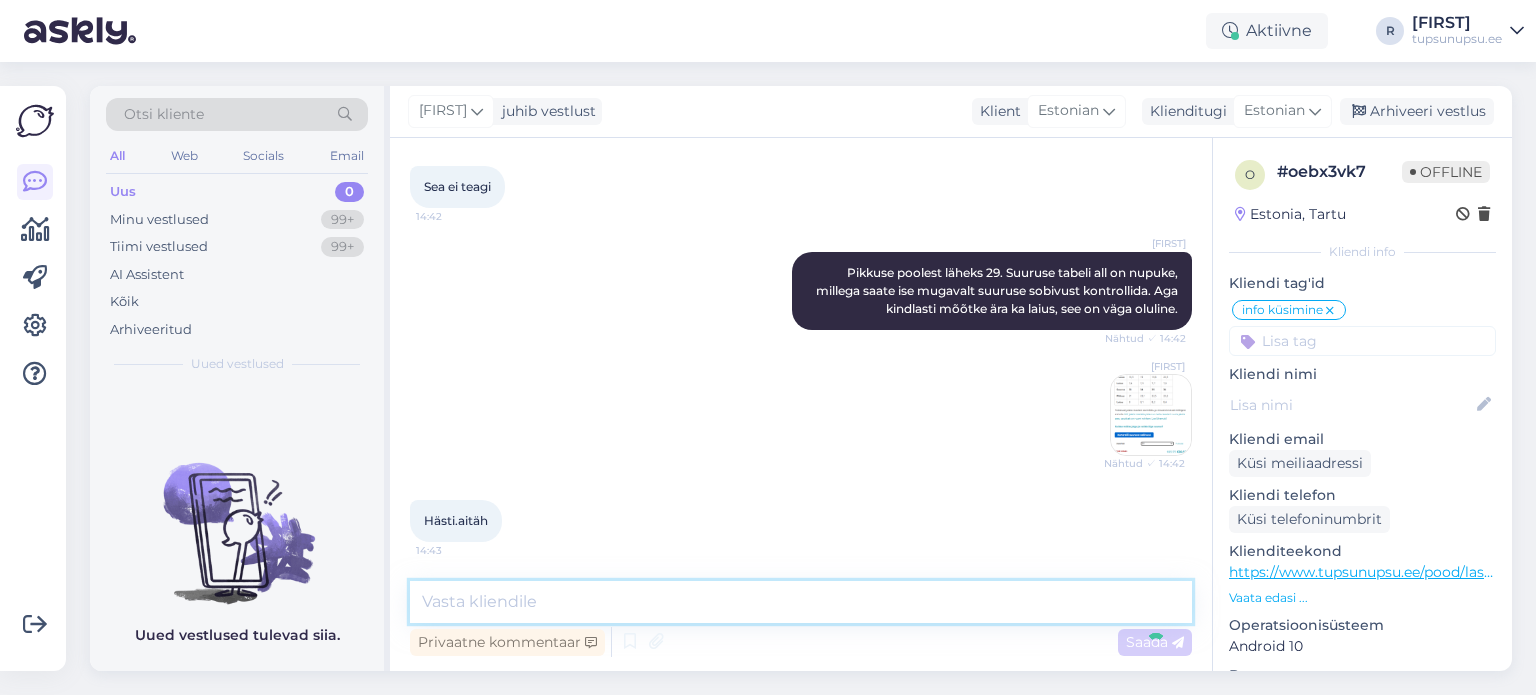 scroll, scrollTop: 926, scrollLeft: 0, axis: vertical 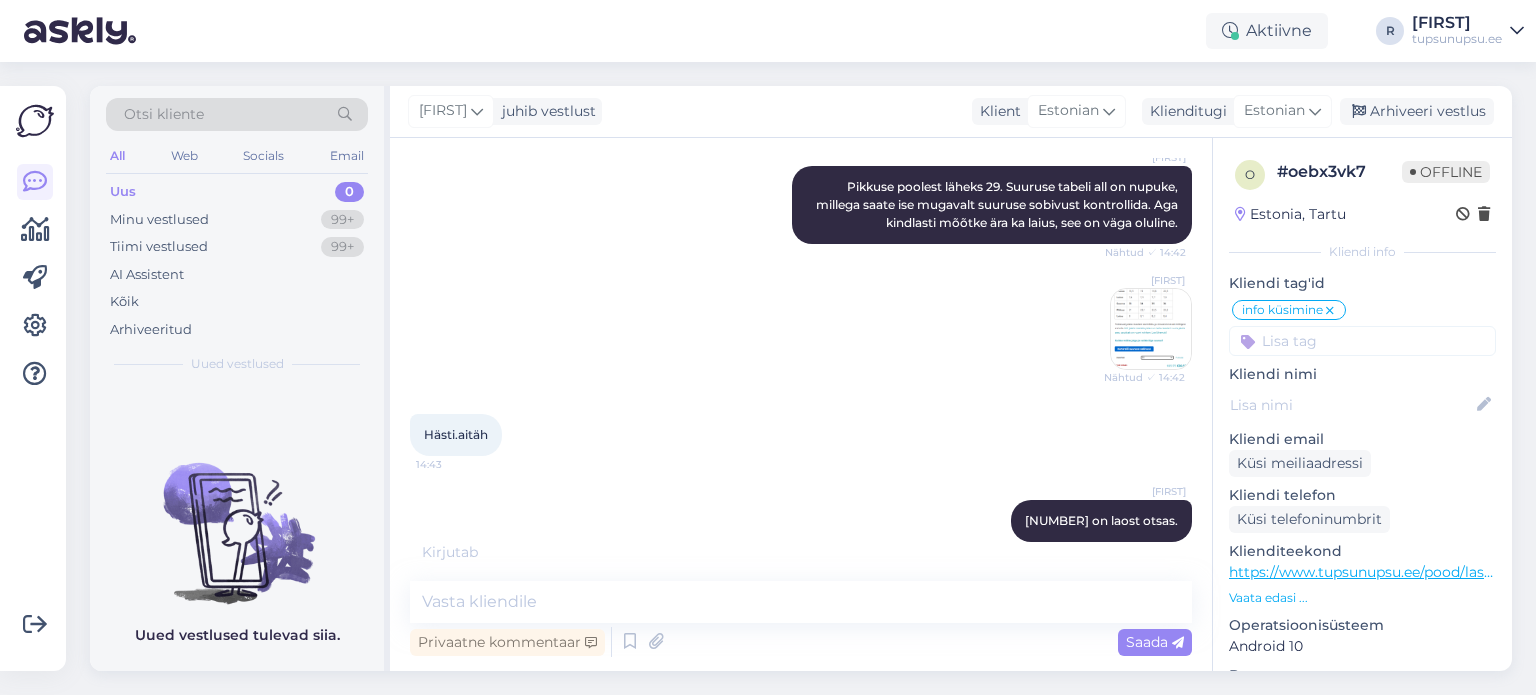 click at bounding box center (1151, 329) 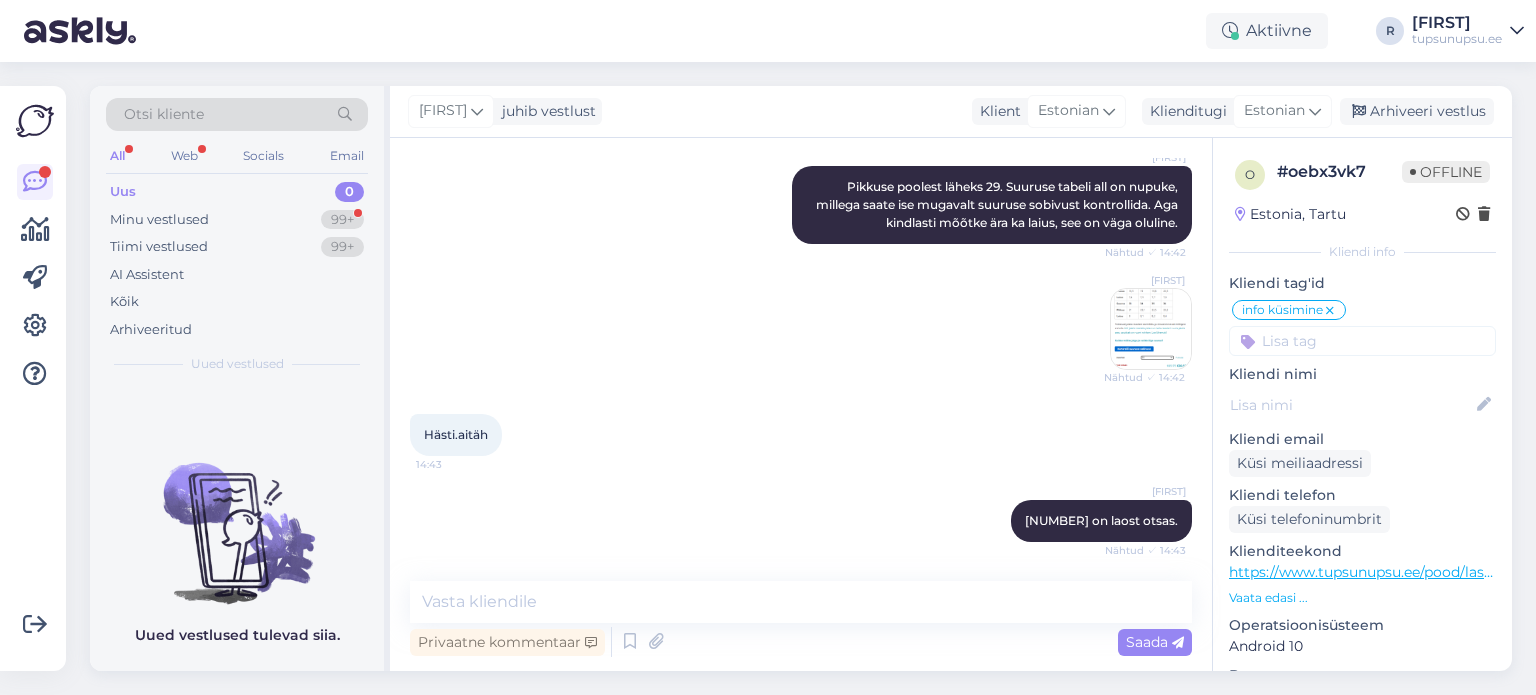 scroll, scrollTop: 1012, scrollLeft: 0, axis: vertical 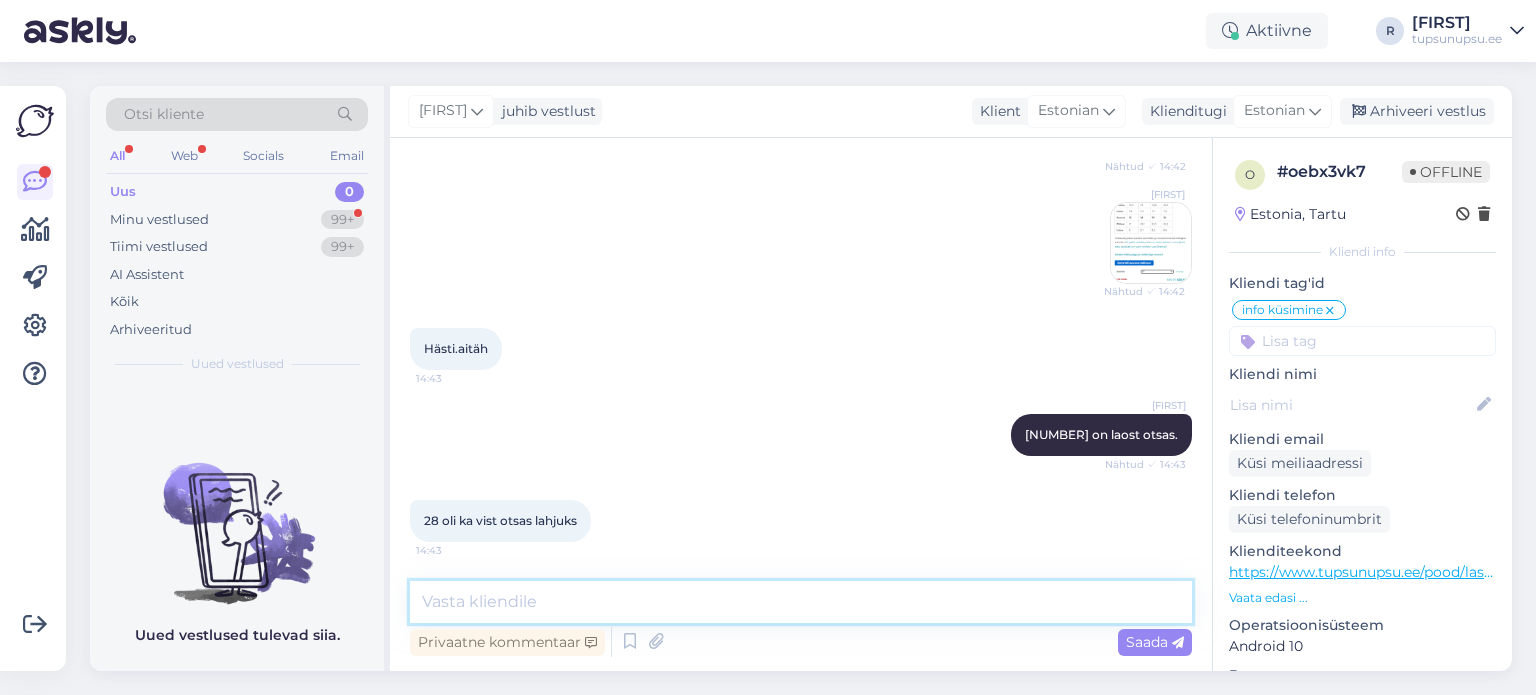click at bounding box center [801, 602] 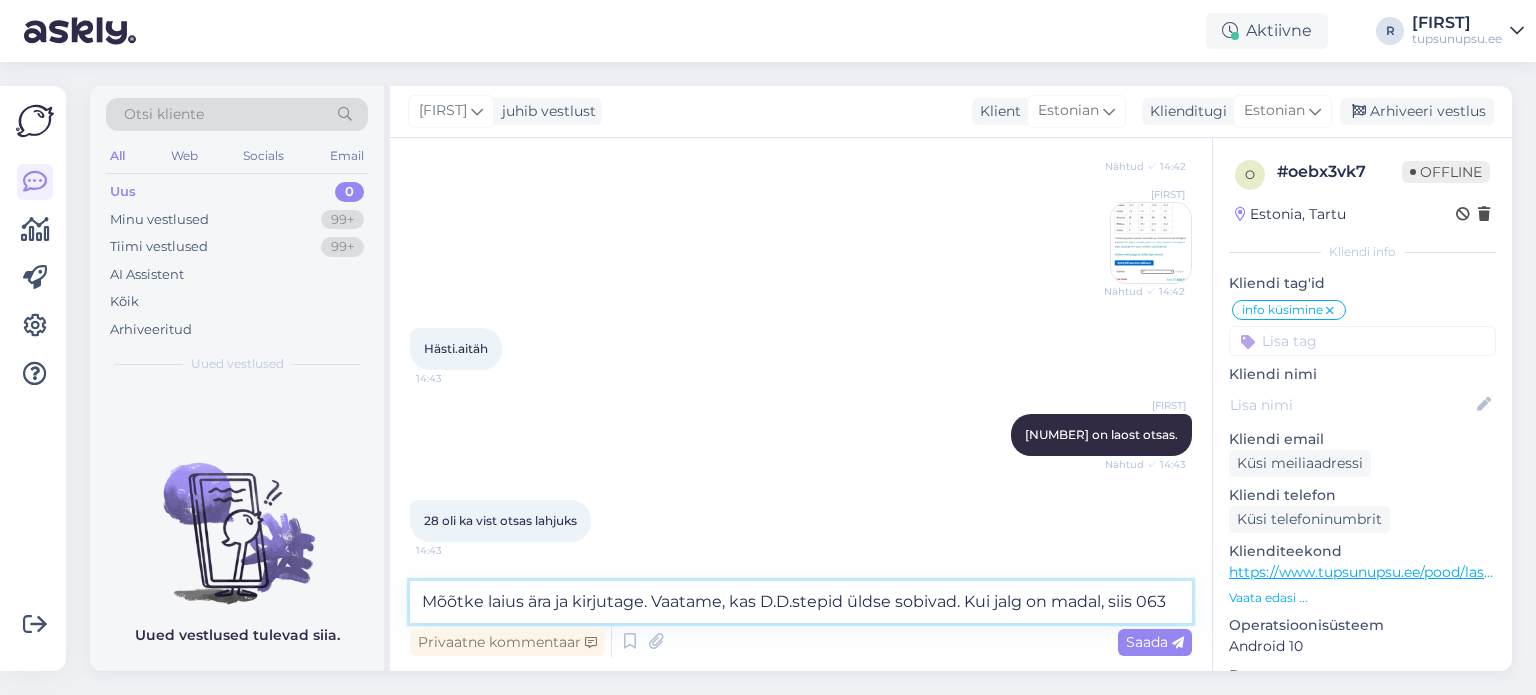 scroll, scrollTop: 1033, scrollLeft: 0, axis: vertical 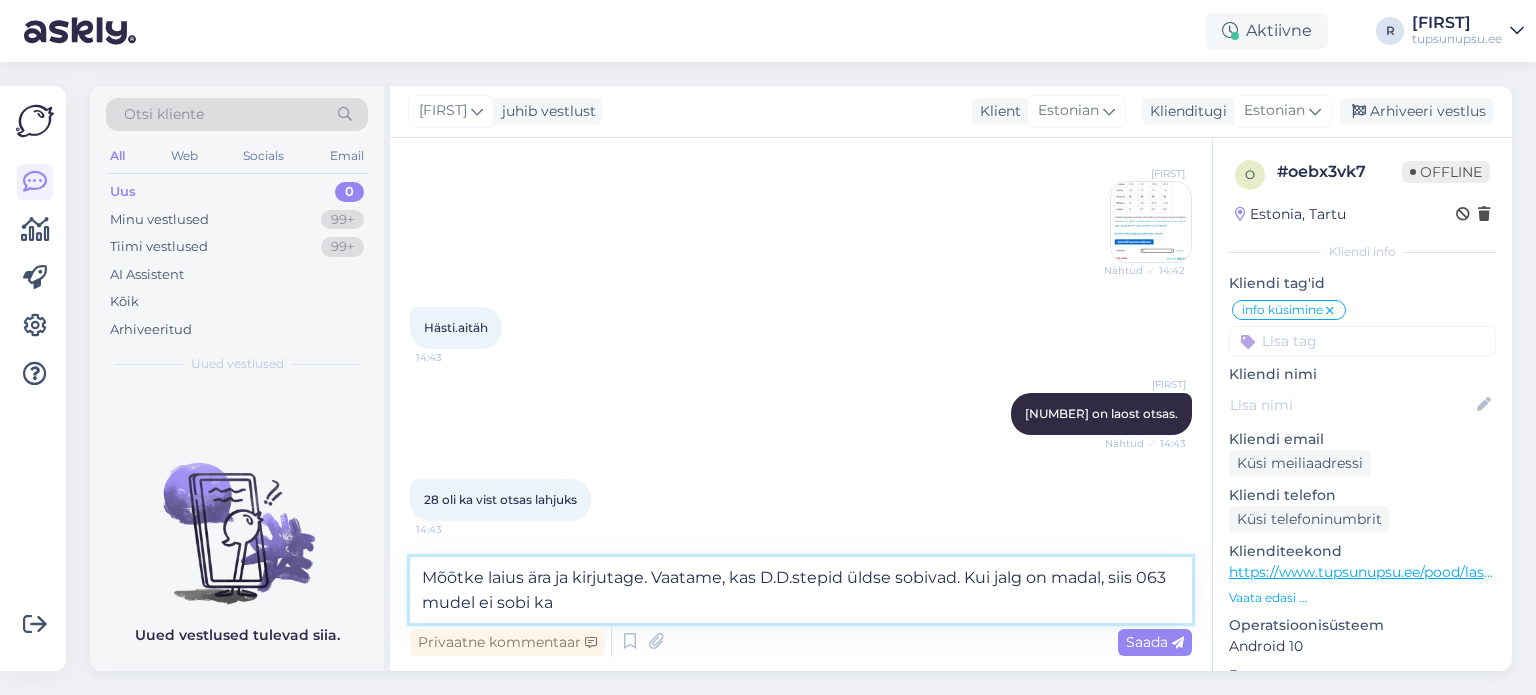 type on "Mõõtke laius ära ja kirjutage. Vaatame, kas D.D.stepid üldse sobivad. Kui jalg on madal, siis 063 mudel ei sobi ka." 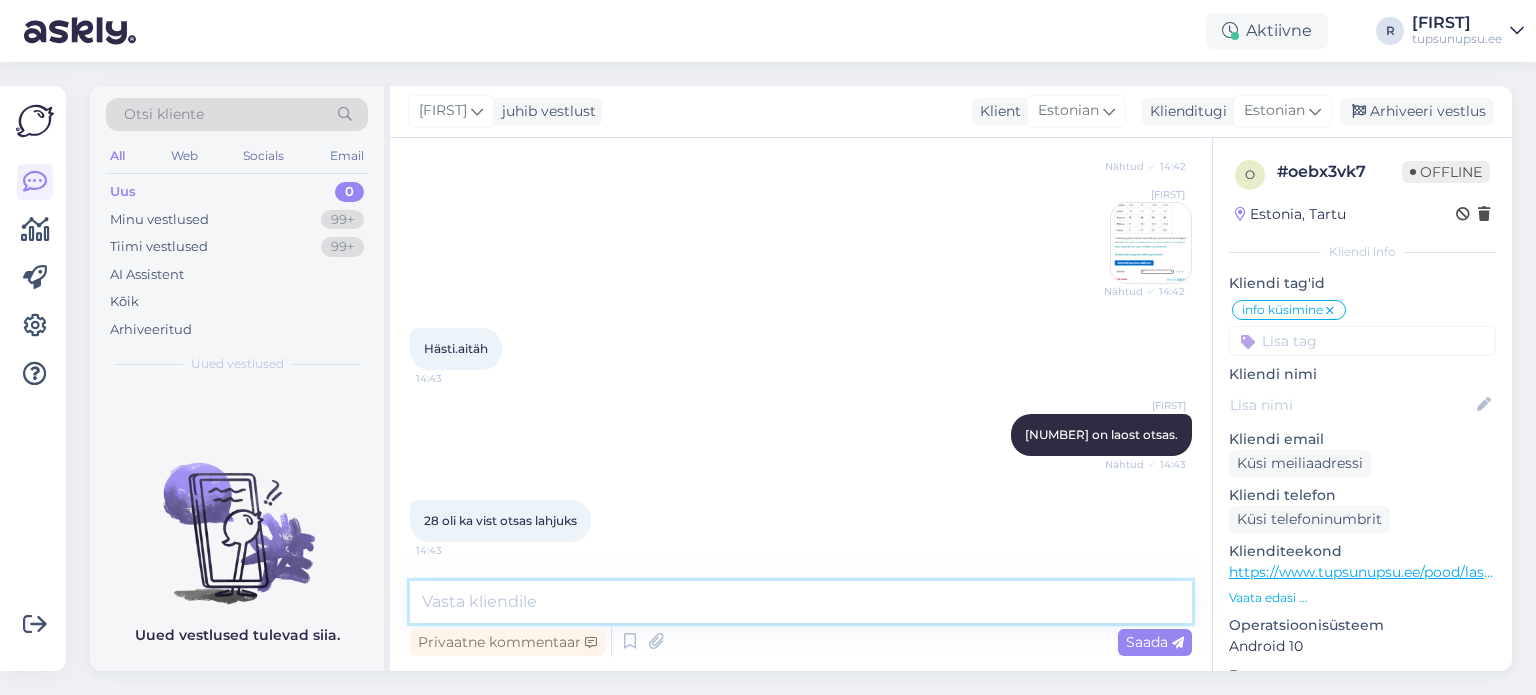 scroll, scrollTop: 1116, scrollLeft: 0, axis: vertical 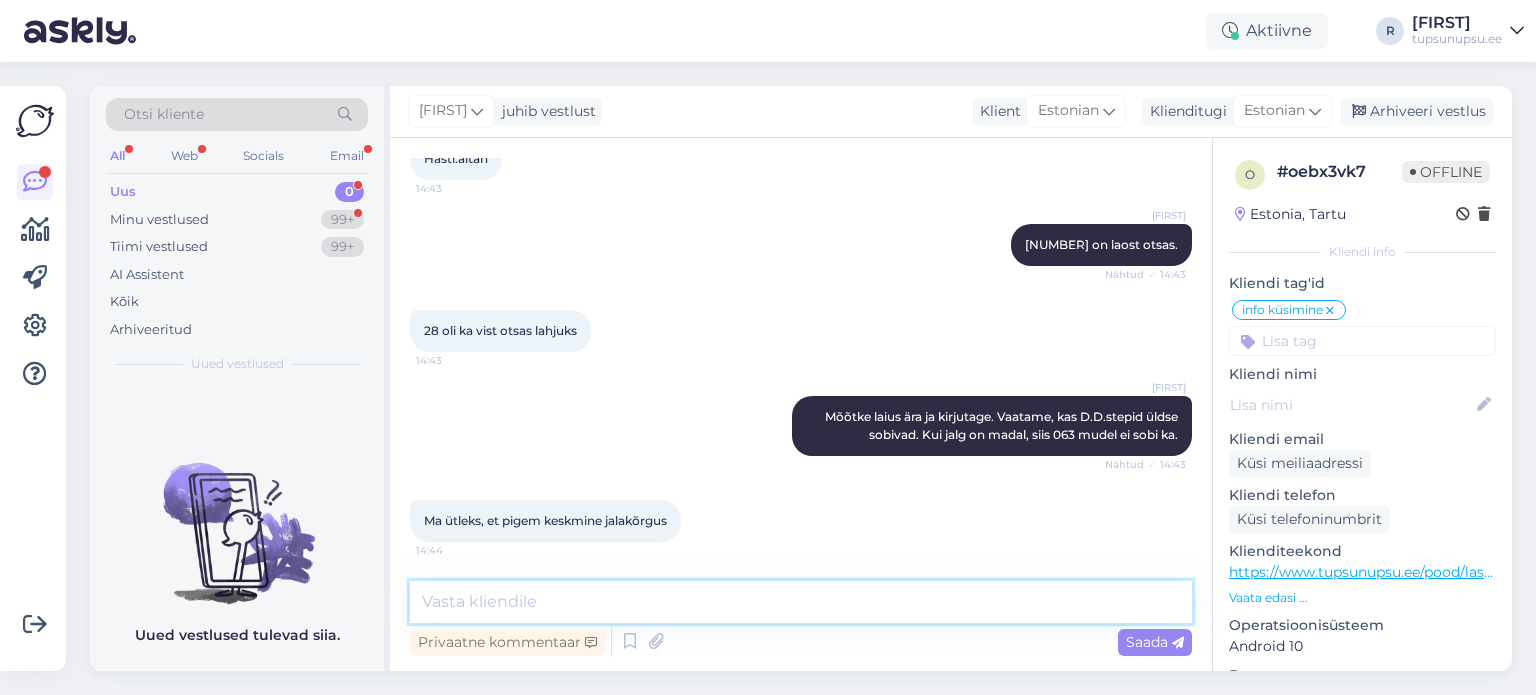 click at bounding box center [801, 602] 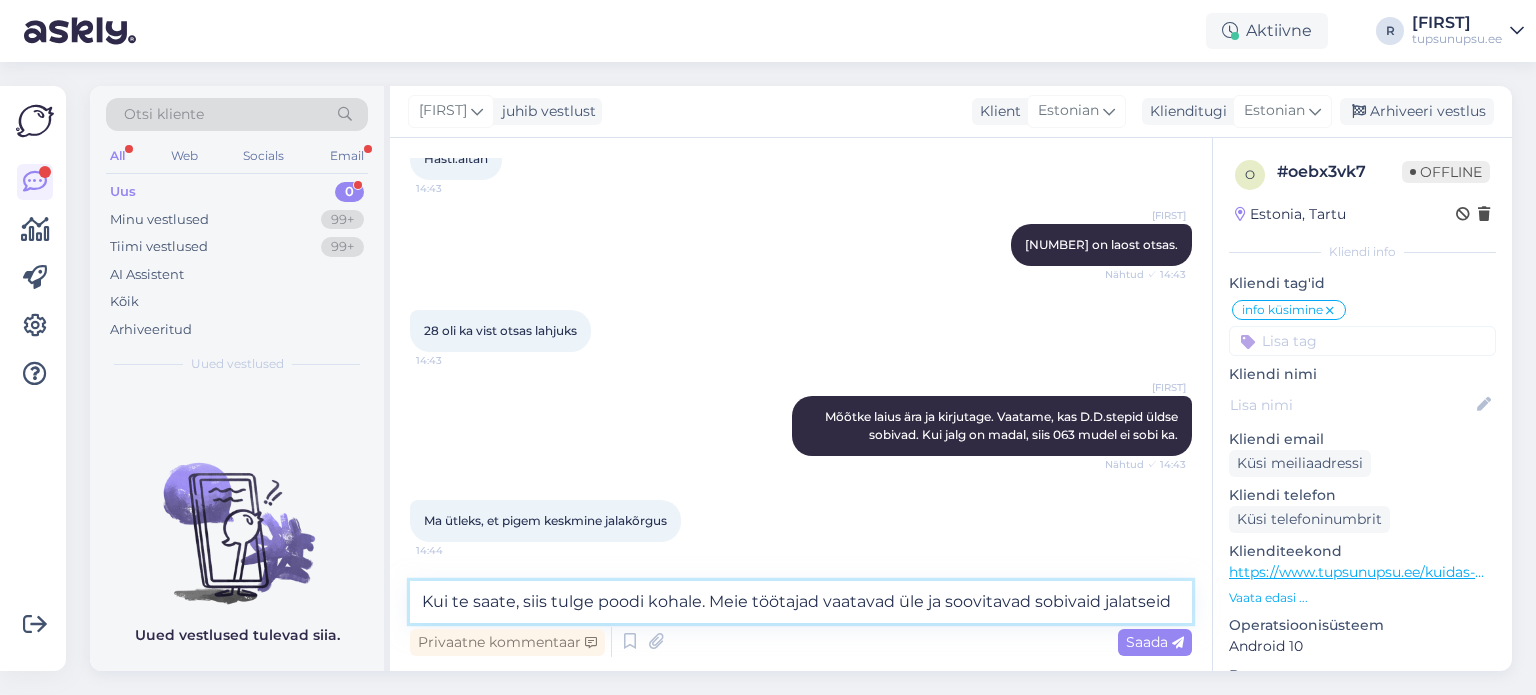 type on "Kui te saate, siis tulge poodi kohale. Meie töötajad vaatavad üle ja soovitavad sobivaid jalatseid." 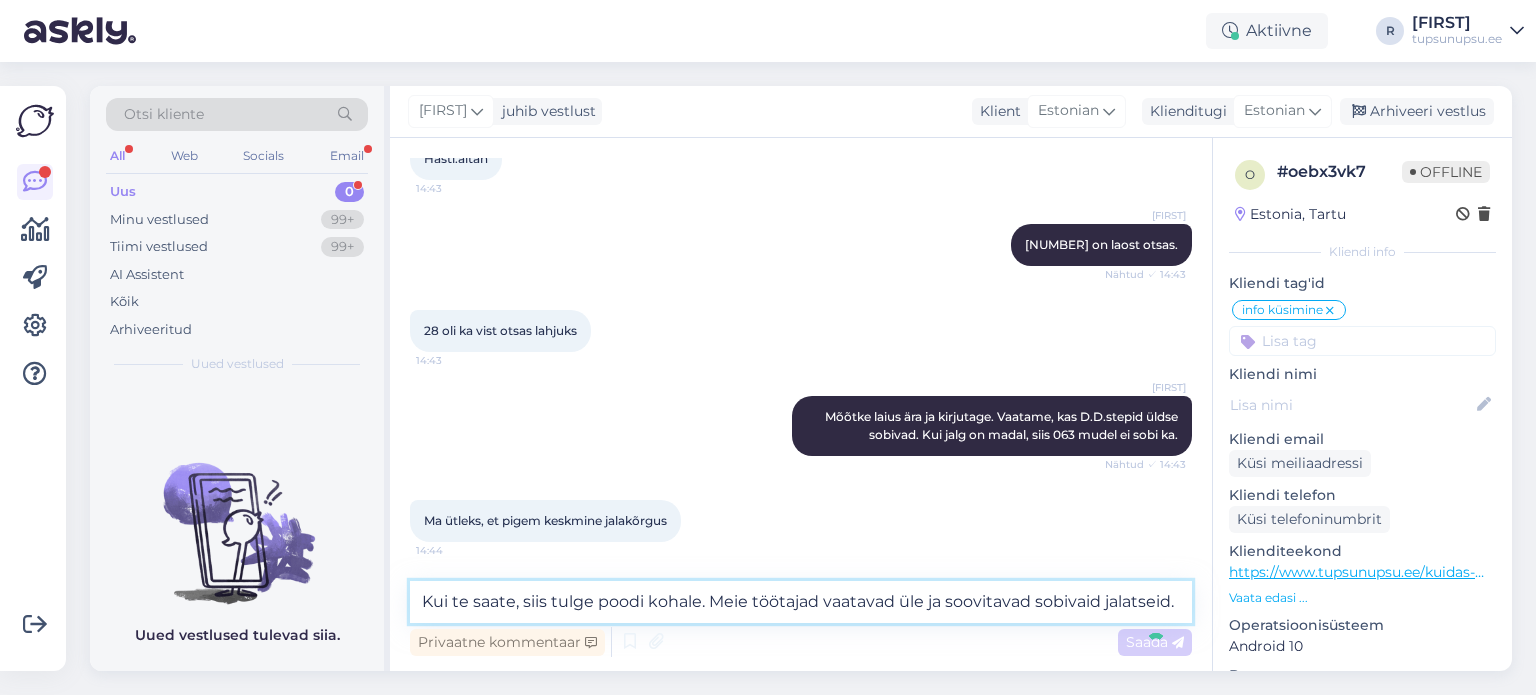 type 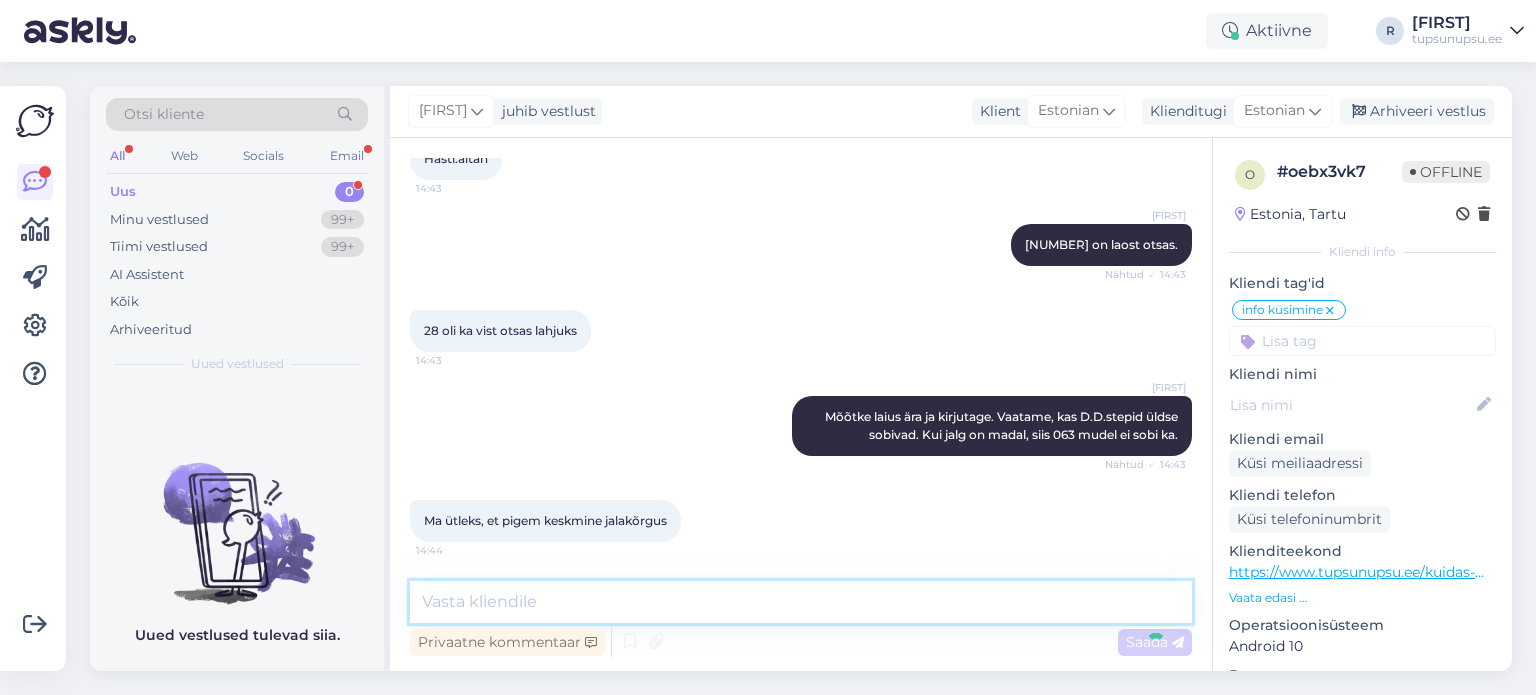 scroll, scrollTop: 1306, scrollLeft: 0, axis: vertical 